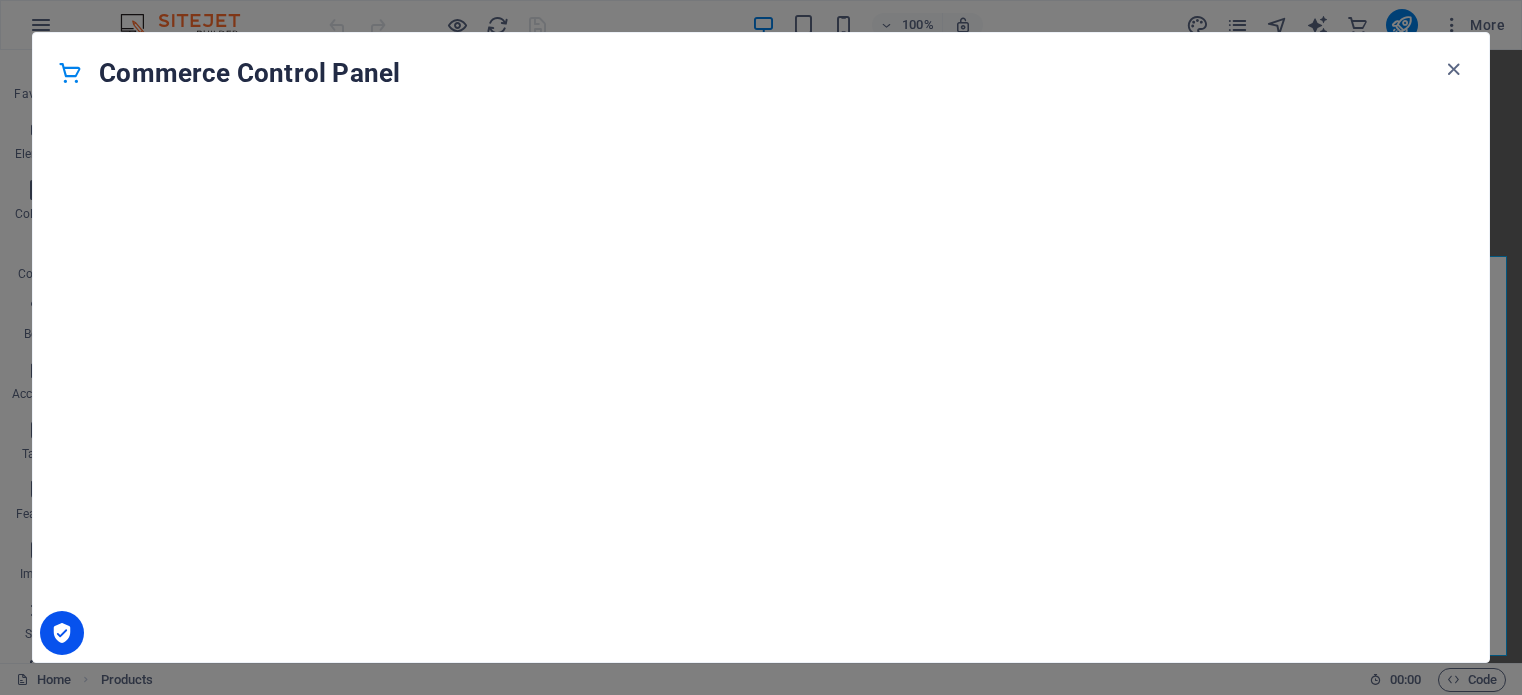 scroll, scrollTop: 0, scrollLeft: 0, axis: both 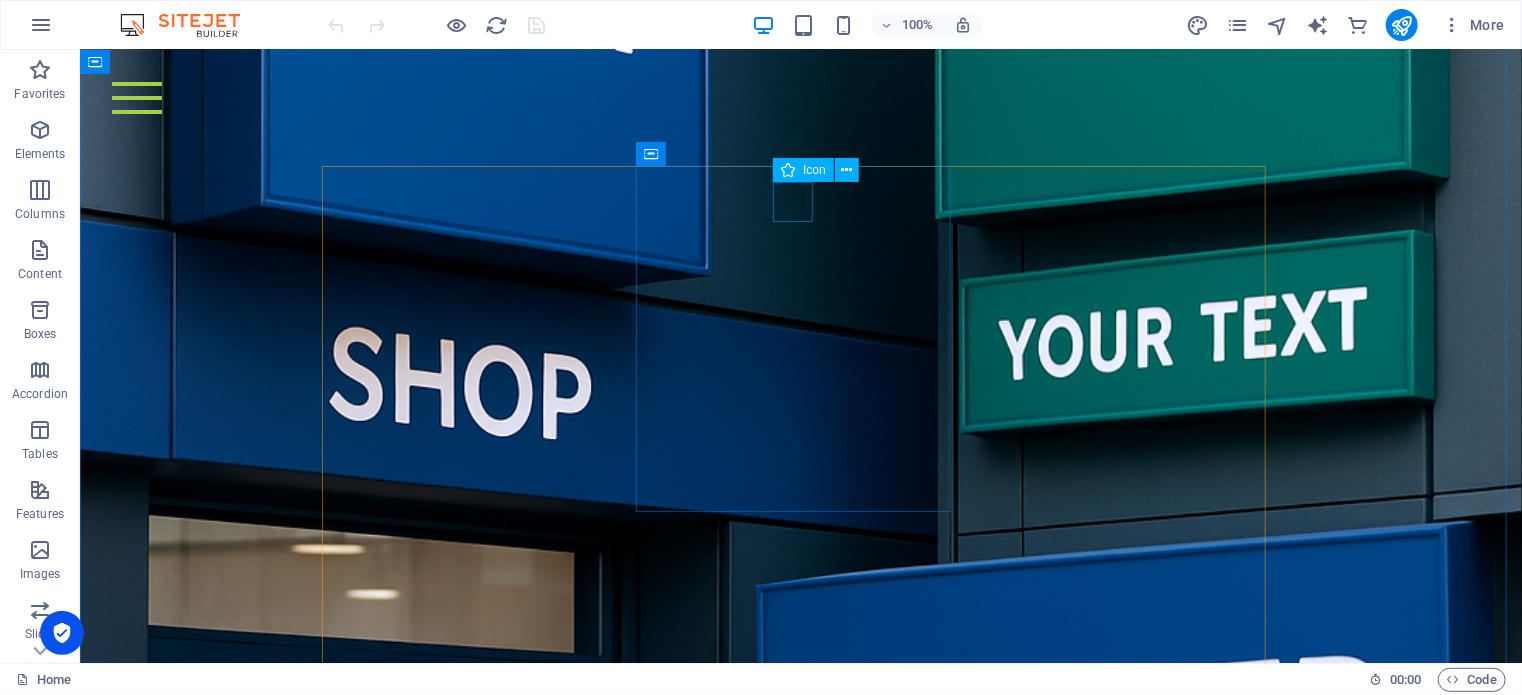 click on ".fa-secondary{opacity:.4}" at bounding box center [485, 2857] 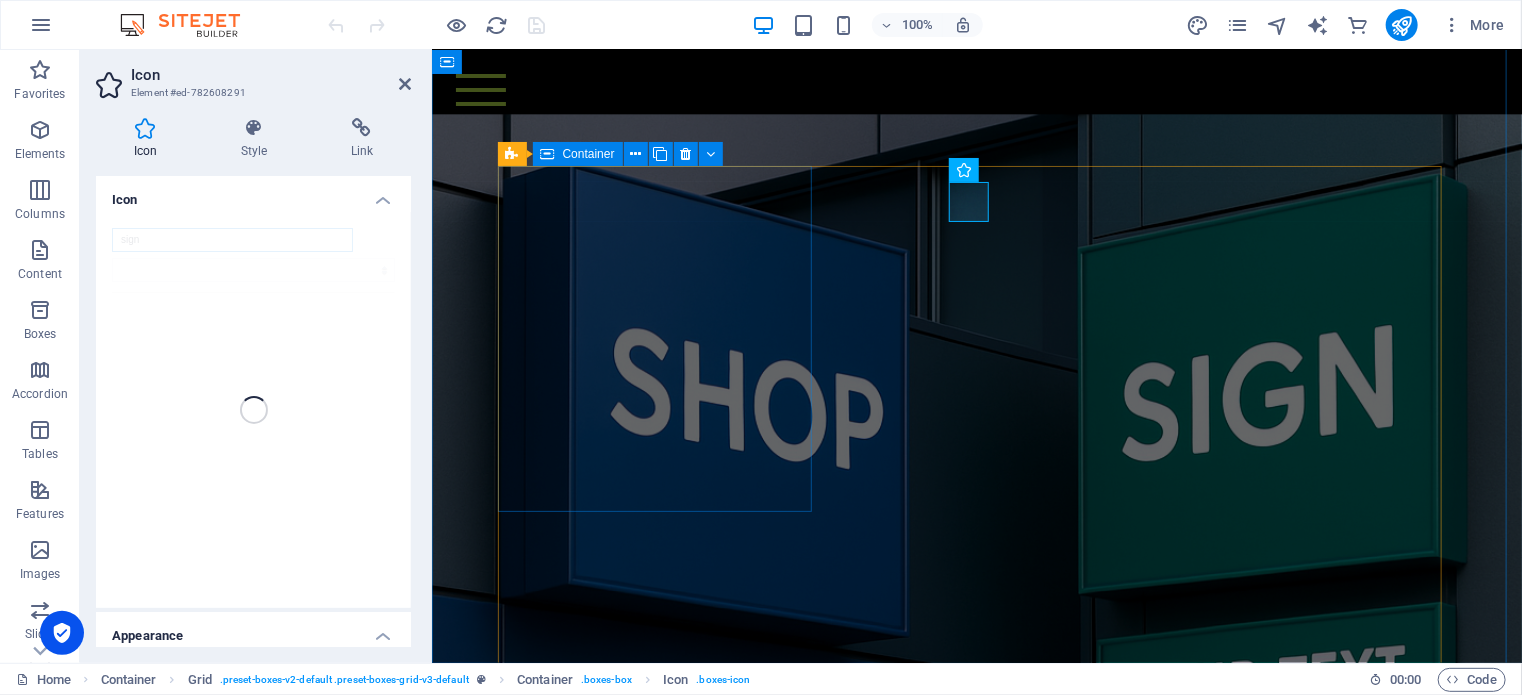 scroll, scrollTop: 2986, scrollLeft: 0, axis: vertical 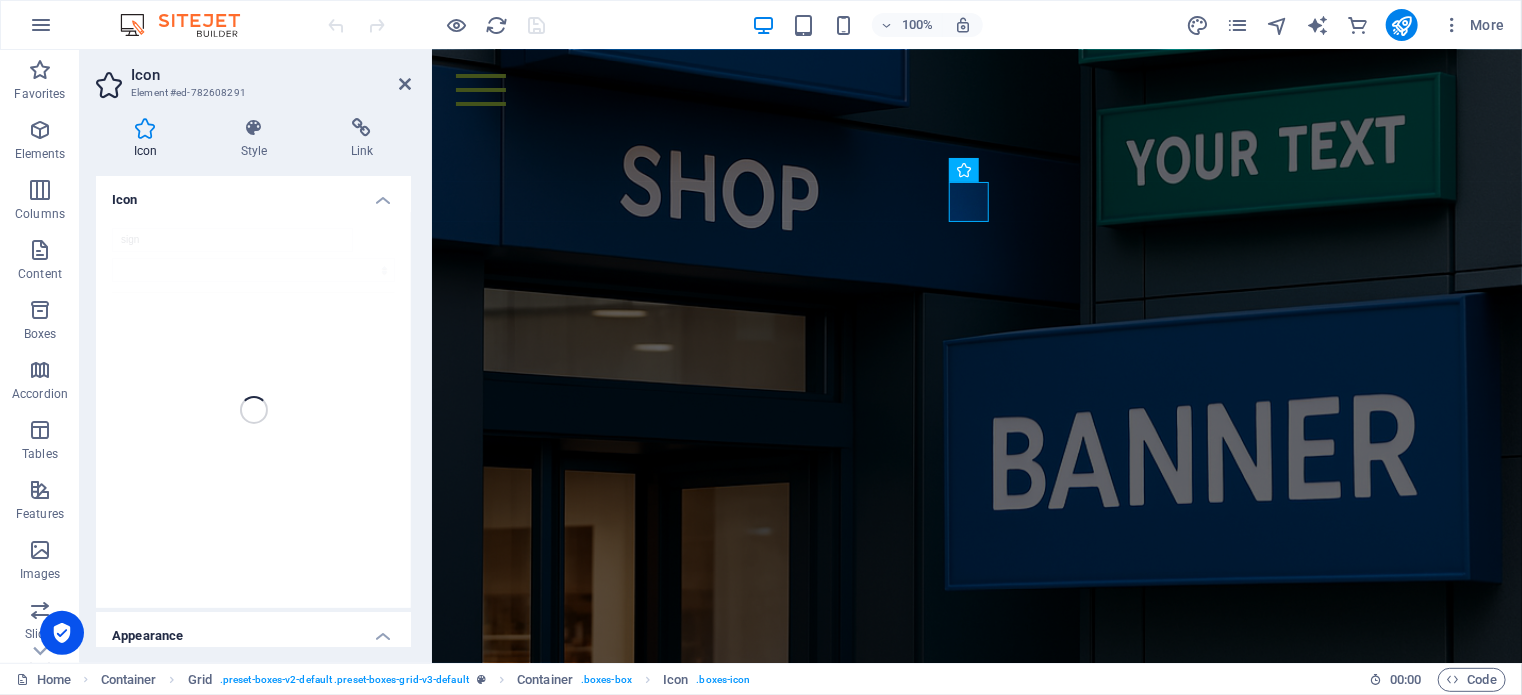 click on "sign" at bounding box center (253, 410) 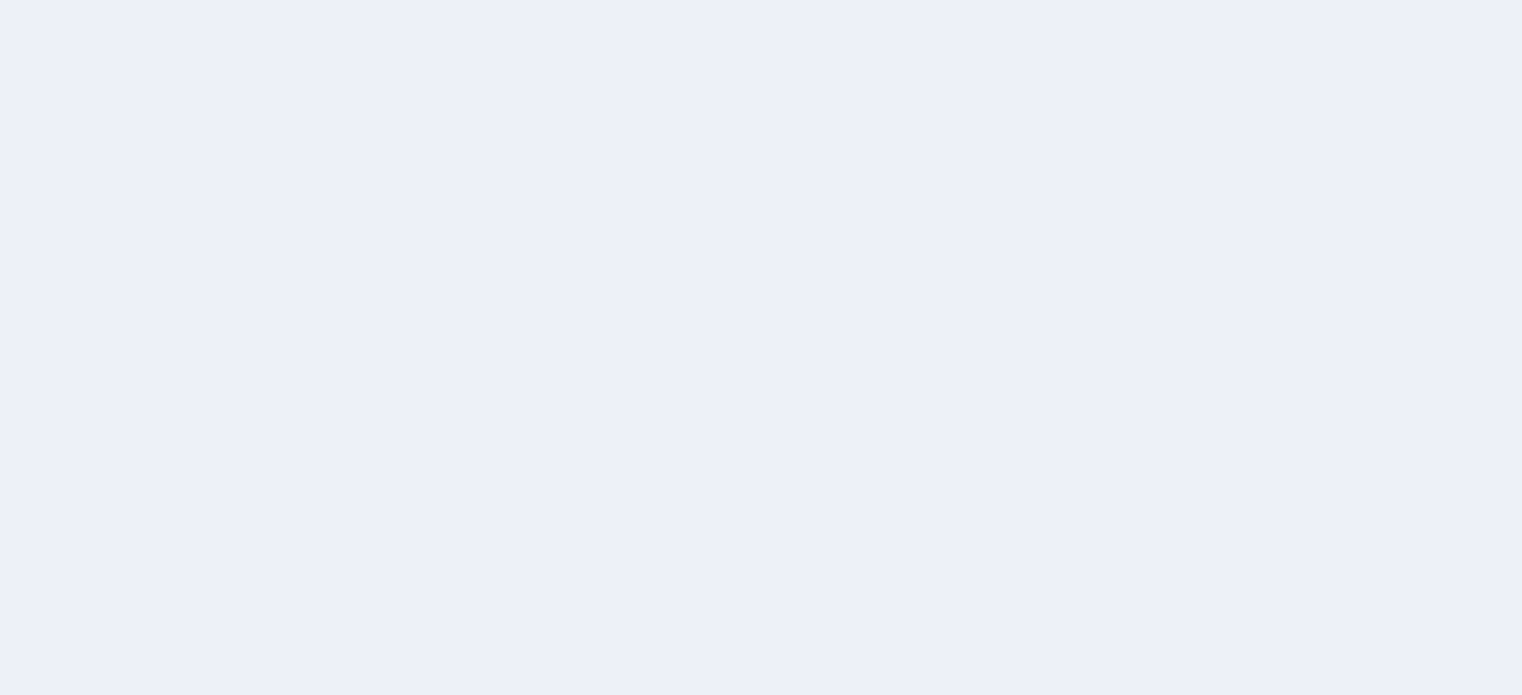 scroll, scrollTop: 0, scrollLeft: 0, axis: both 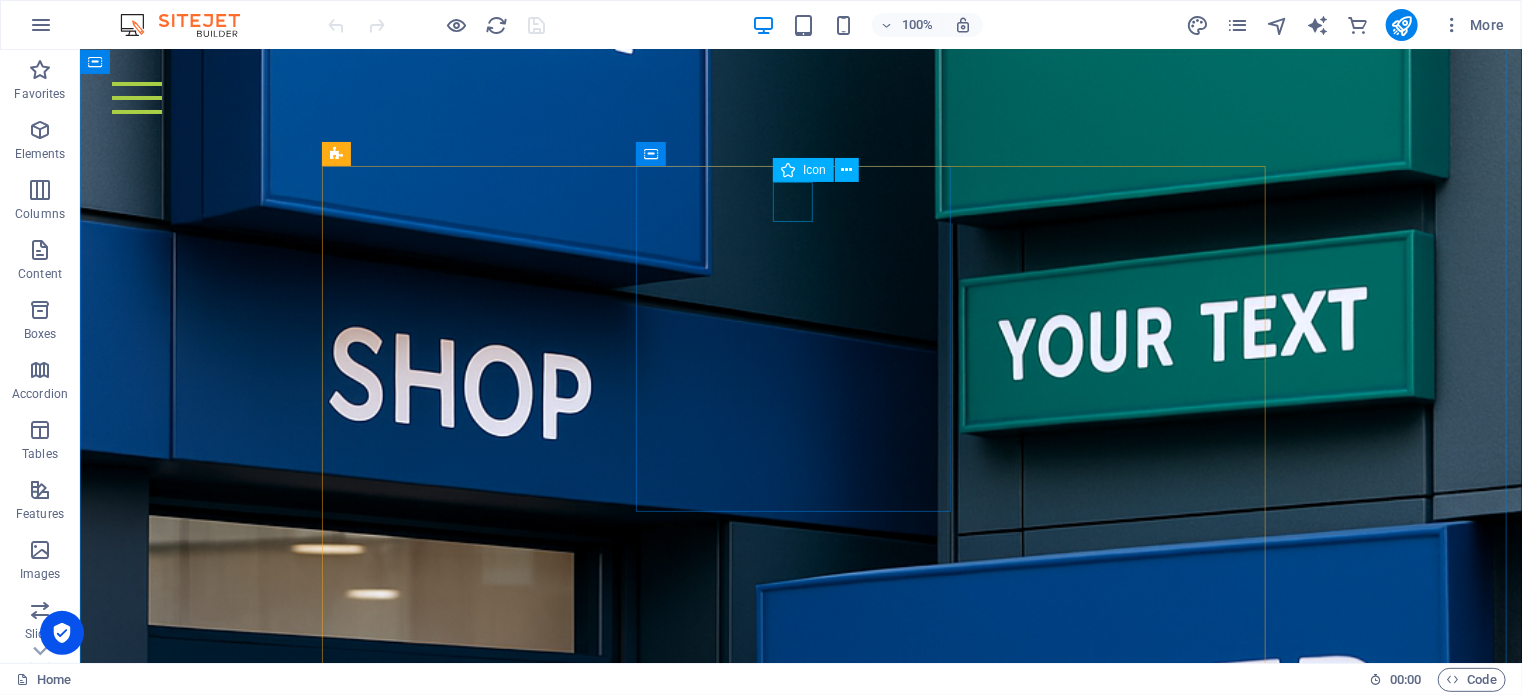 click on ".fa-secondary{opacity:.4}" at bounding box center [485, 2857] 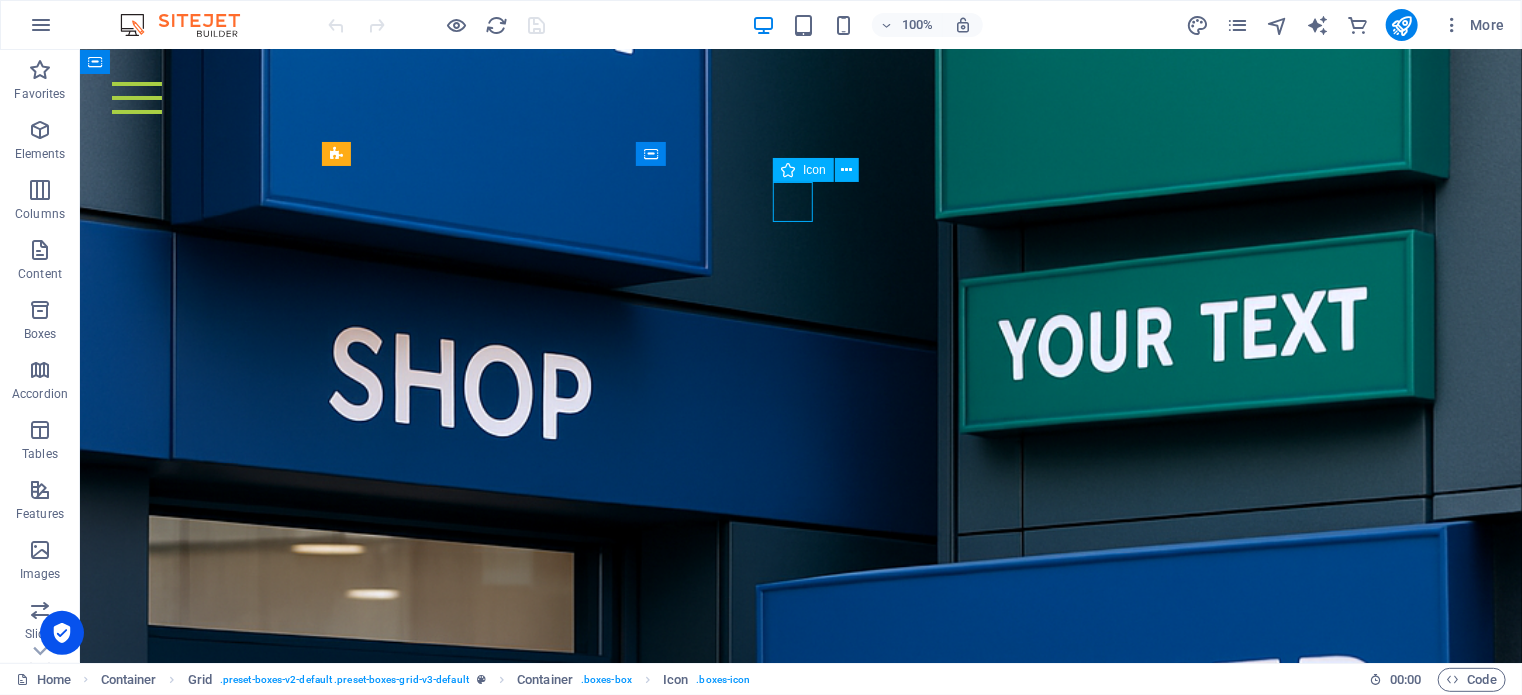 click on ".fa-secondary{opacity:.4}" at bounding box center [485, 2857] 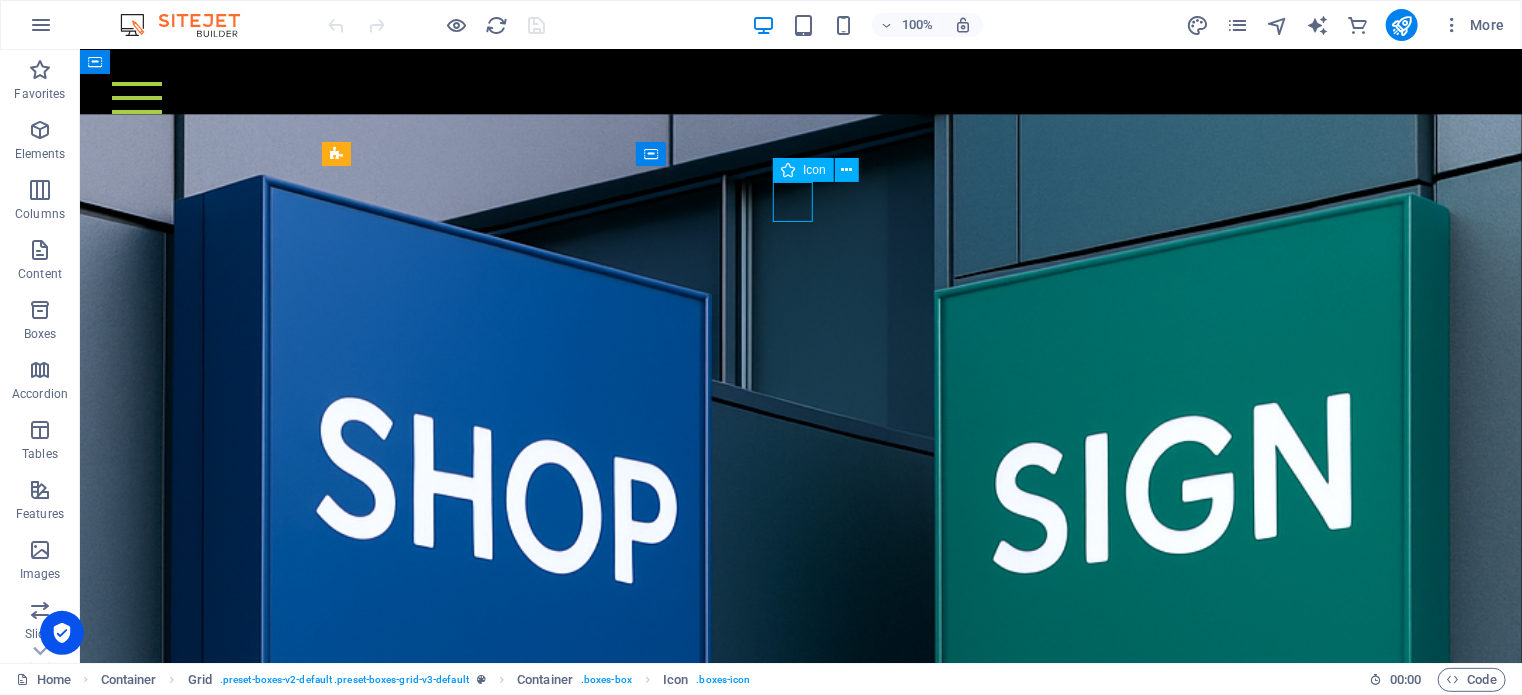 select on "xMidYMid" 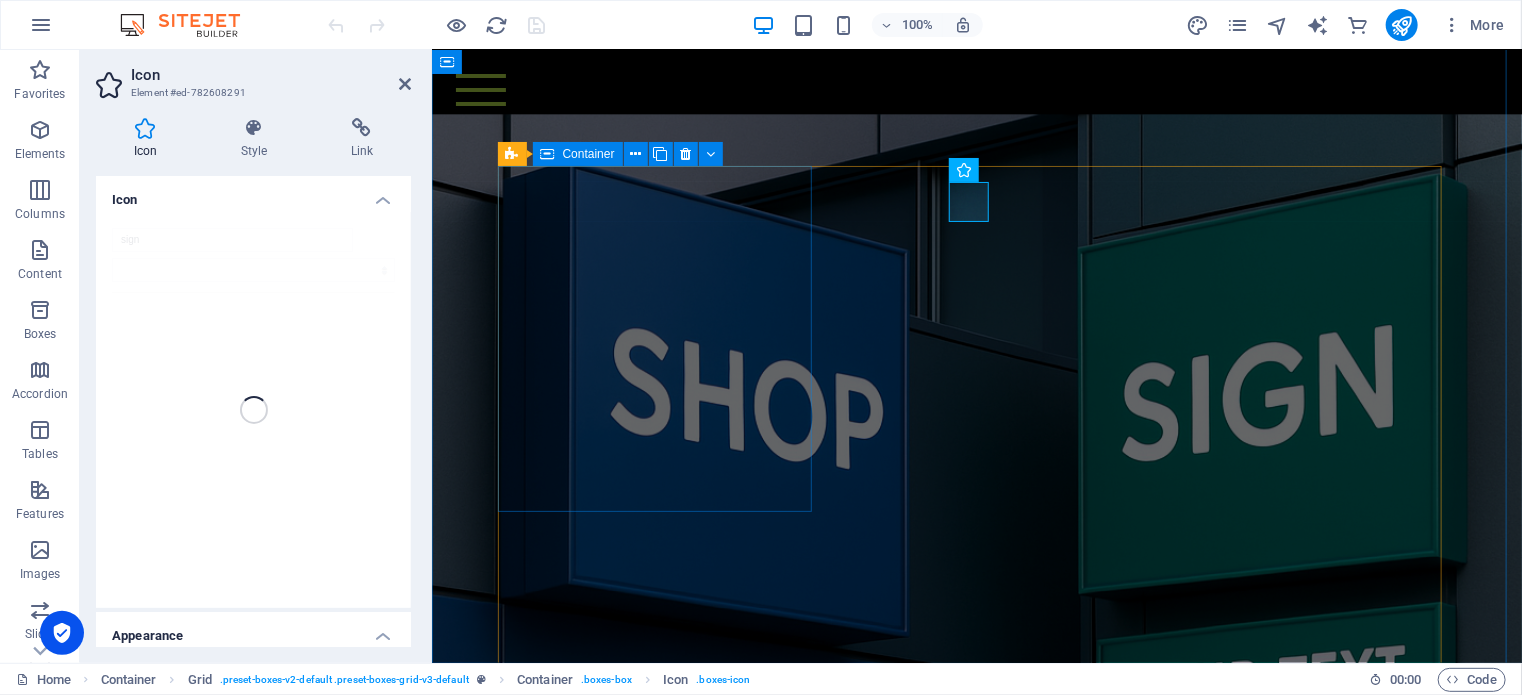 scroll, scrollTop: 2986, scrollLeft: 0, axis: vertical 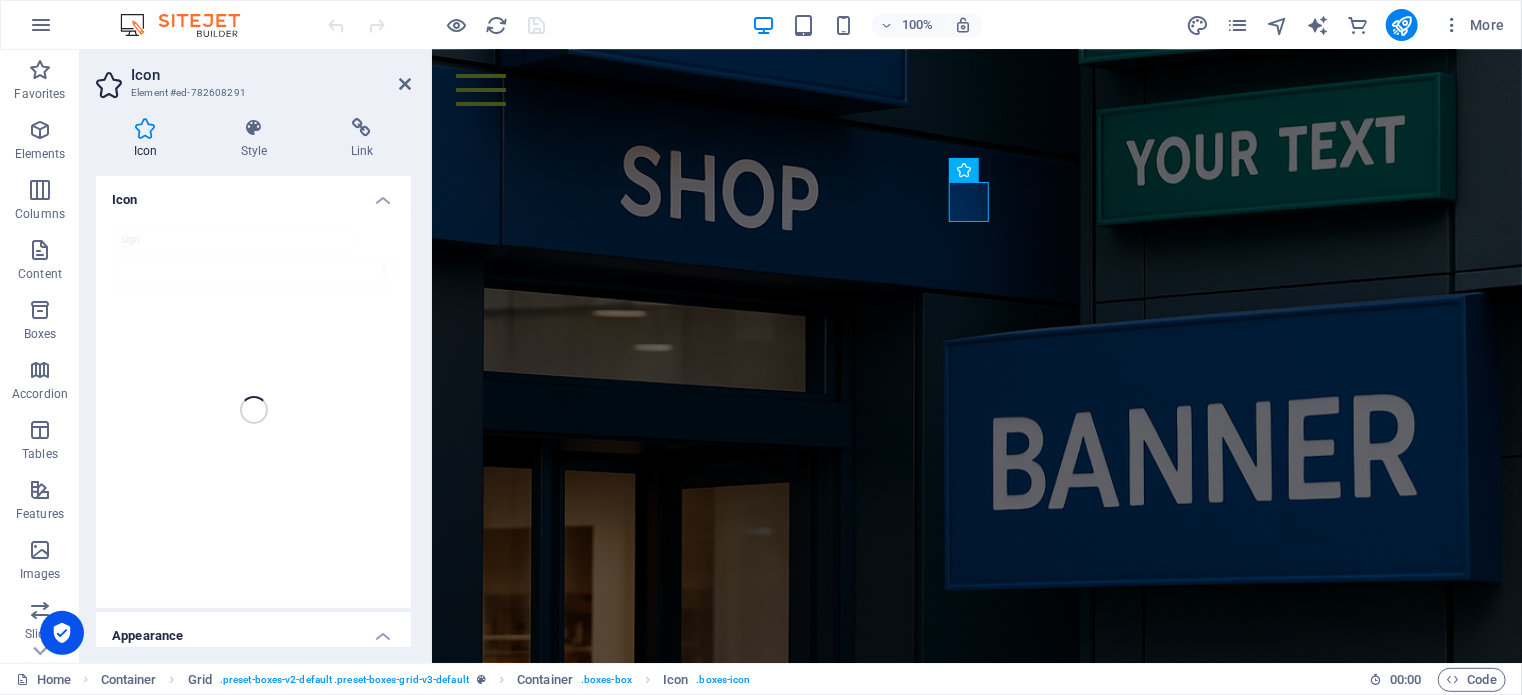 click on "sign" at bounding box center [253, 410] 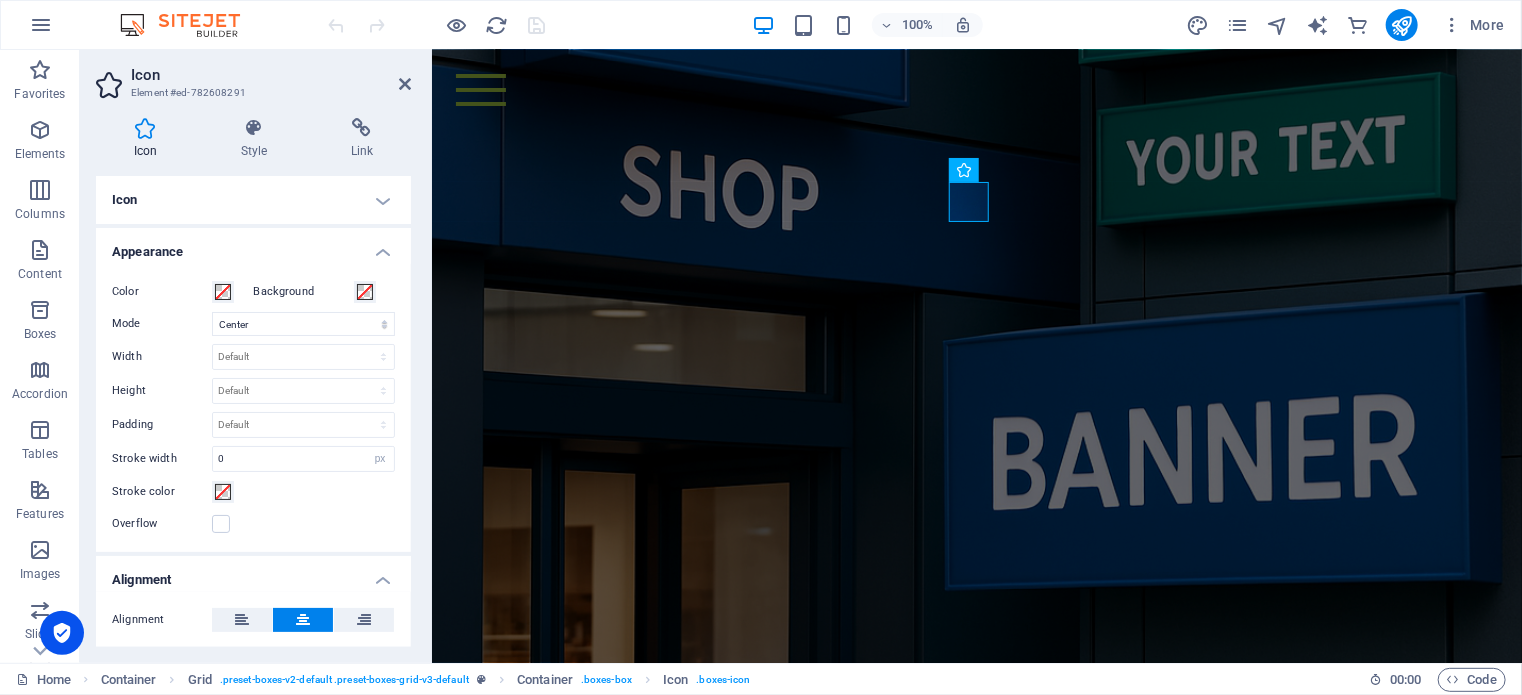 click on "Icon" at bounding box center [253, 200] 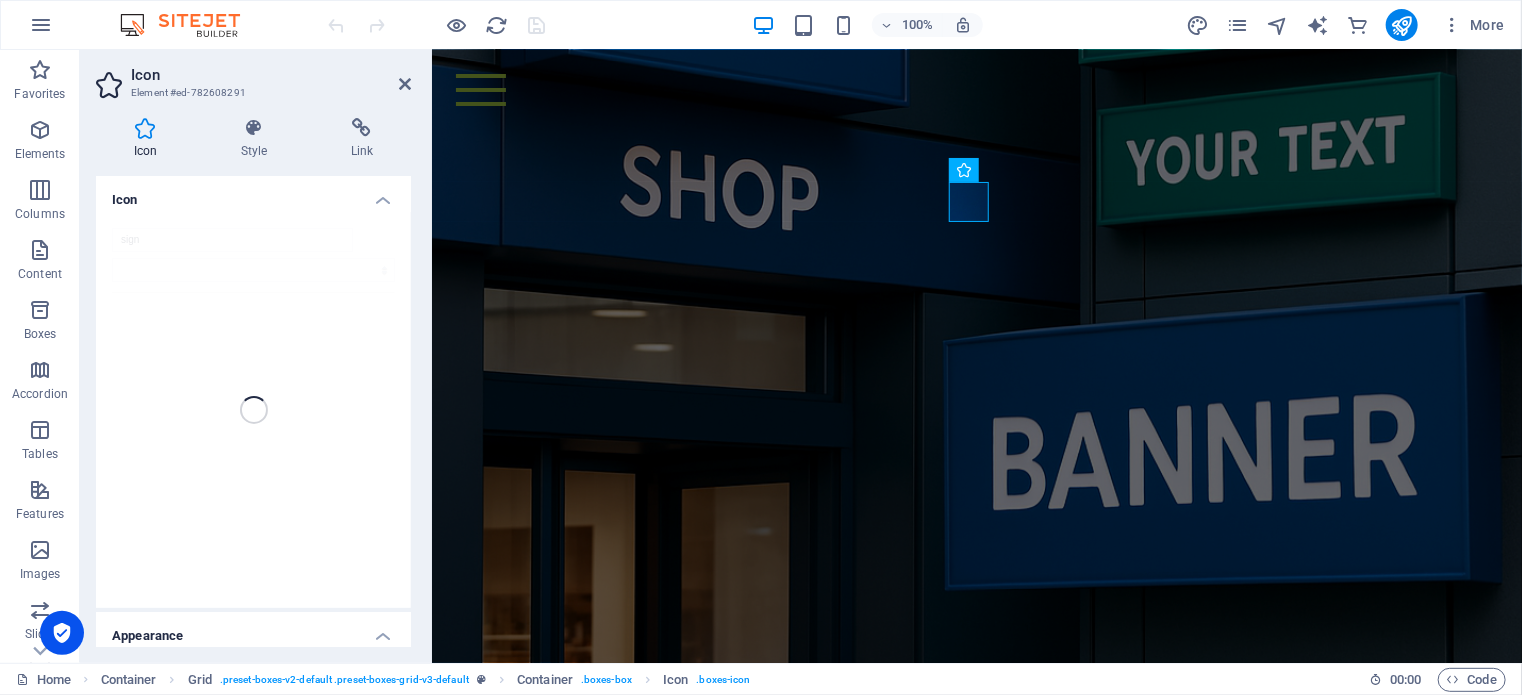 click on "sign" at bounding box center (253, 410) 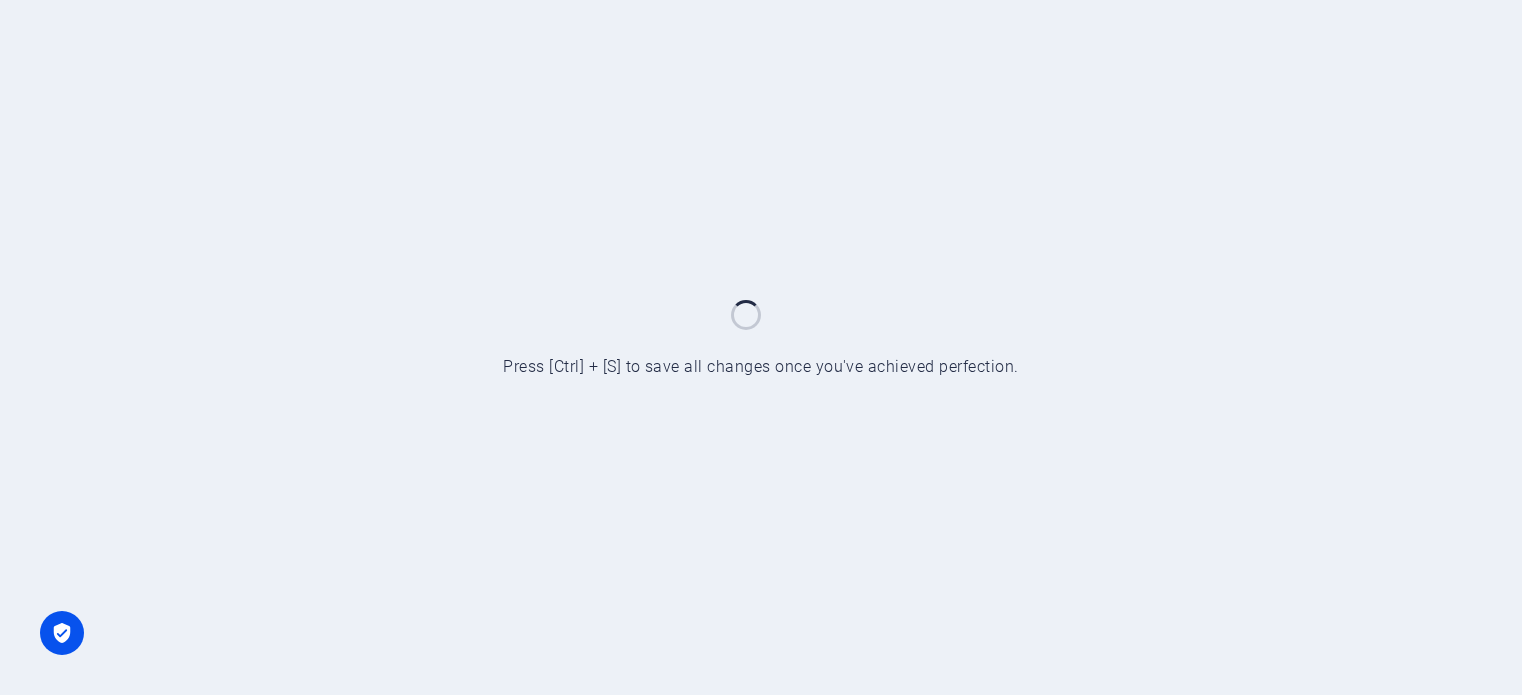 scroll, scrollTop: 0, scrollLeft: 0, axis: both 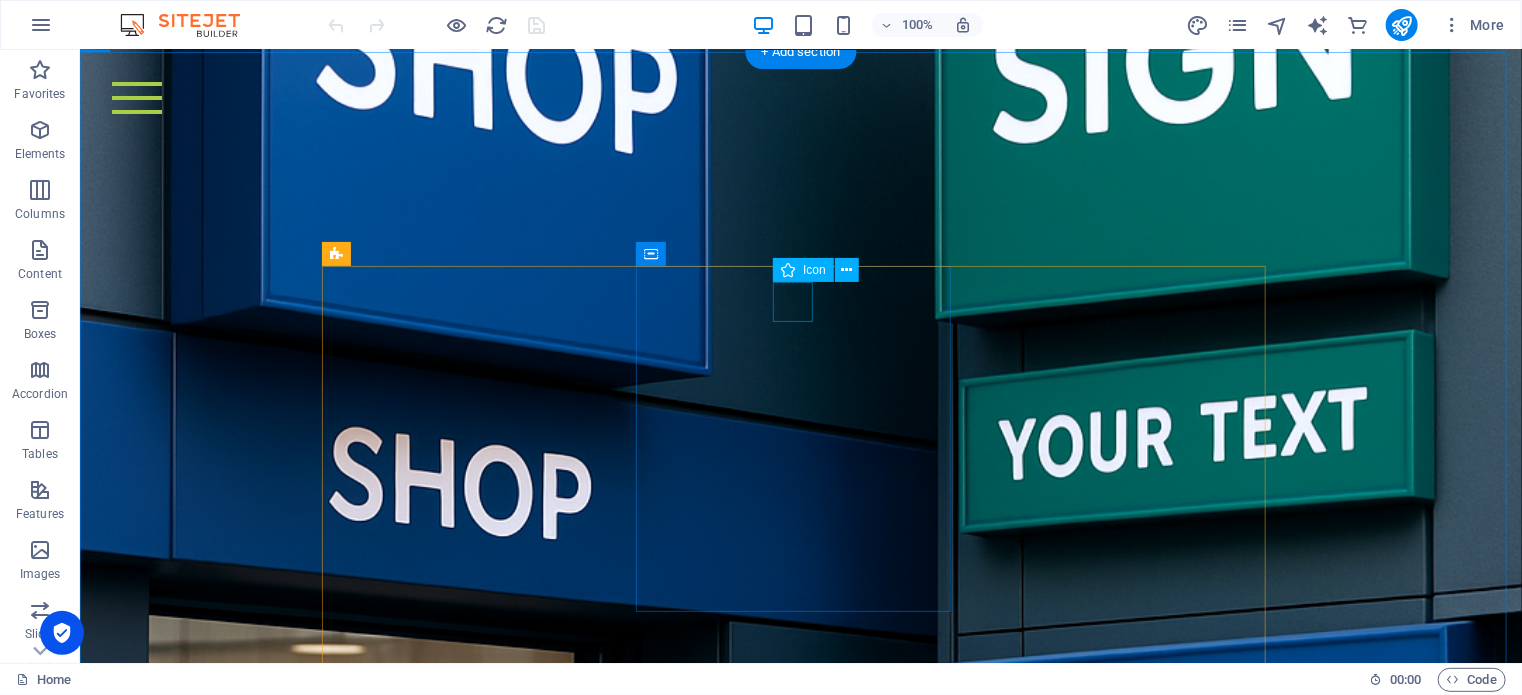 click on ".fa-secondary{opacity:.4}" at bounding box center (485, 2957) 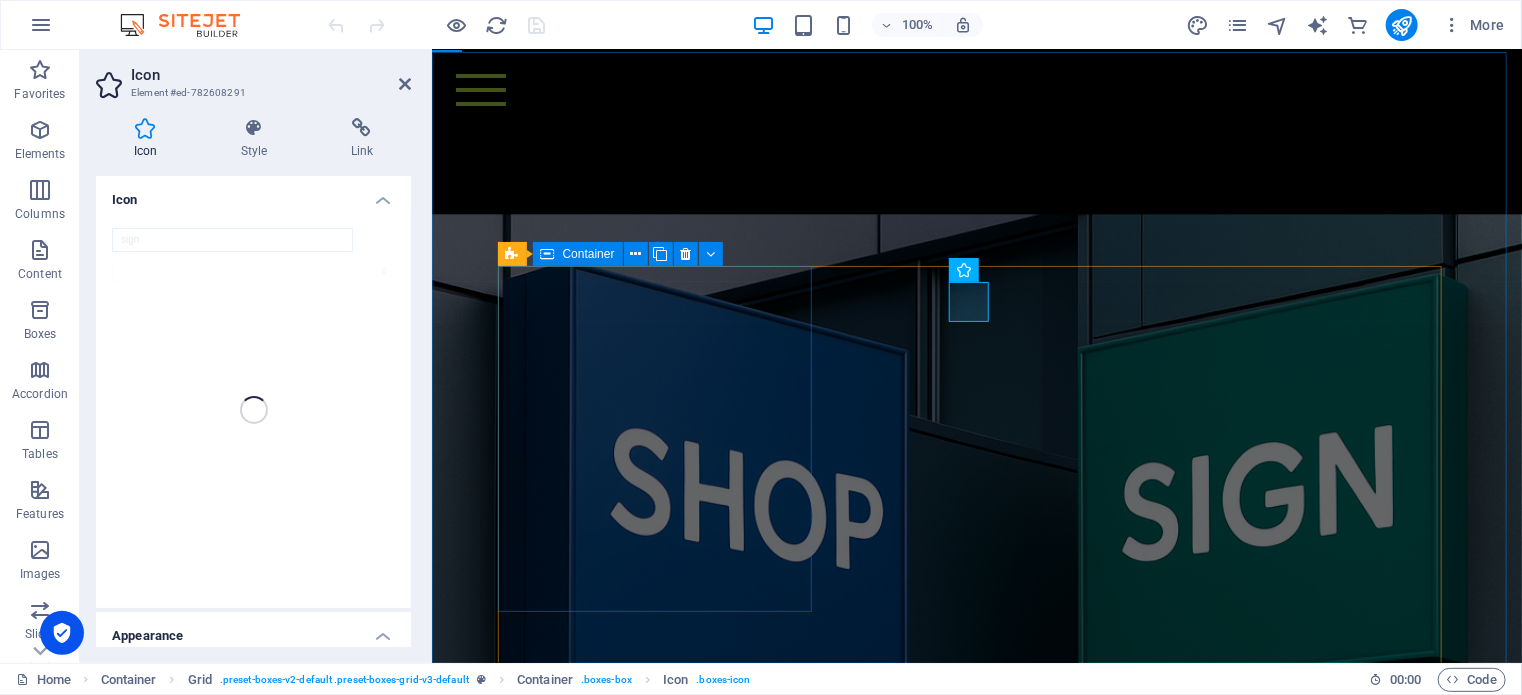 scroll, scrollTop: 2886, scrollLeft: 0, axis: vertical 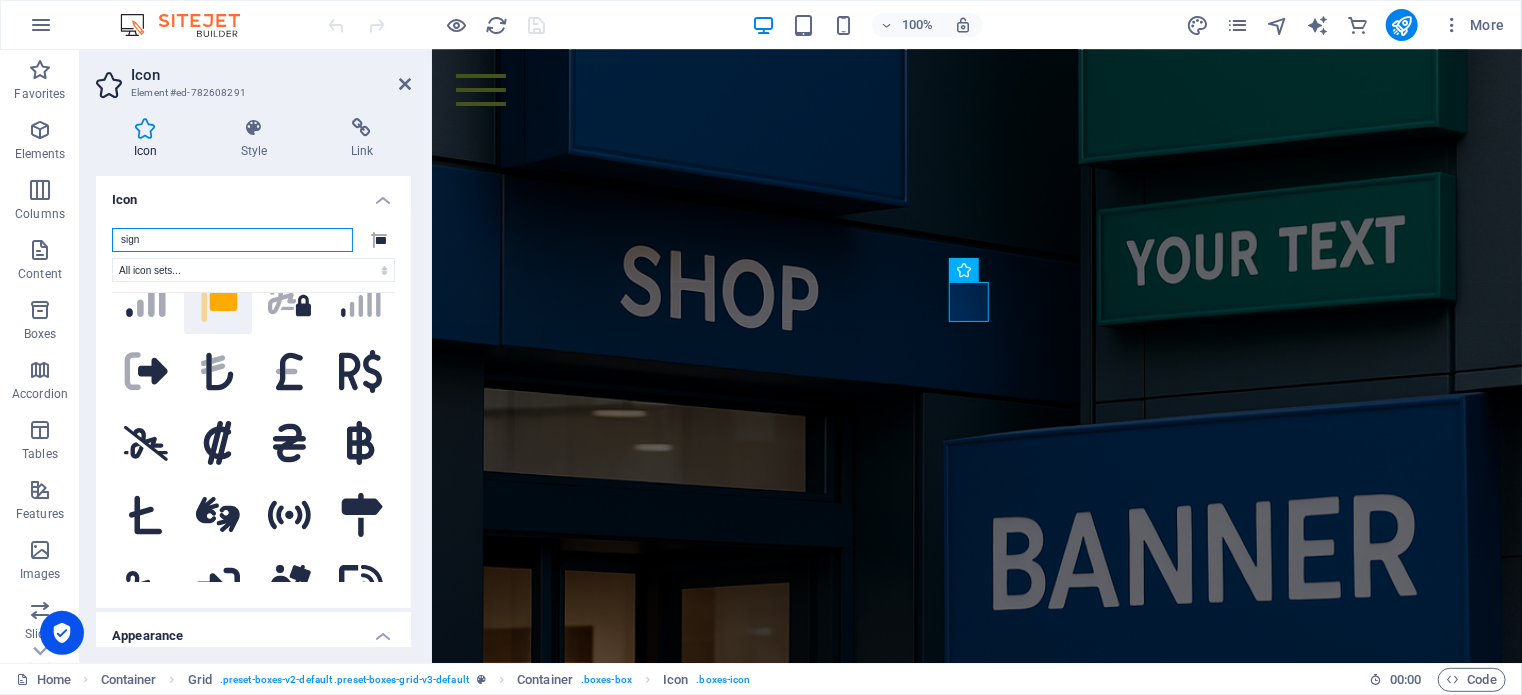 click on "sign" at bounding box center [232, 240] 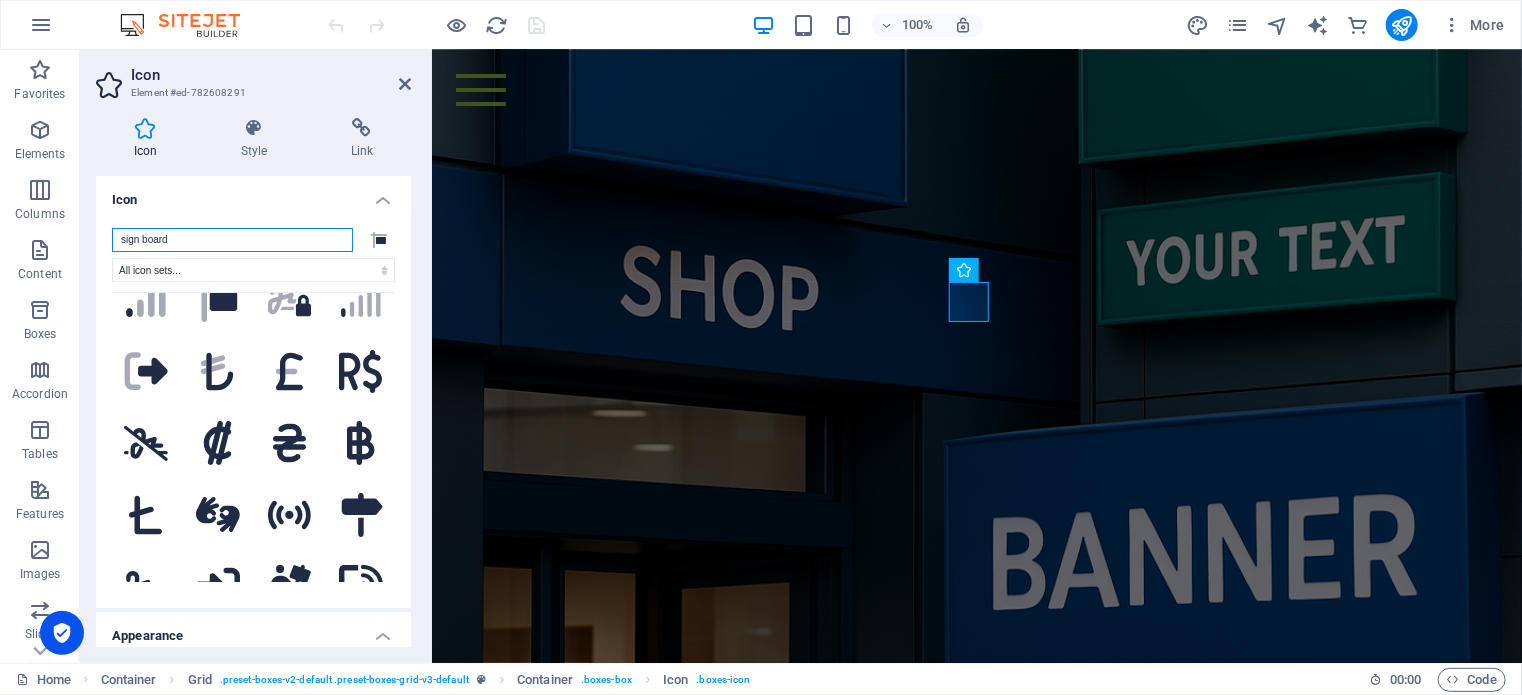 scroll, scrollTop: 0, scrollLeft: 0, axis: both 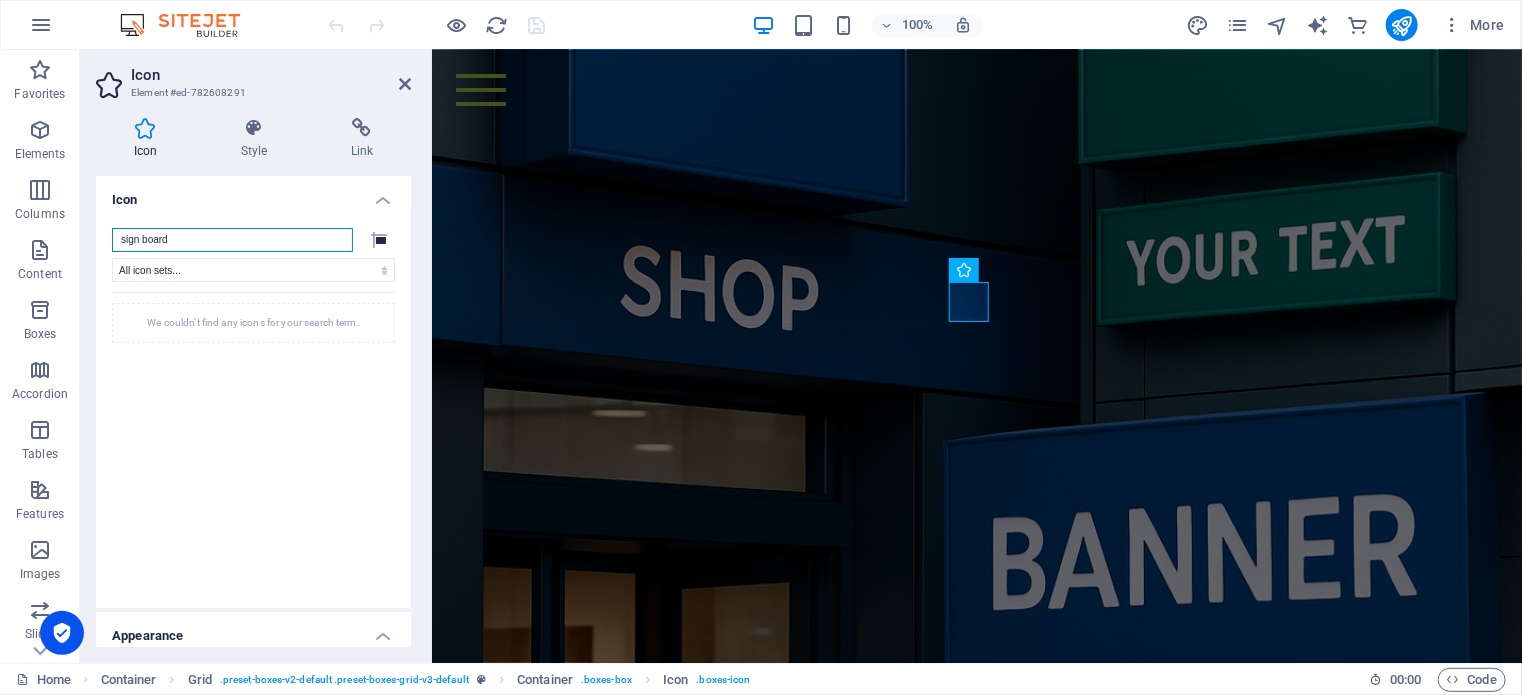 click on "sign board" at bounding box center [232, 240] 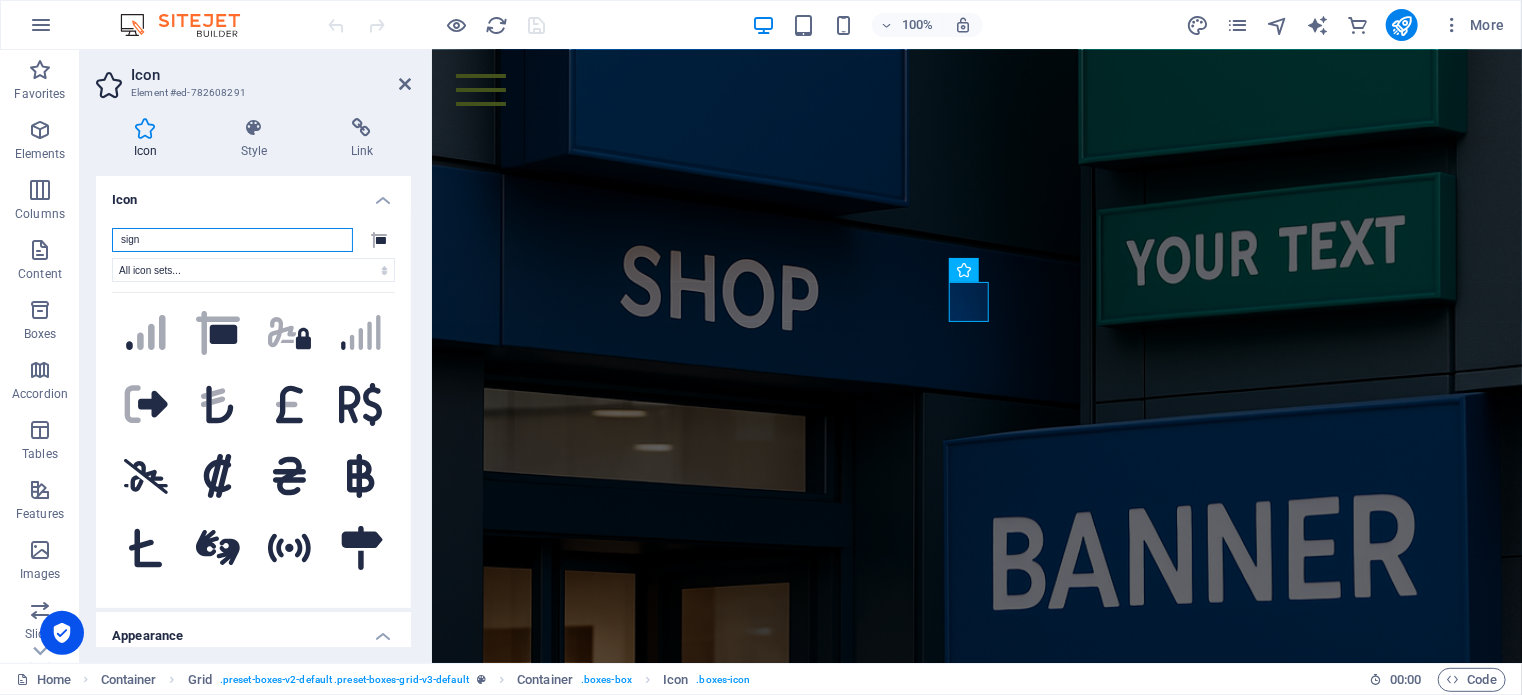 scroll, scrollTop: 1400, scrollLeft: 0, axis: vertical 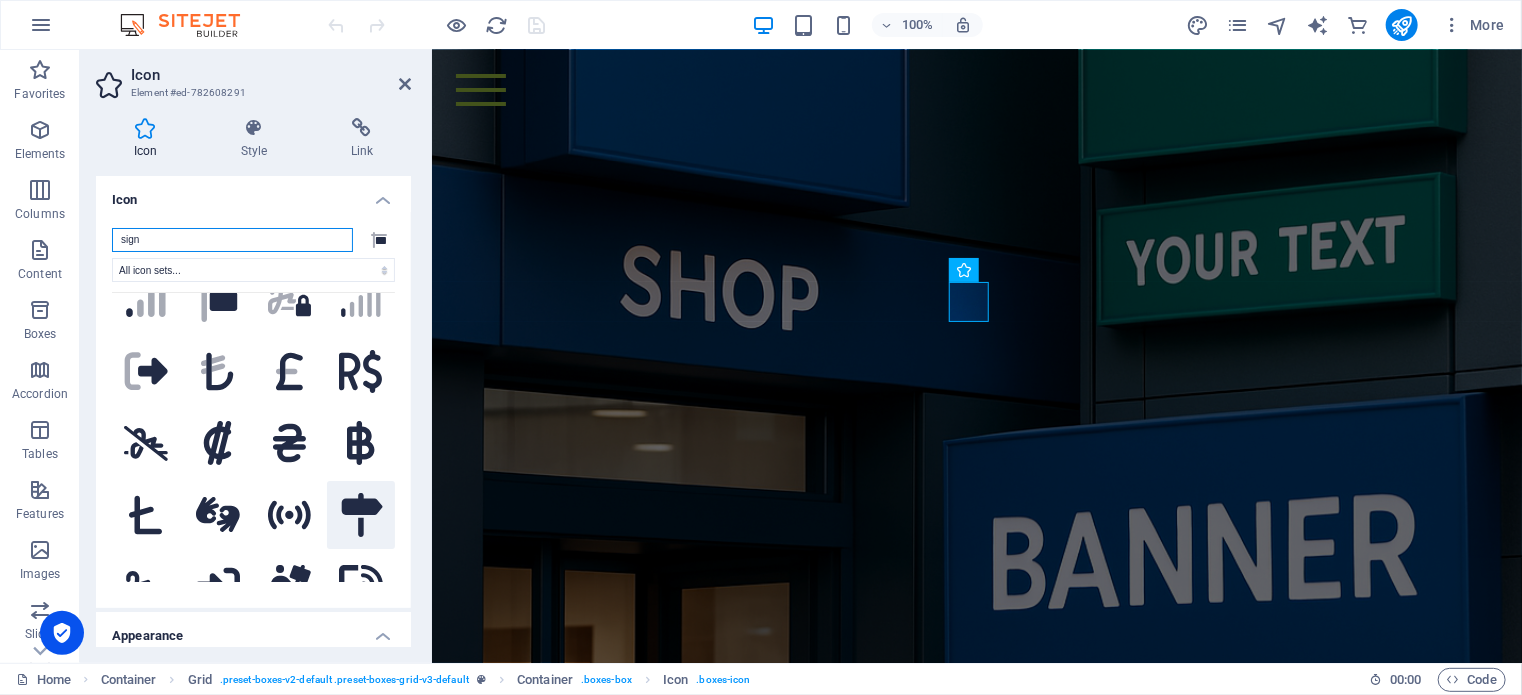 type on "sign" 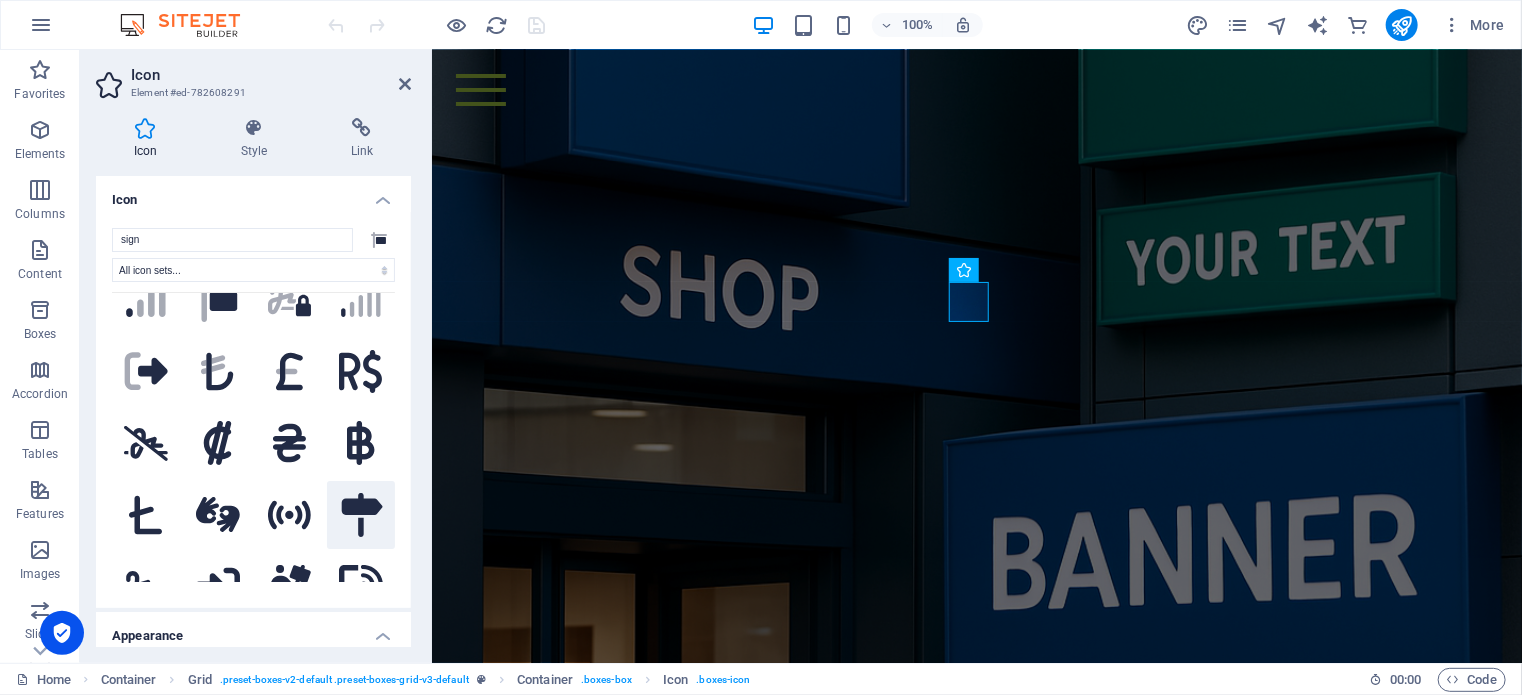 click 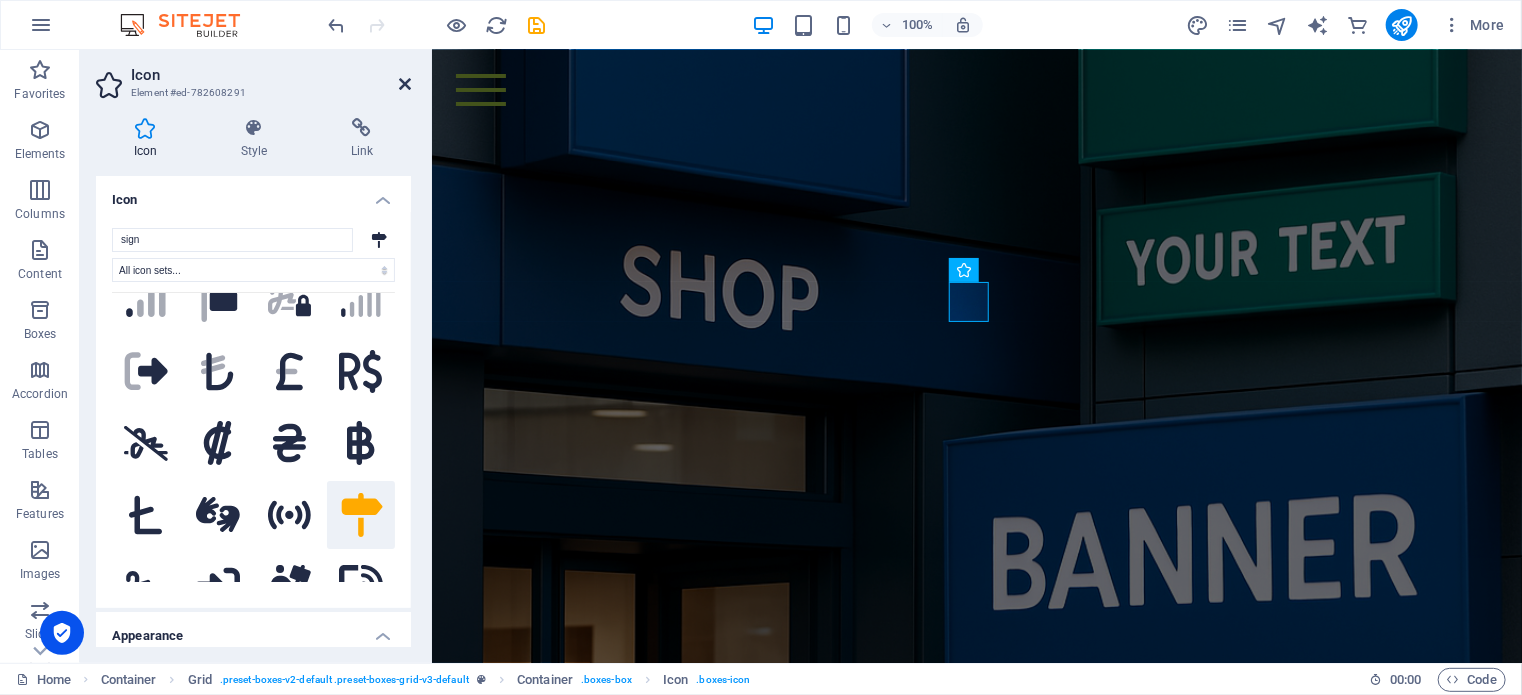 click at bounding box center (405, 84) 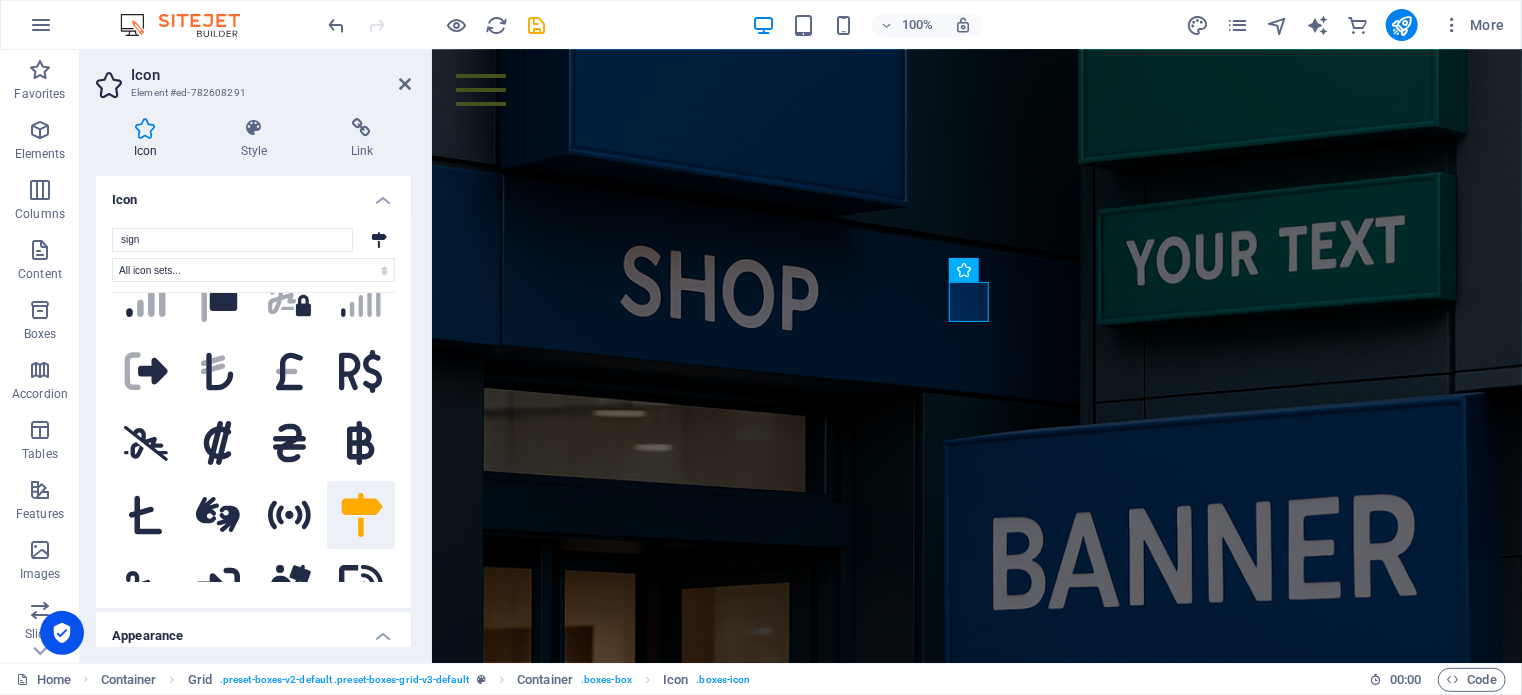 scroll, scrollTop: 2356, scrollLeft: 0, axis: vertical 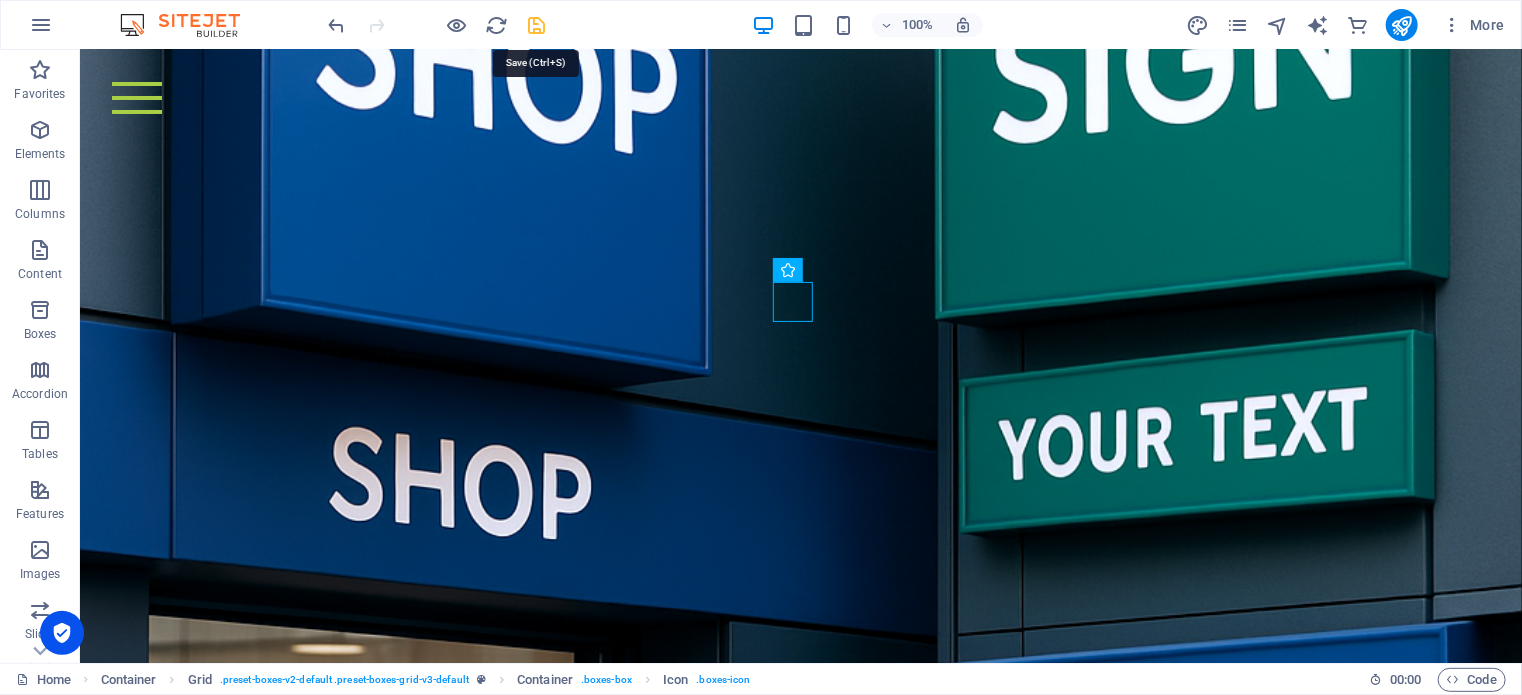 click at bounding box center (537, 25) 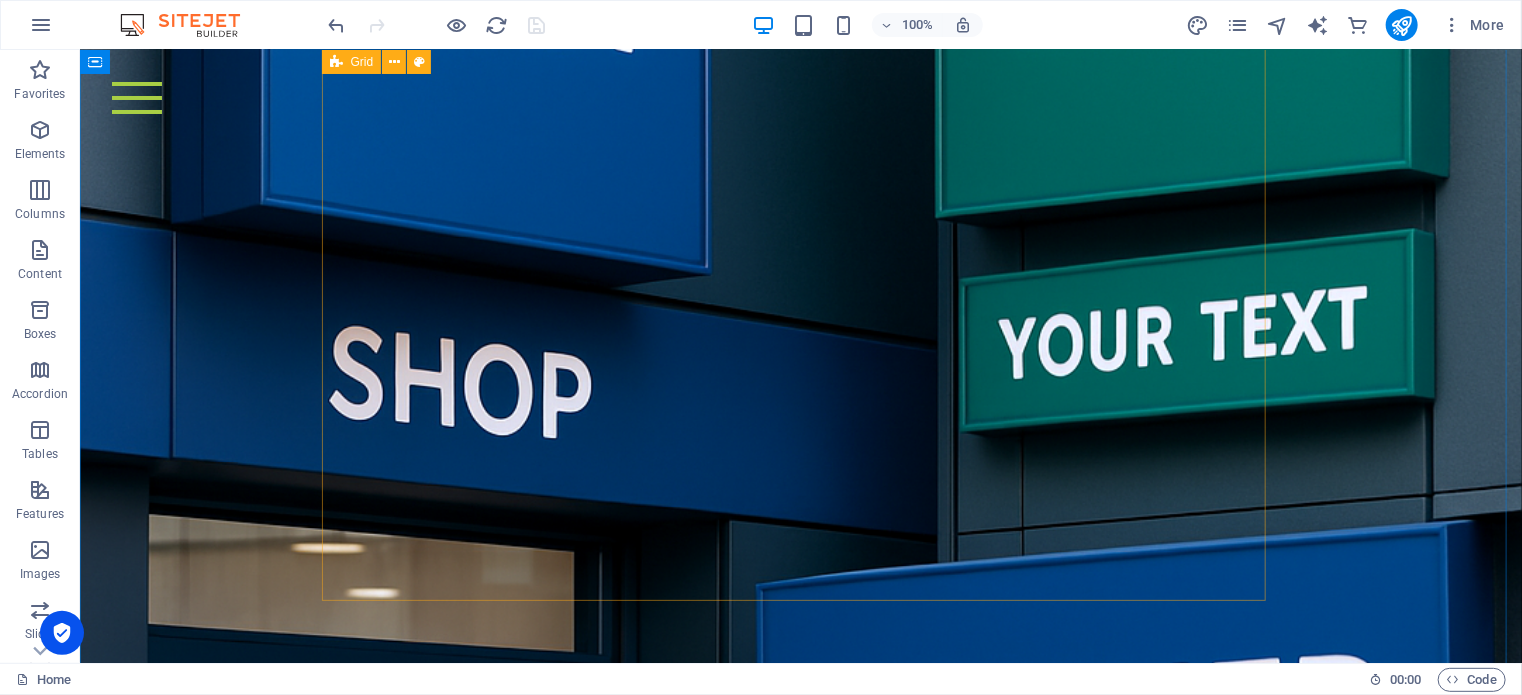 scroll, scrollTop: 2456, scrollLeft: 0, axis: vertical 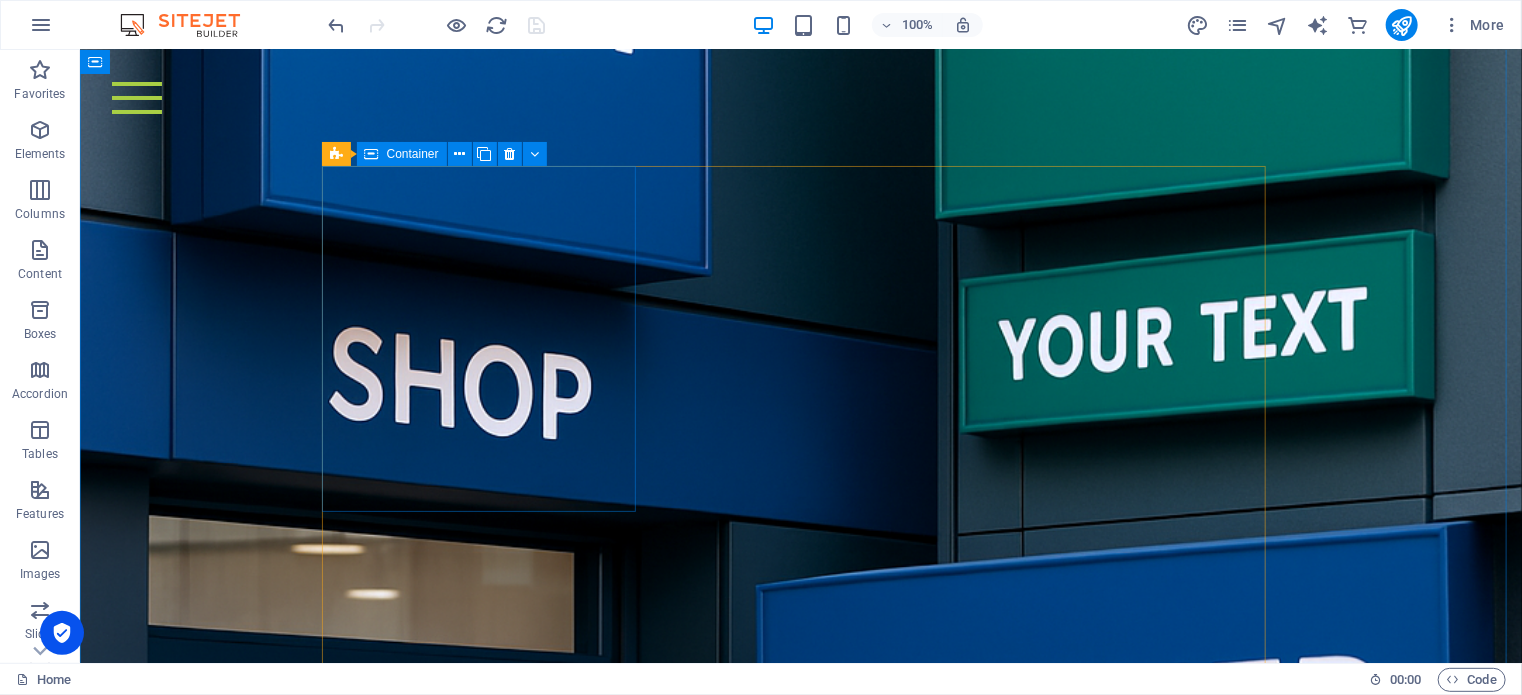 click on "DIGITAL PRINTING  Labels Paper Printing Paper Finishing NCR Books Canvasses Banners" at bounding box center [485, 2645] 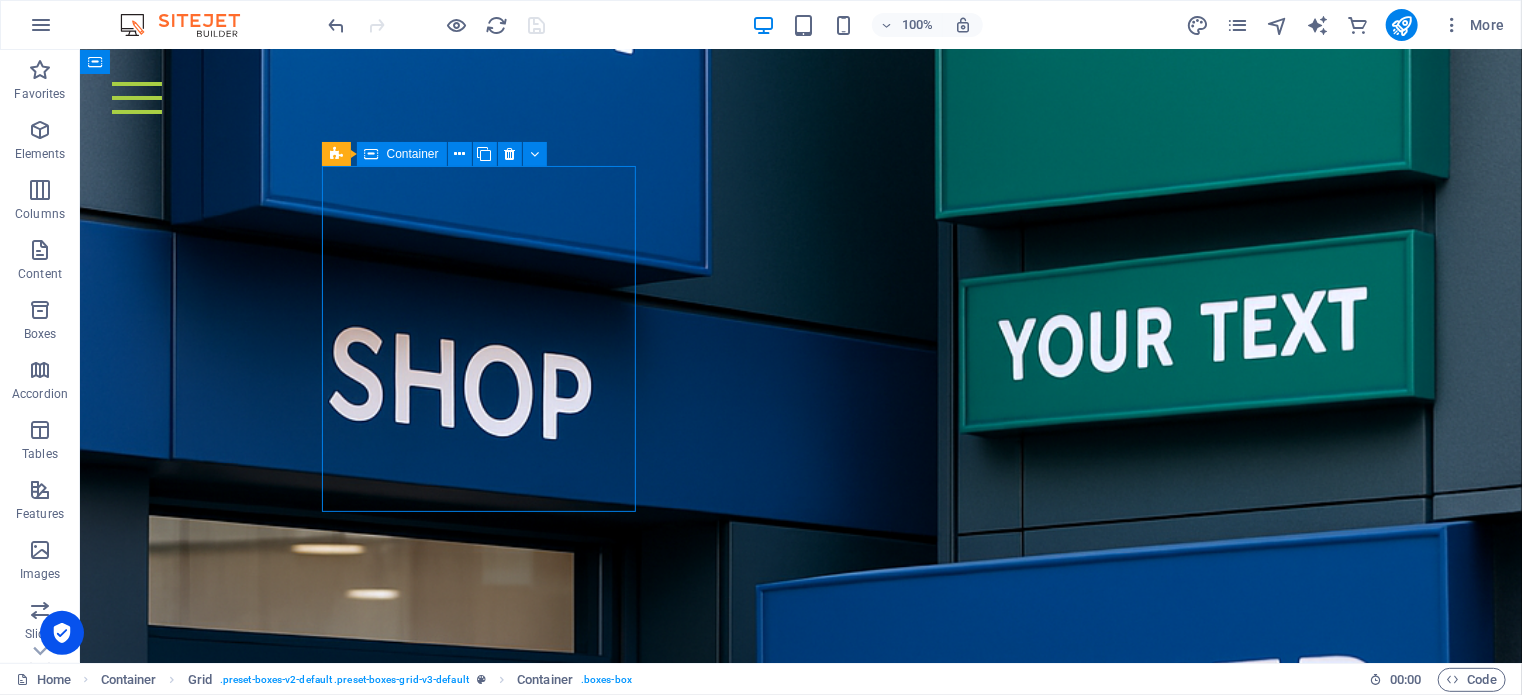 click on "DIGITAL PRINTING  Labels Paper Printing Paper Finishing NCR Books Canvasses Banners" at bounding box center [485, 2645] 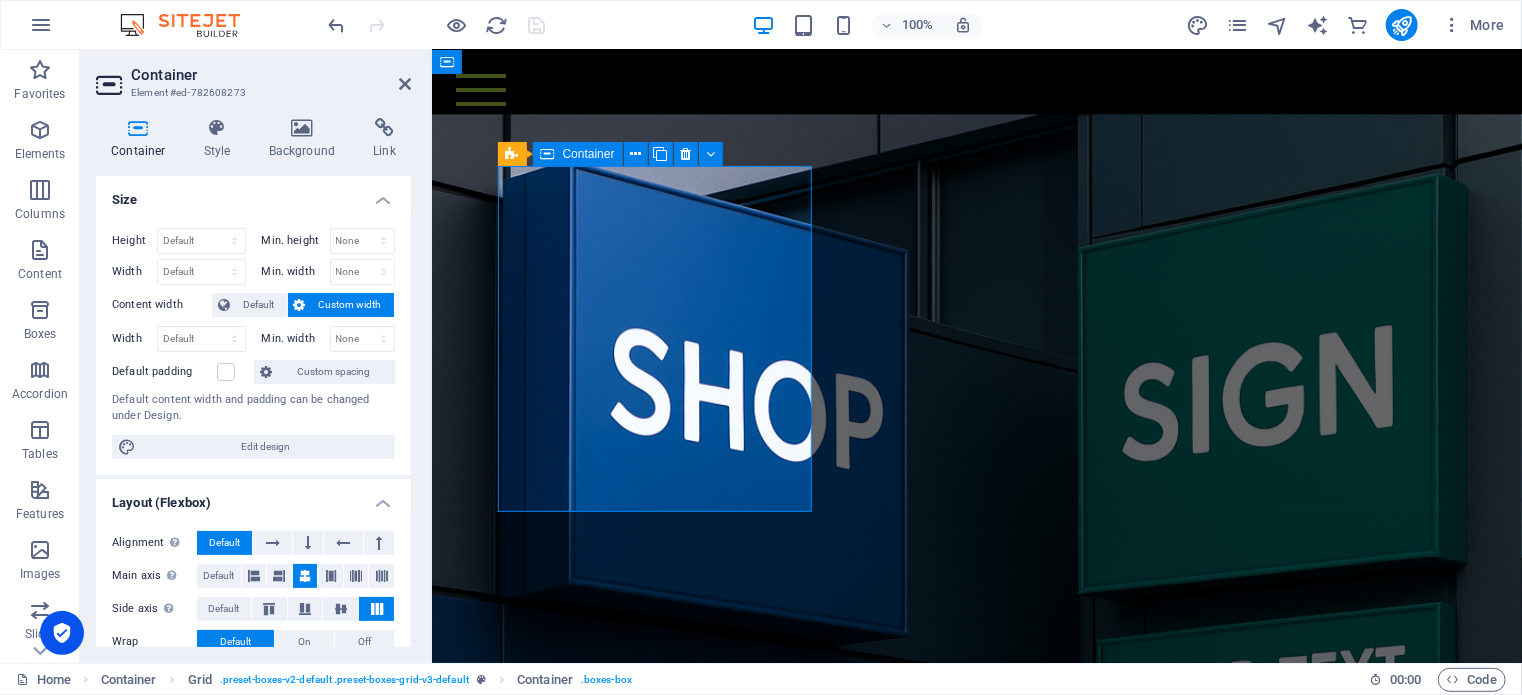 scroll, scrollTop: 2986, scrollLeft: 0, axis: vertical 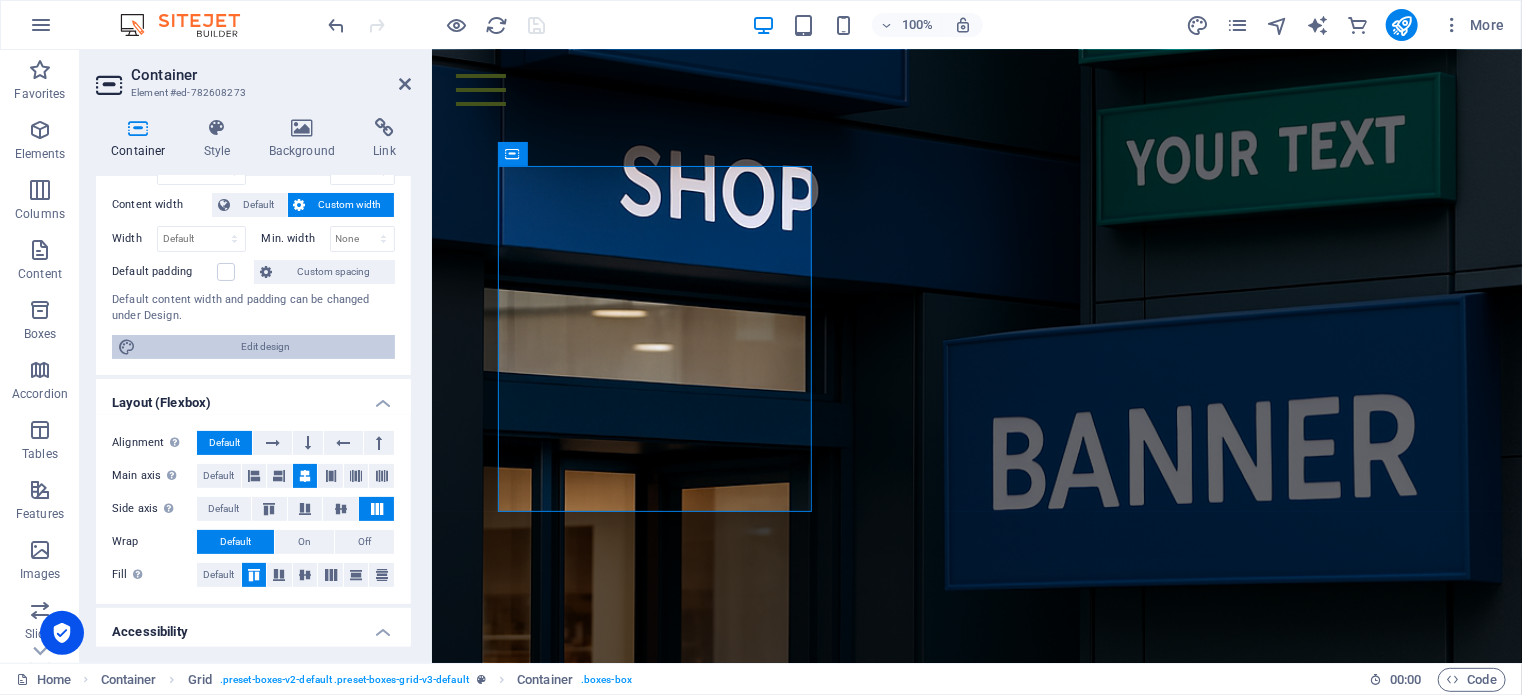 click on "Edit design" at bounding box center (265, 347) 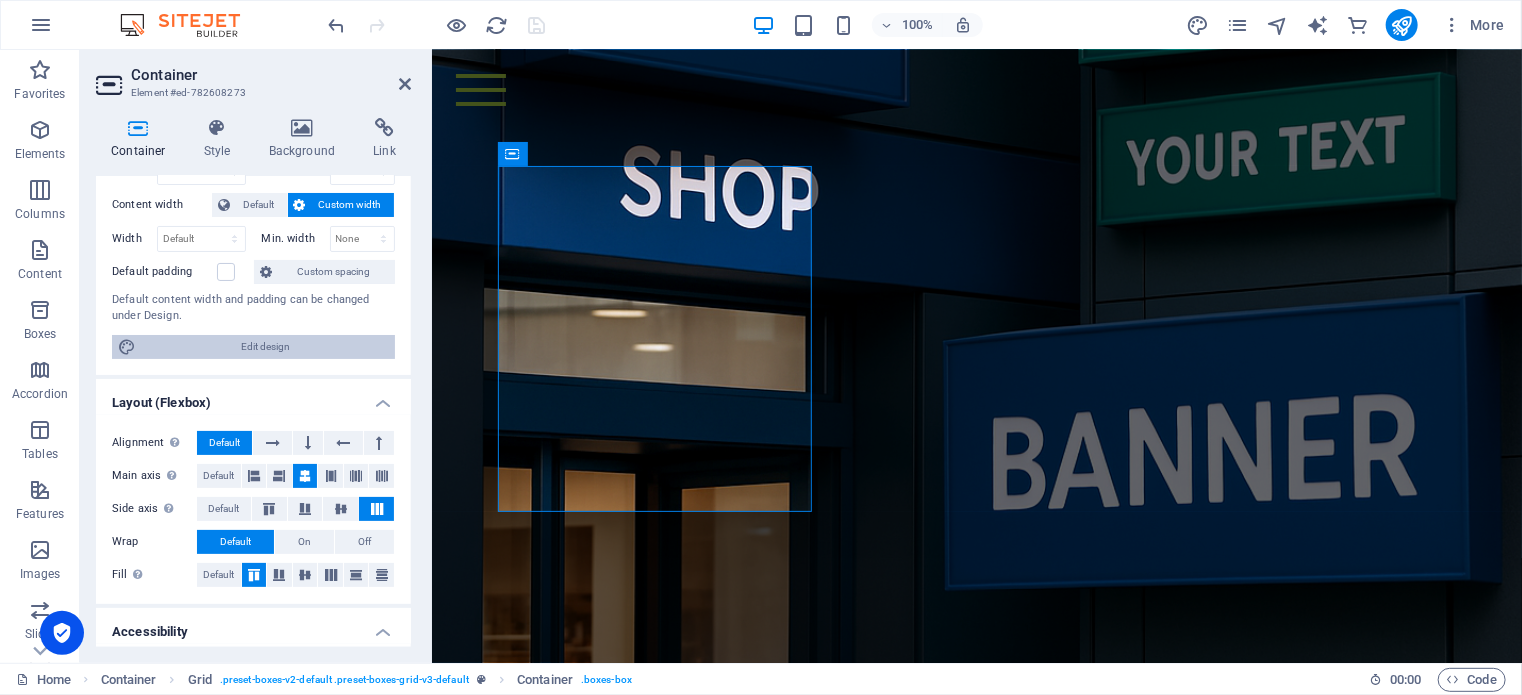 select on "rem" 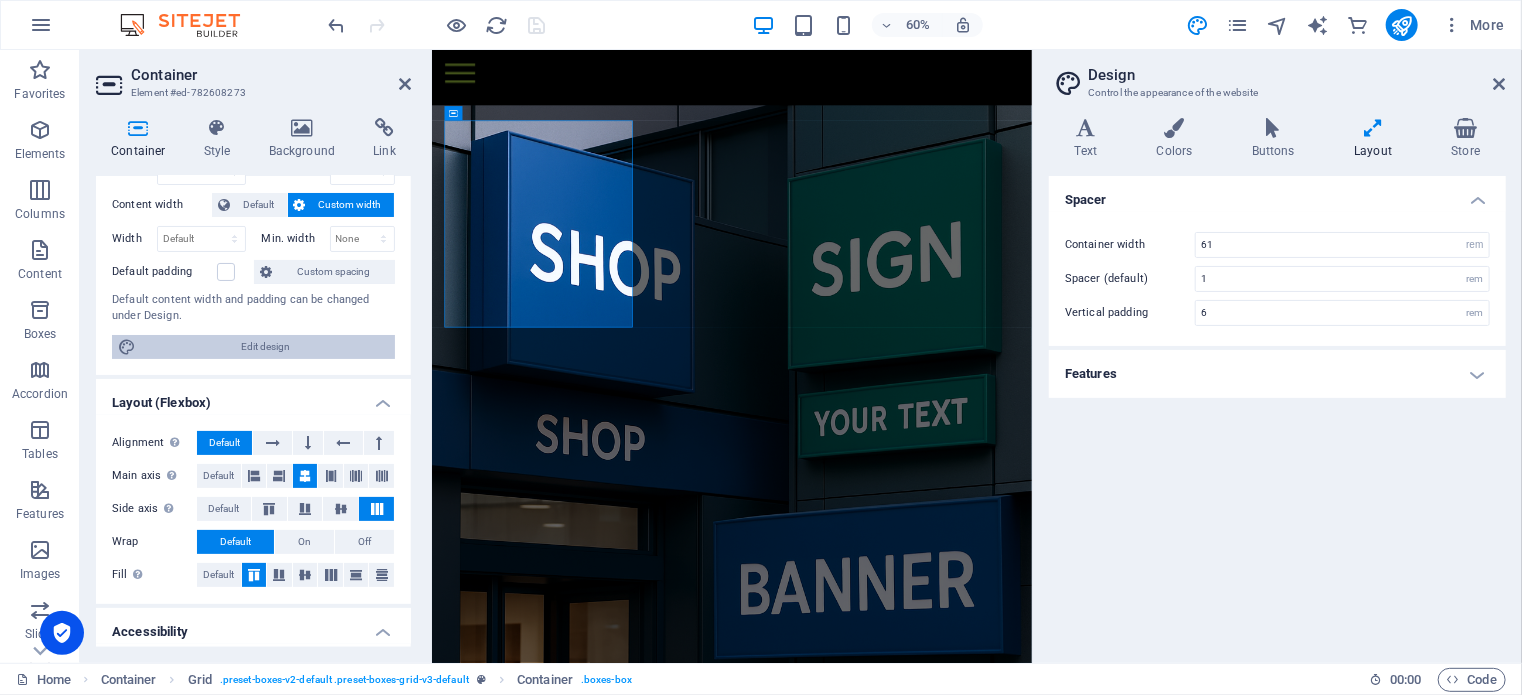 scroll, scrollTop: 3789, scrollLeft: 0, axis: vertical 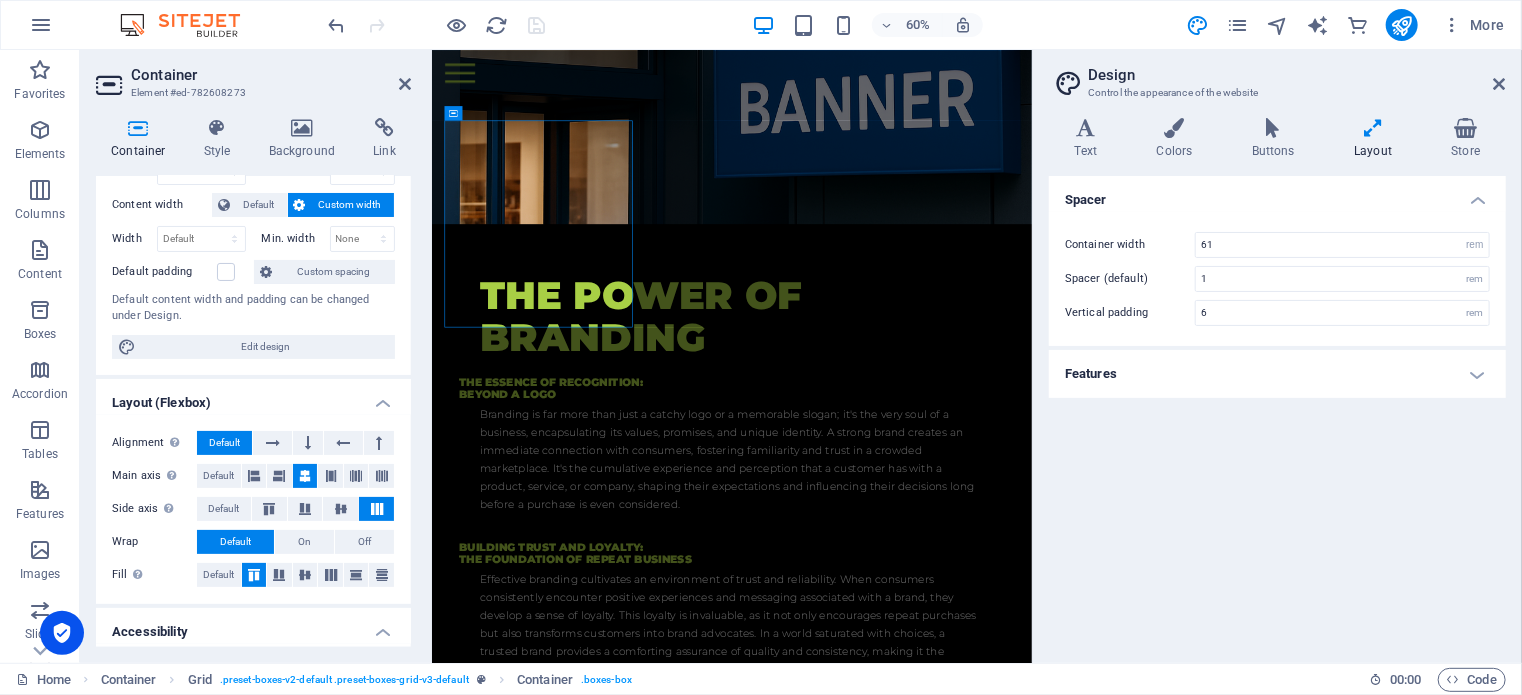 click on "Features" at bounding box center (1277, 374) 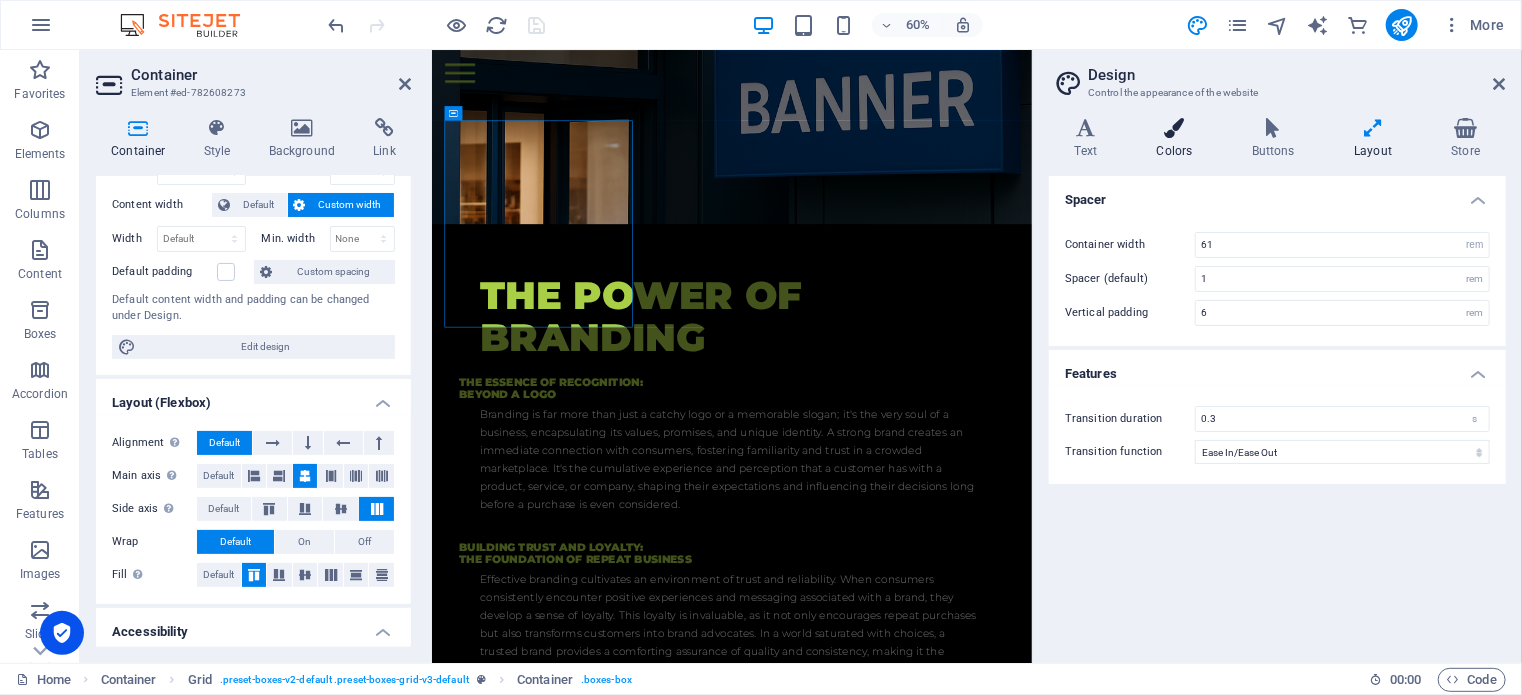 click at bounding box center [1174, 128] 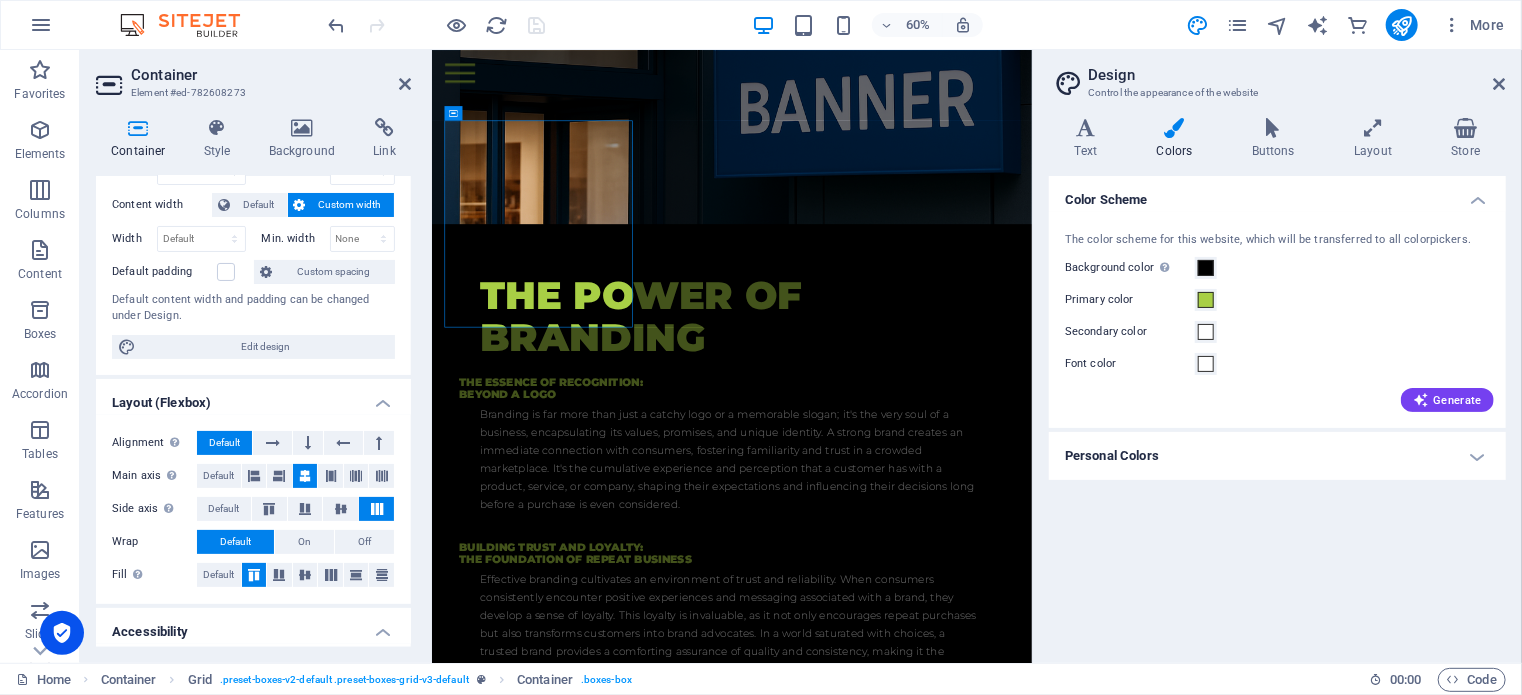 click on "Personal Colors" at bounding box center (1277, 456) 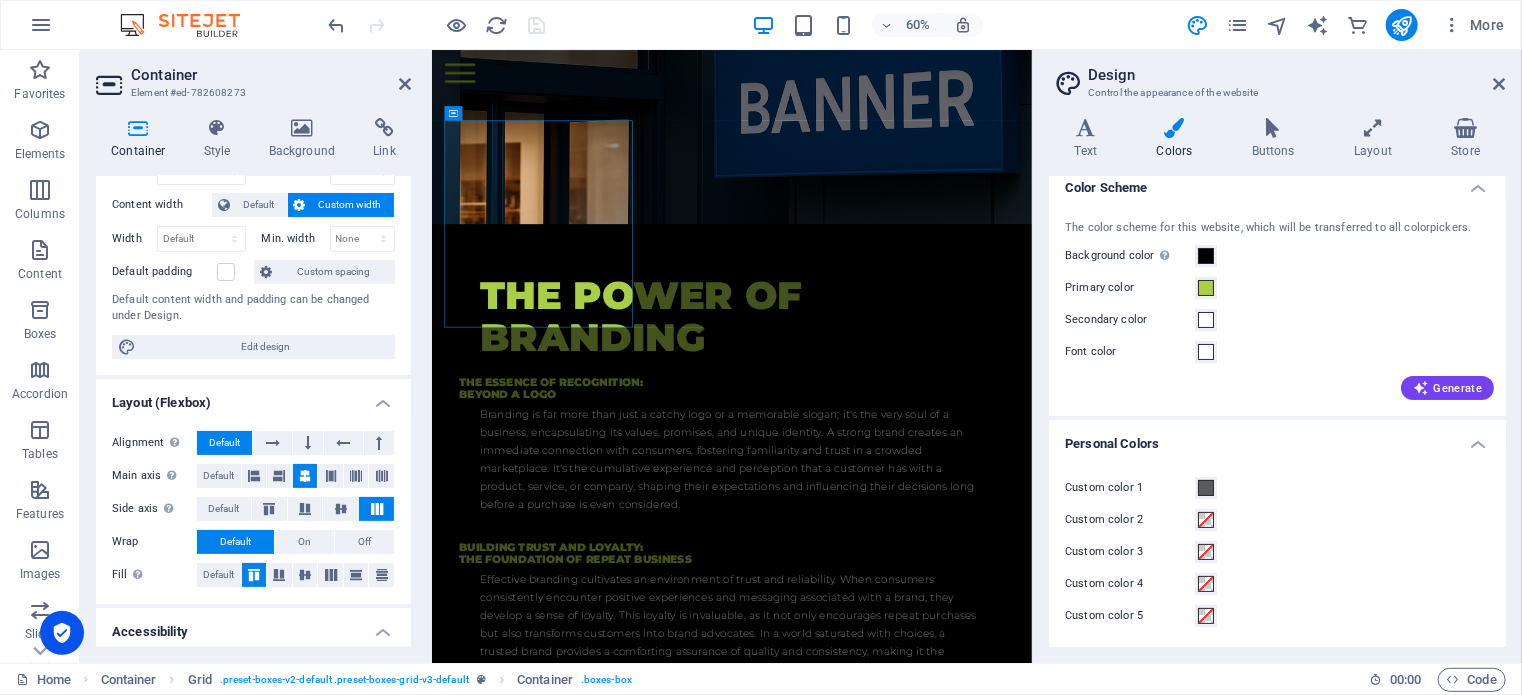 scroll, scrollTop: 0, scrollLeft: 0, axis: both 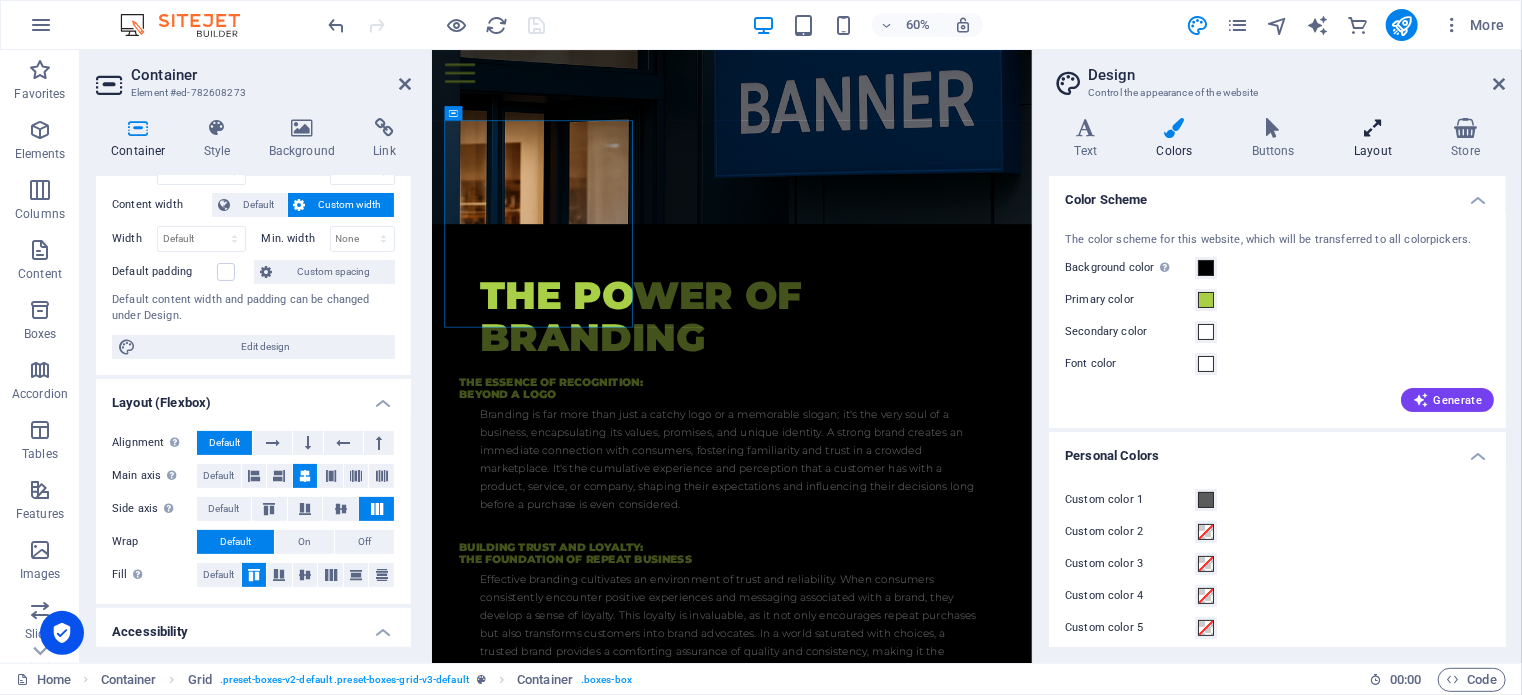 click at bounding box center (1373, 128) 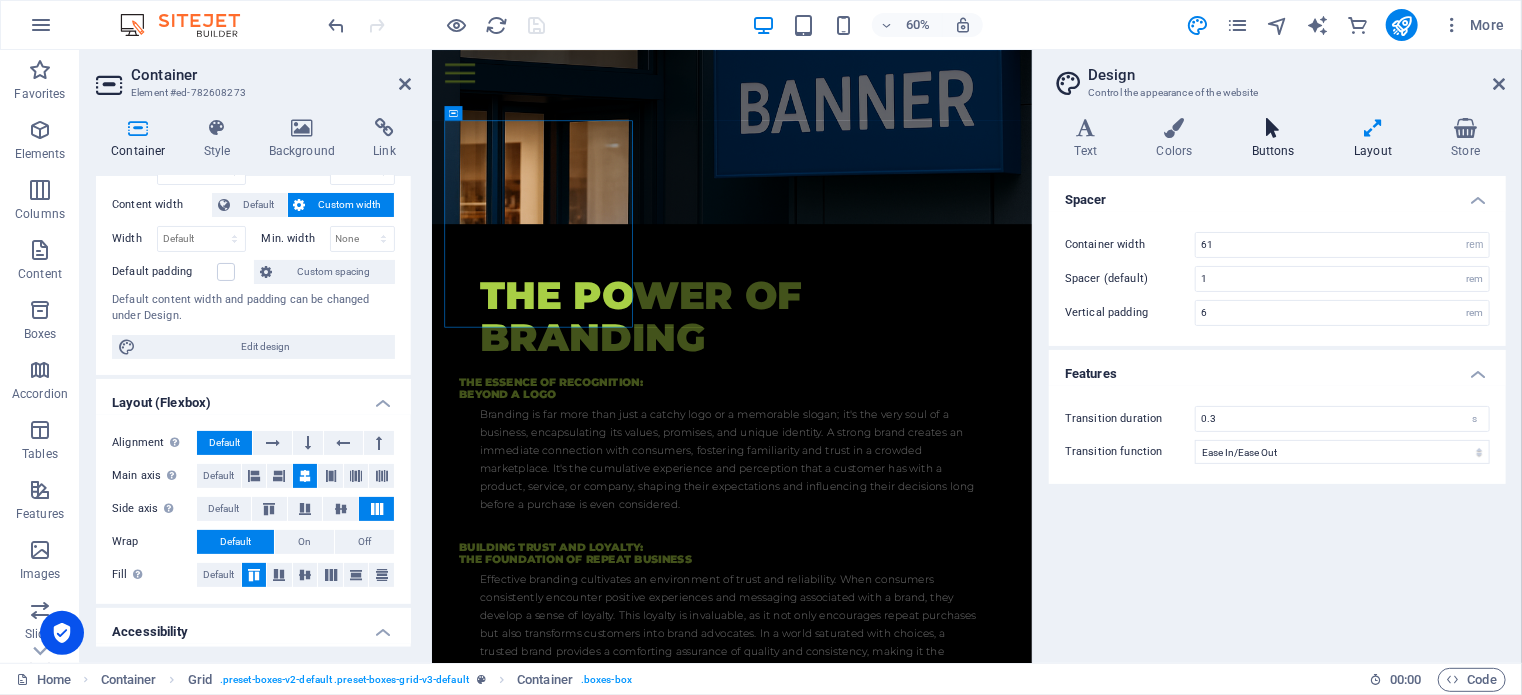click at bounding box center (1273, 128) 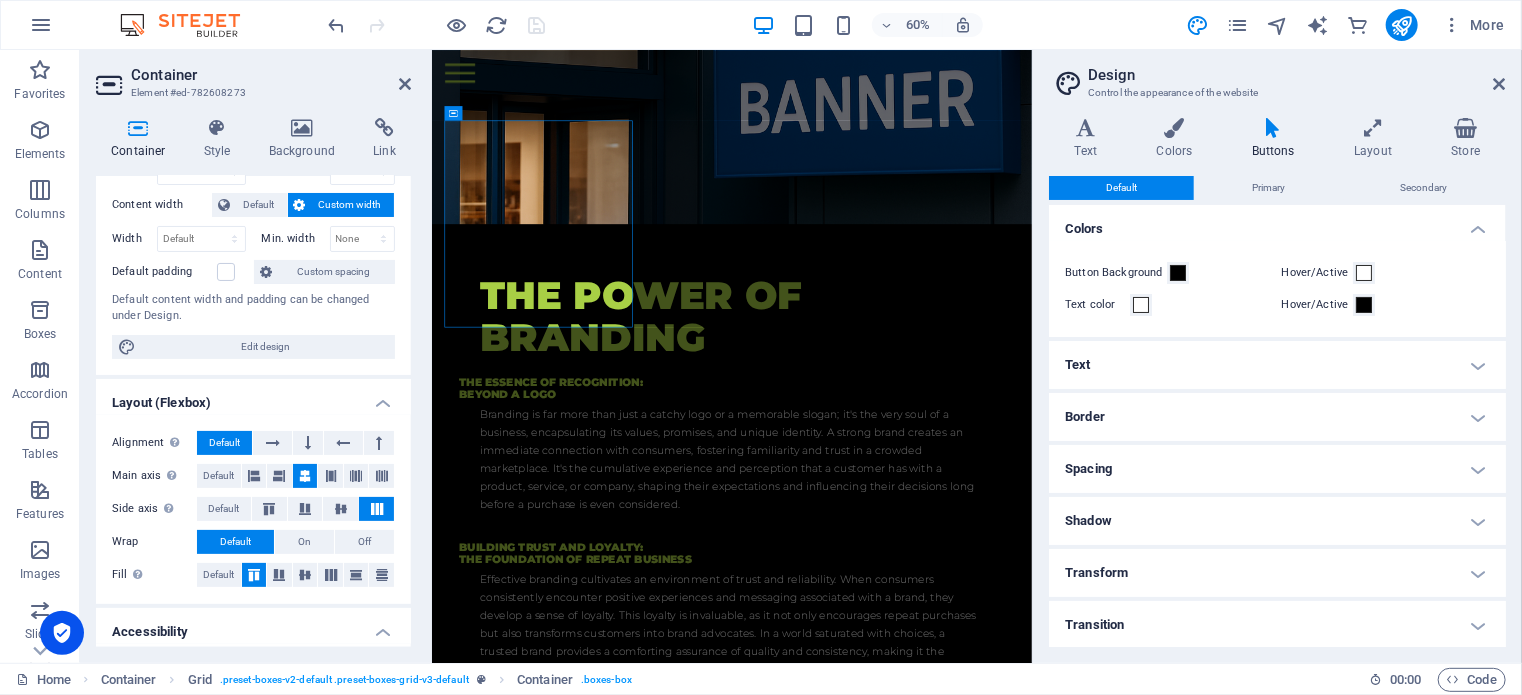click on "Border" at bounding box center [1277, 417] 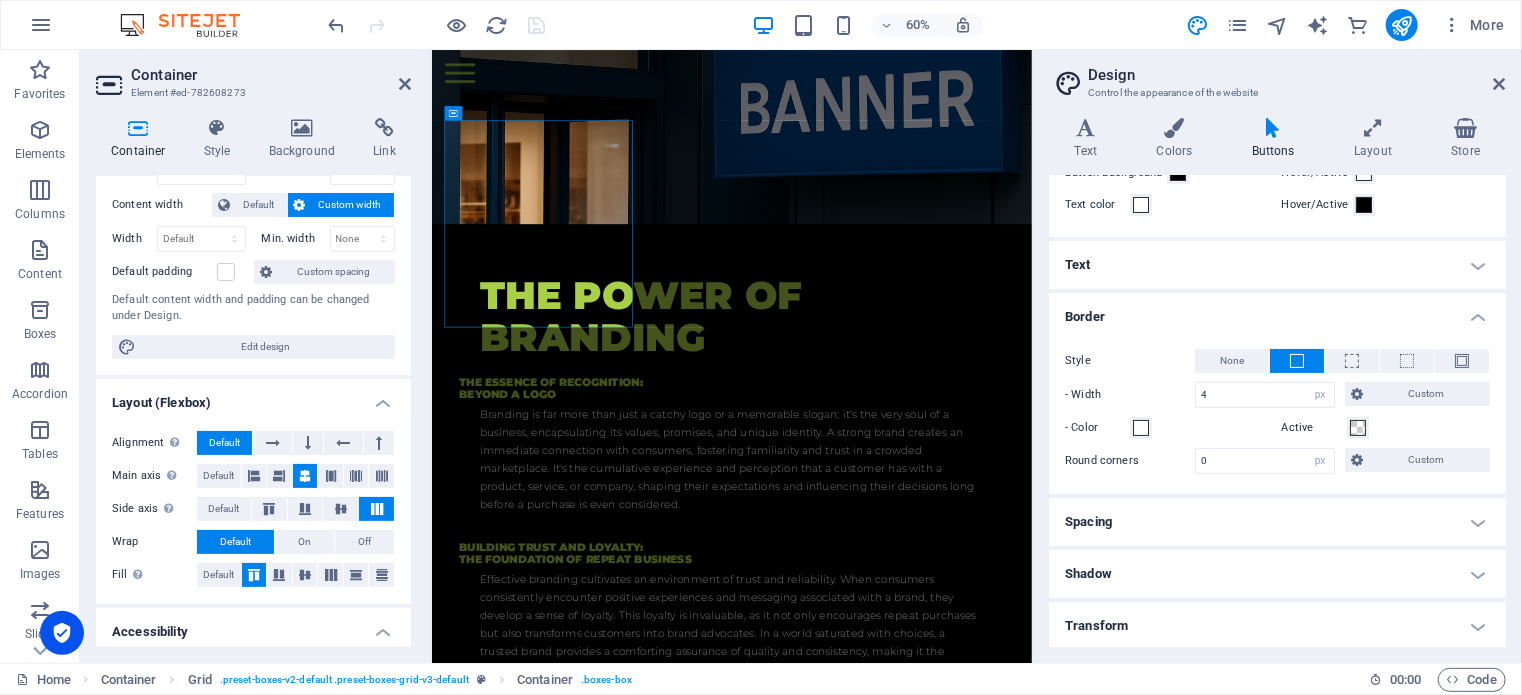 scroll, scrollTop: 153, scrollLeft: 0, axis: vertical 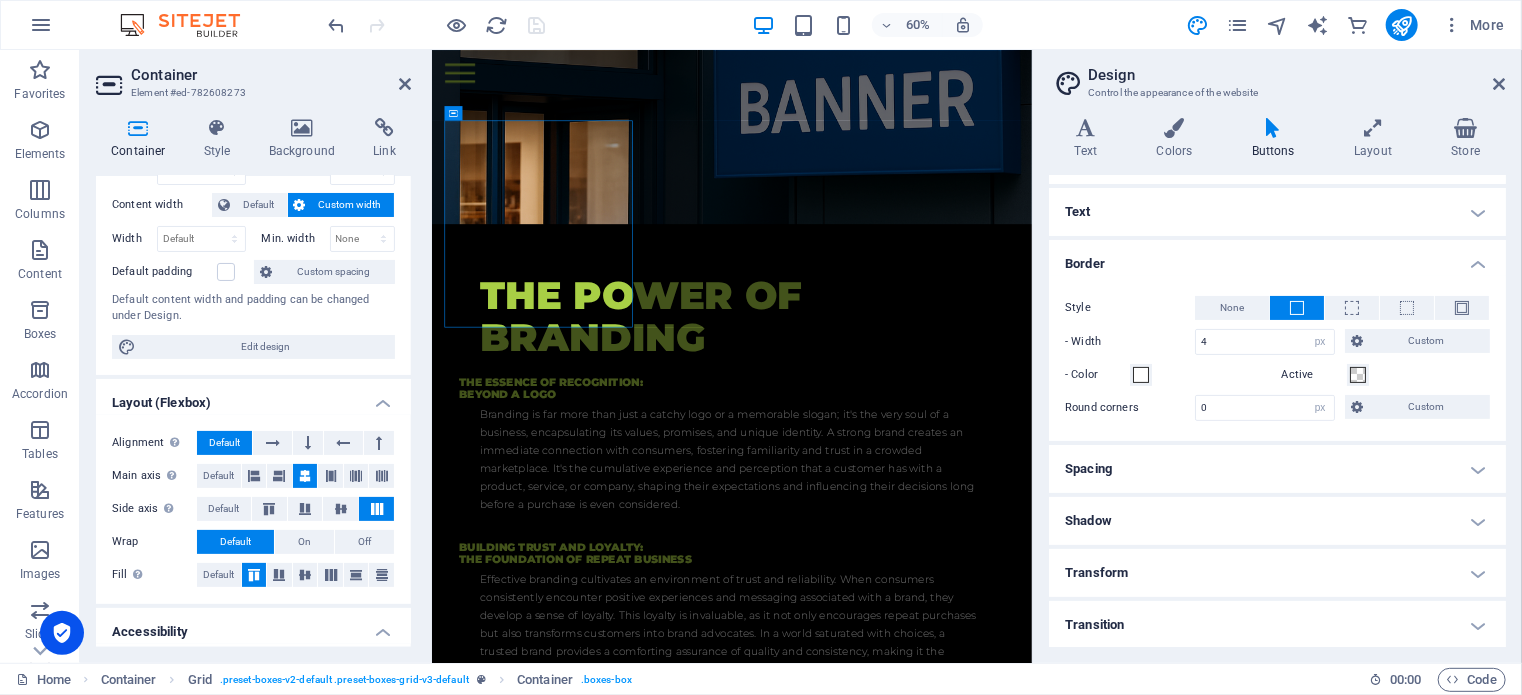 click on "Spacing" at bounding box center [1277, 469] 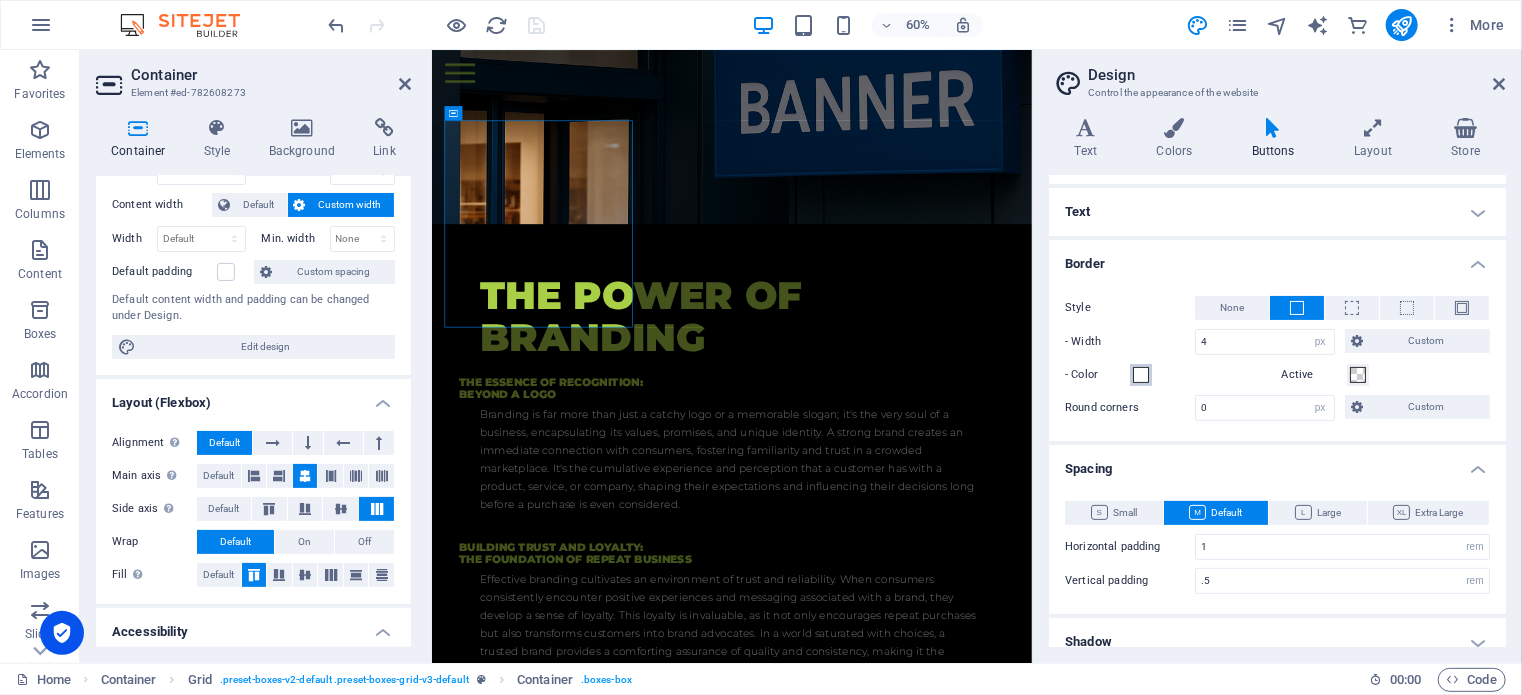 click at bounding box center [1141, 375] 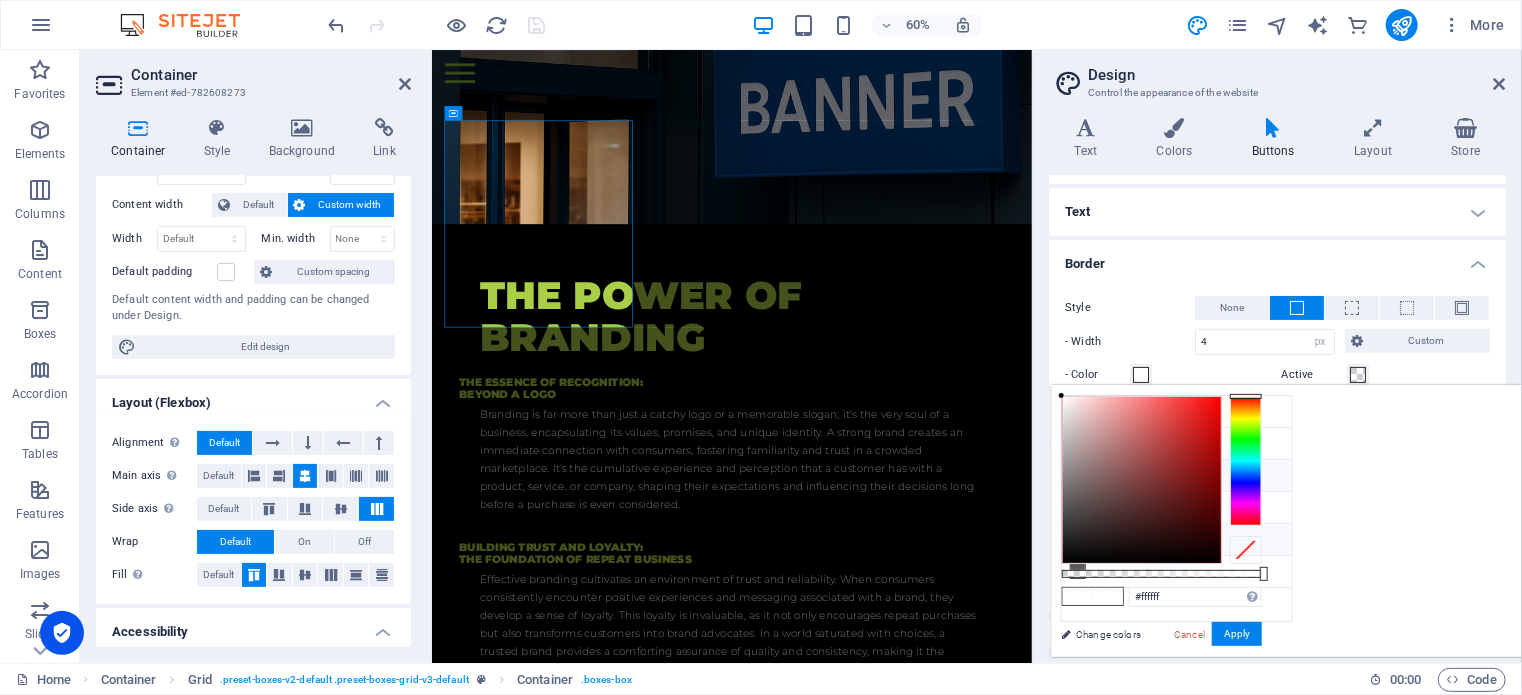 click at bounding box center (1078, 539) 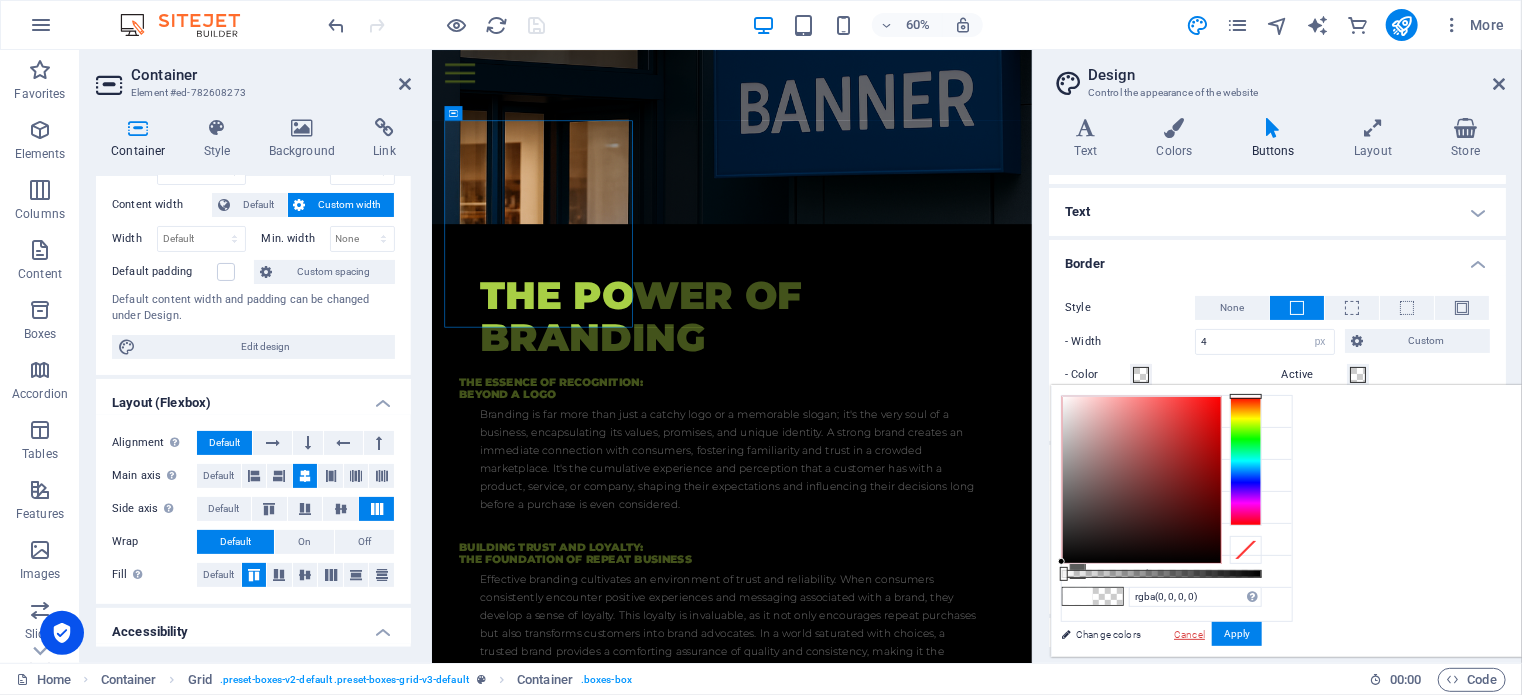 click on "Cancel" at bounding box center [1189, 634] 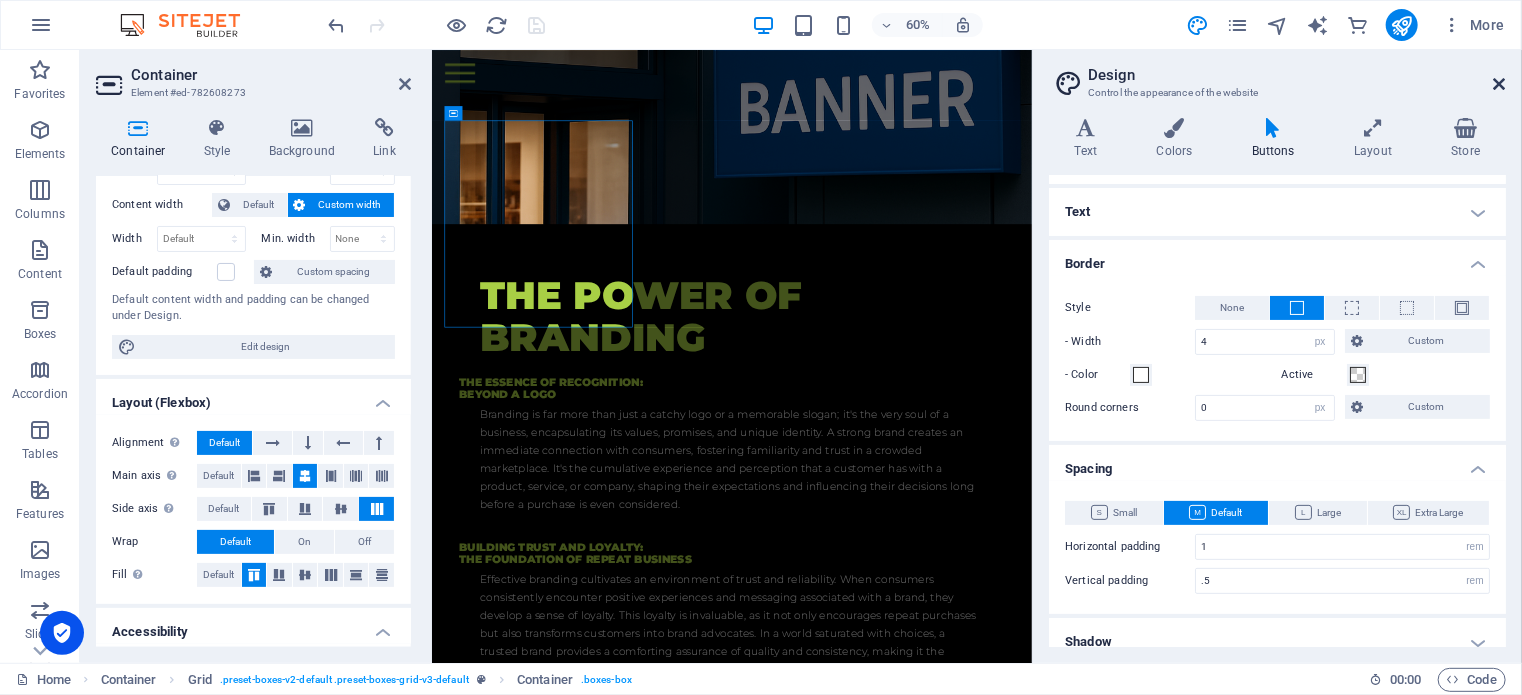 click at bounding box center (1500, 84) 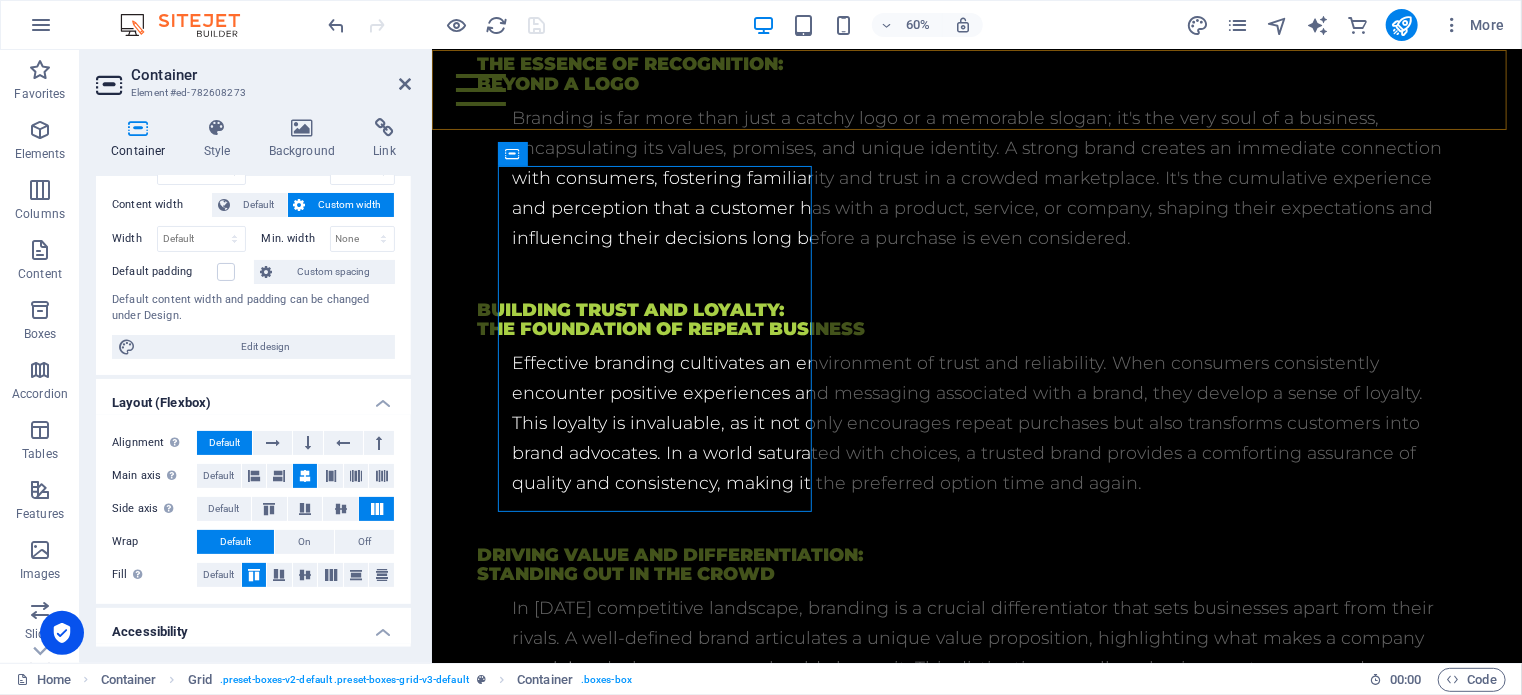 scroll, scrollTop: 2986, scrollLeft: 0, axis: vertical 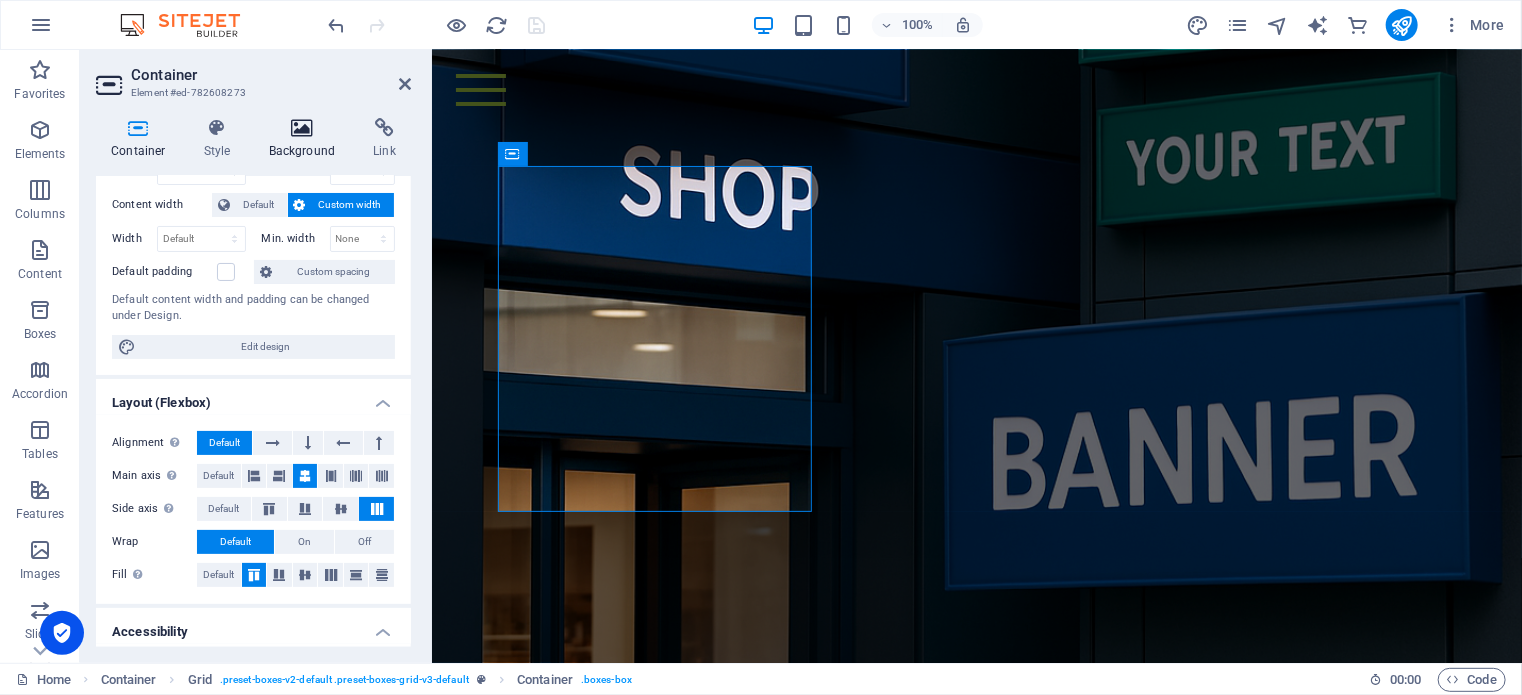 click at bounding box center [302, 128] 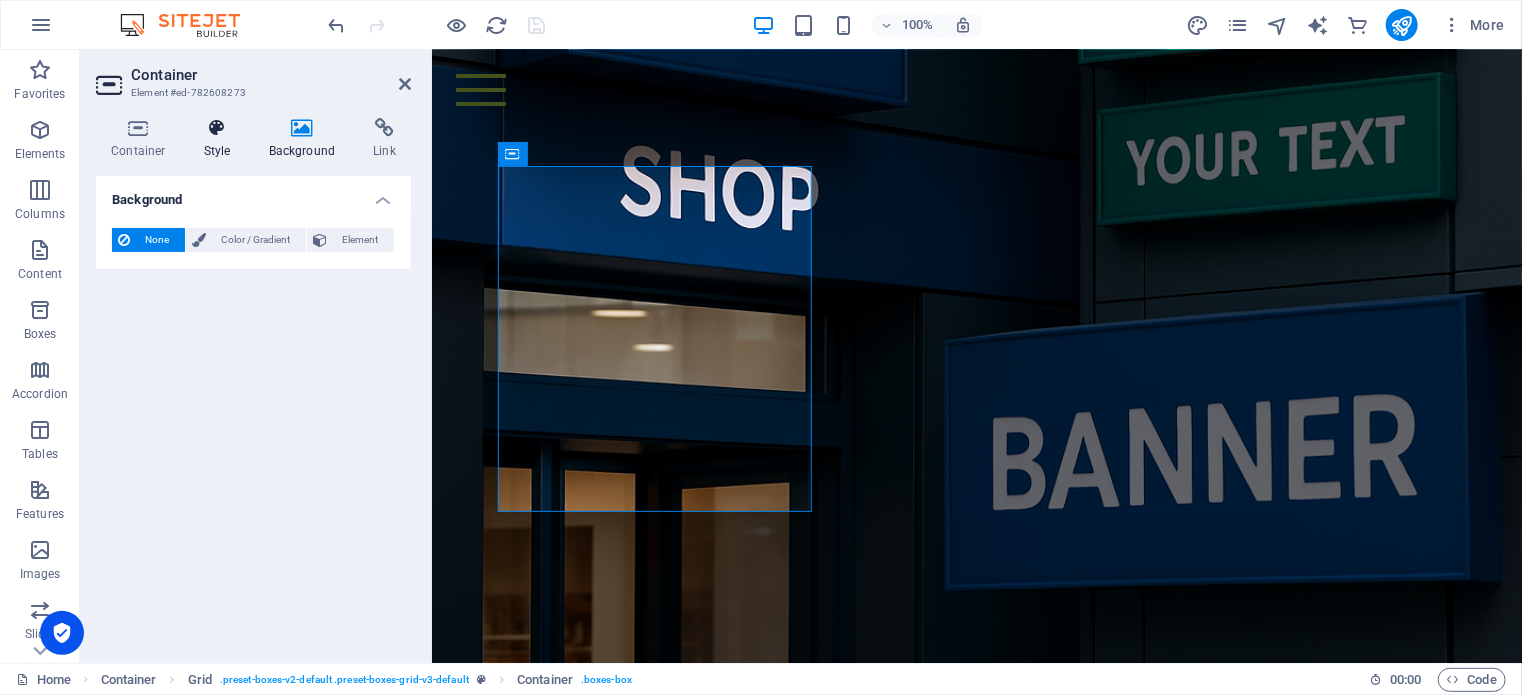 click at bounding box center (217, 128) 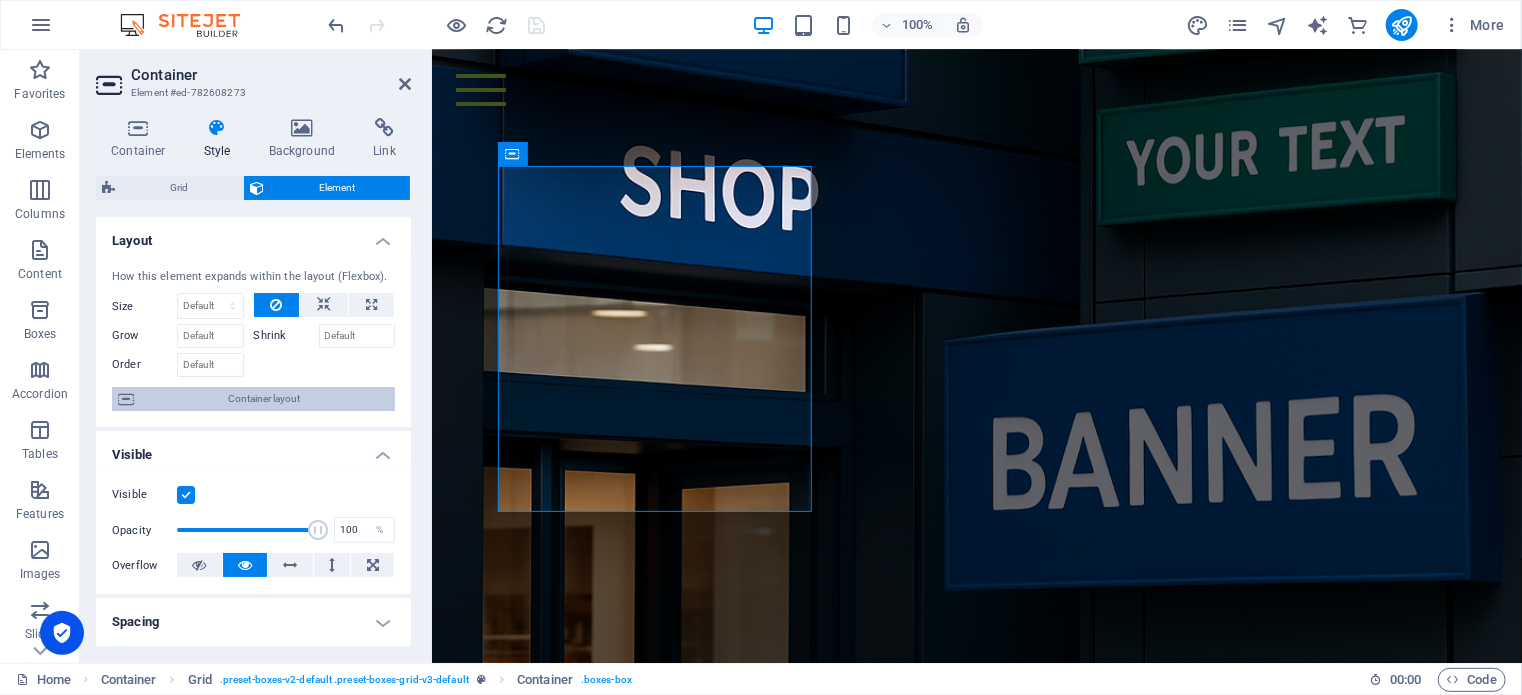 click on "Container layout" at bounding box center [264, 399] 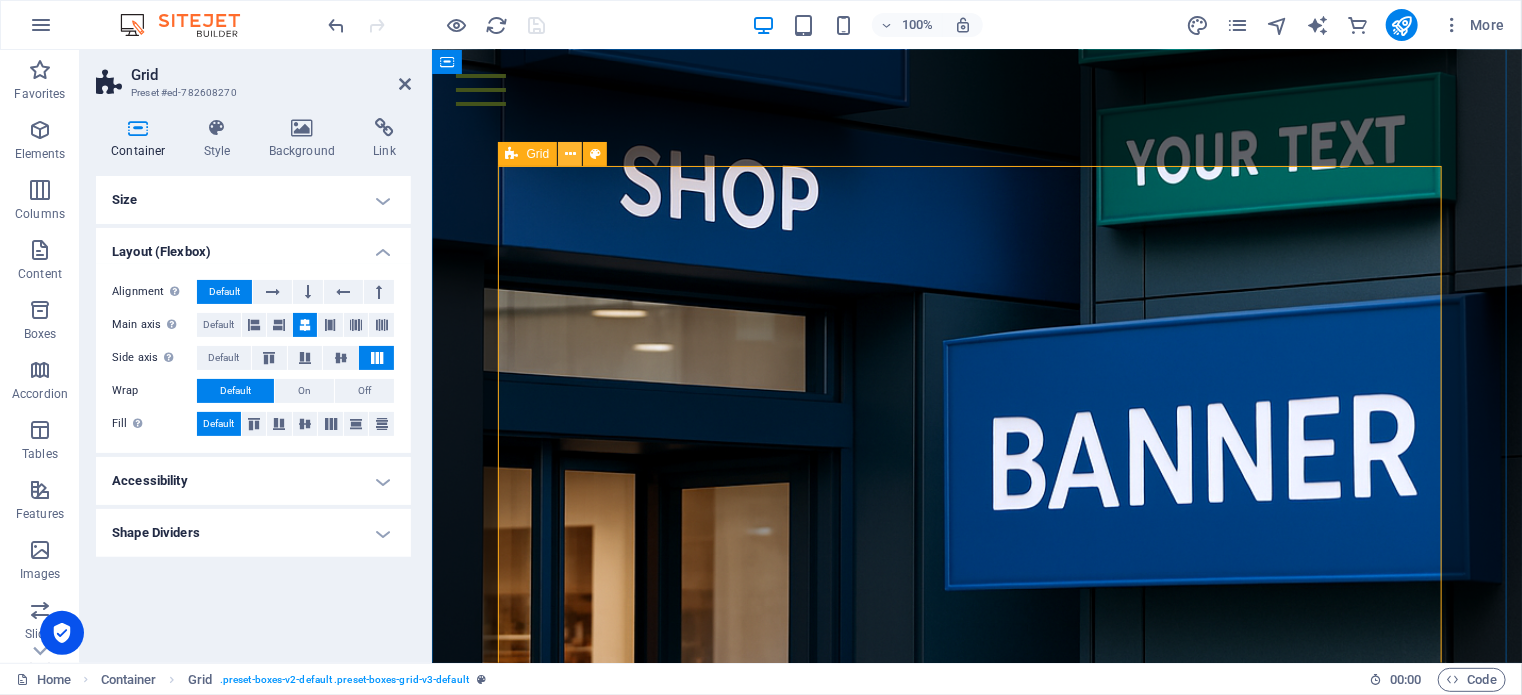 click at bounding box center [570, 154] 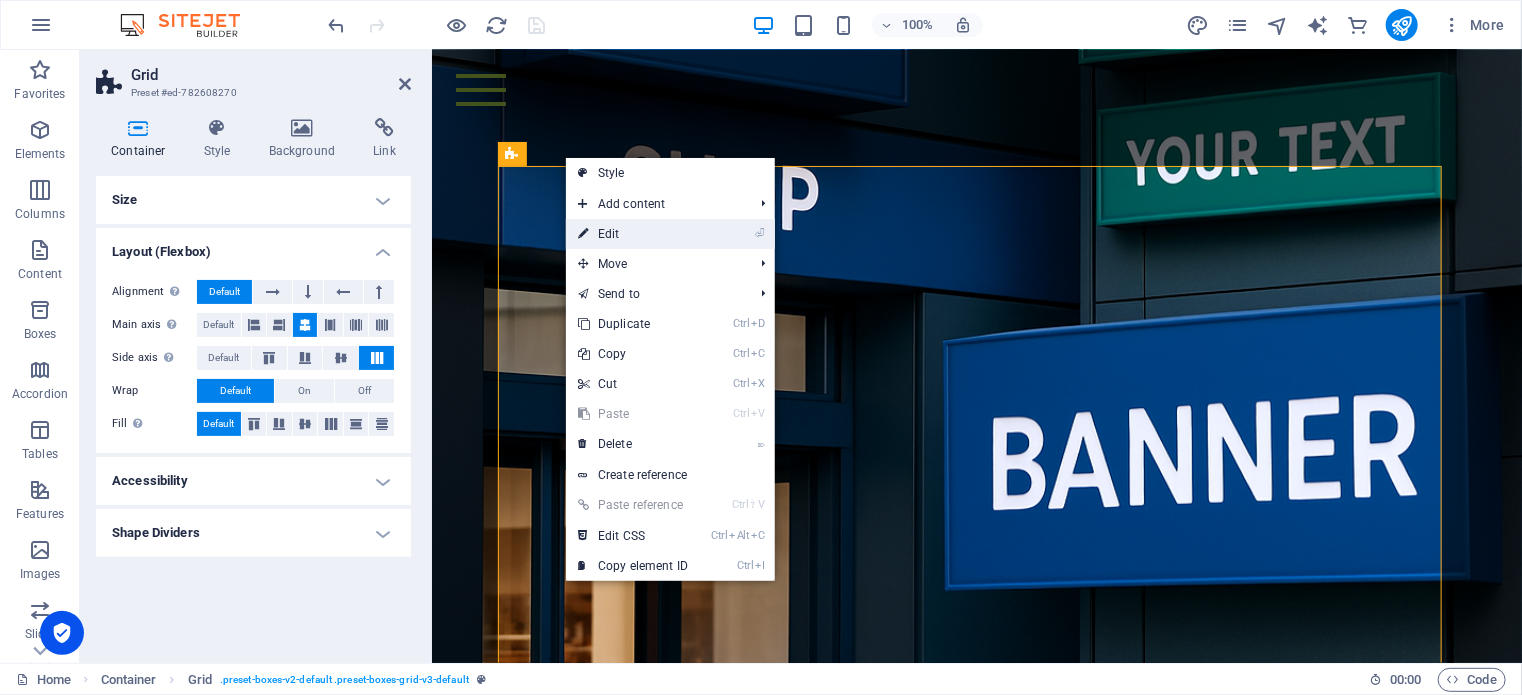 click on "⏎  Edit" at bounding box center [633, 234] 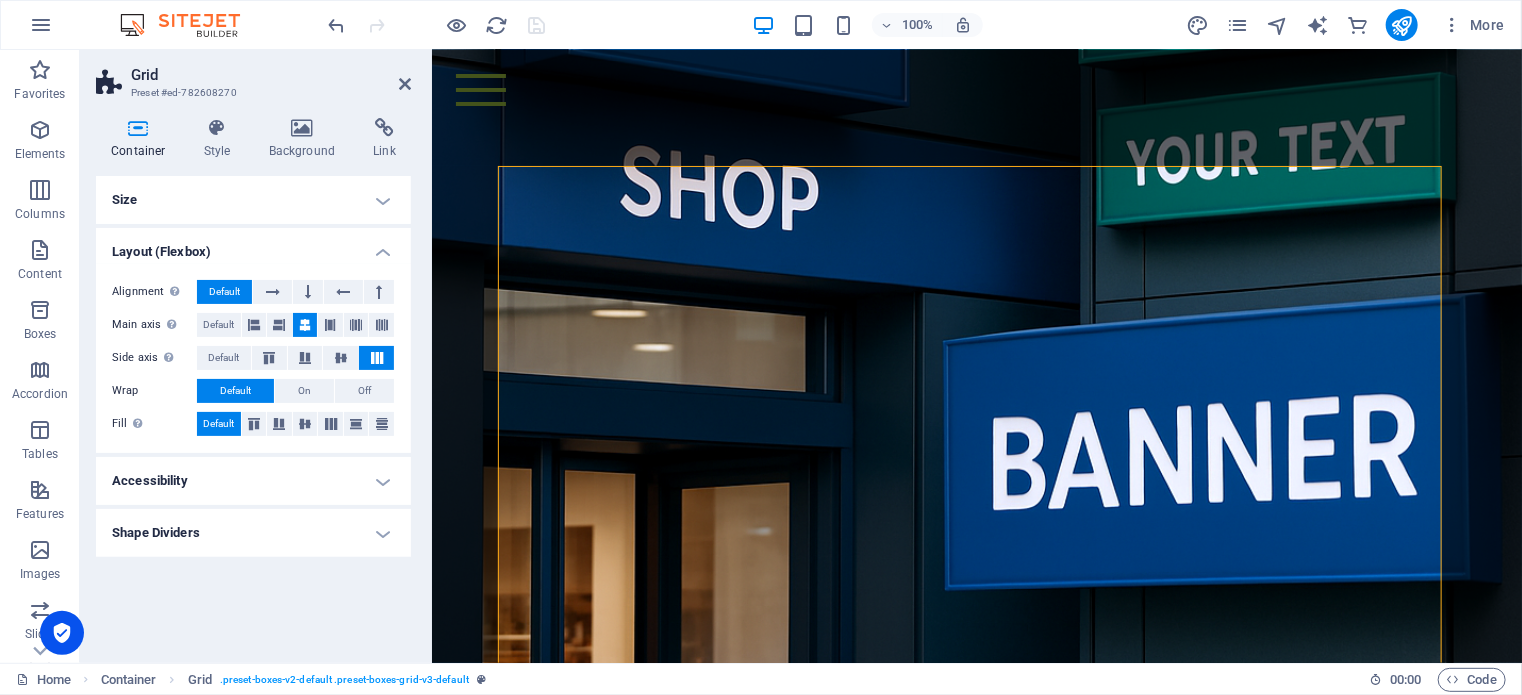 click on "Accessibility" at bounding box center (253, 481) 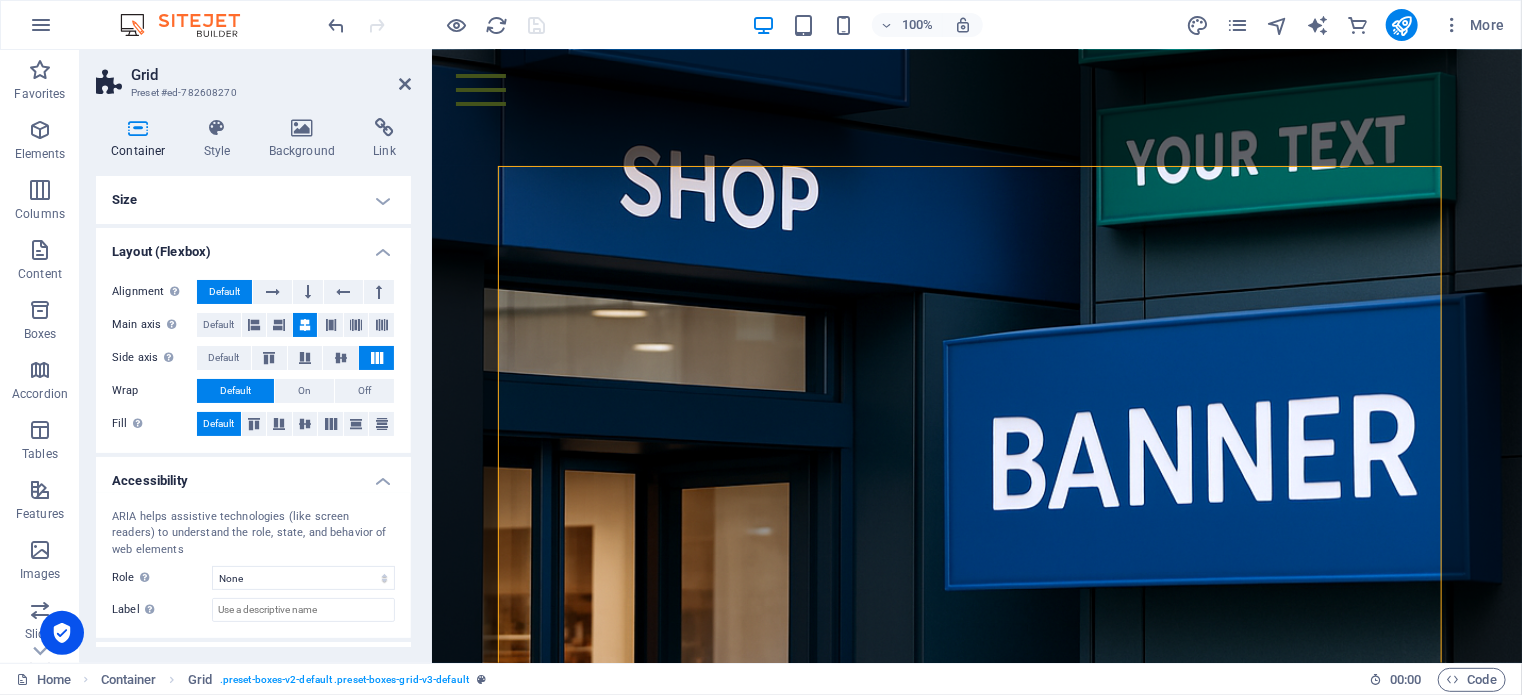 scroll, scrollTop: 42, scrollLeft: 0, axis: vertical 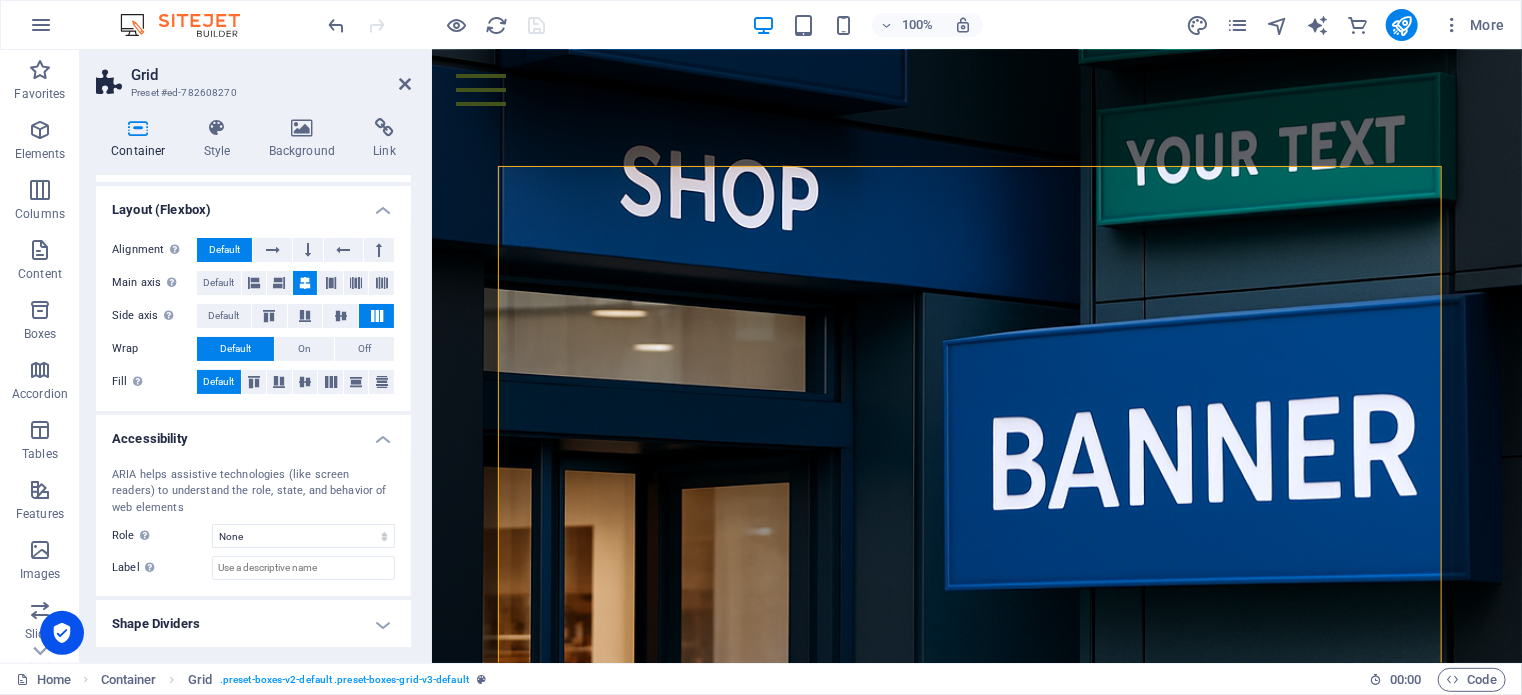 click on "Shape Dividers" at bounding box center (253, 624) 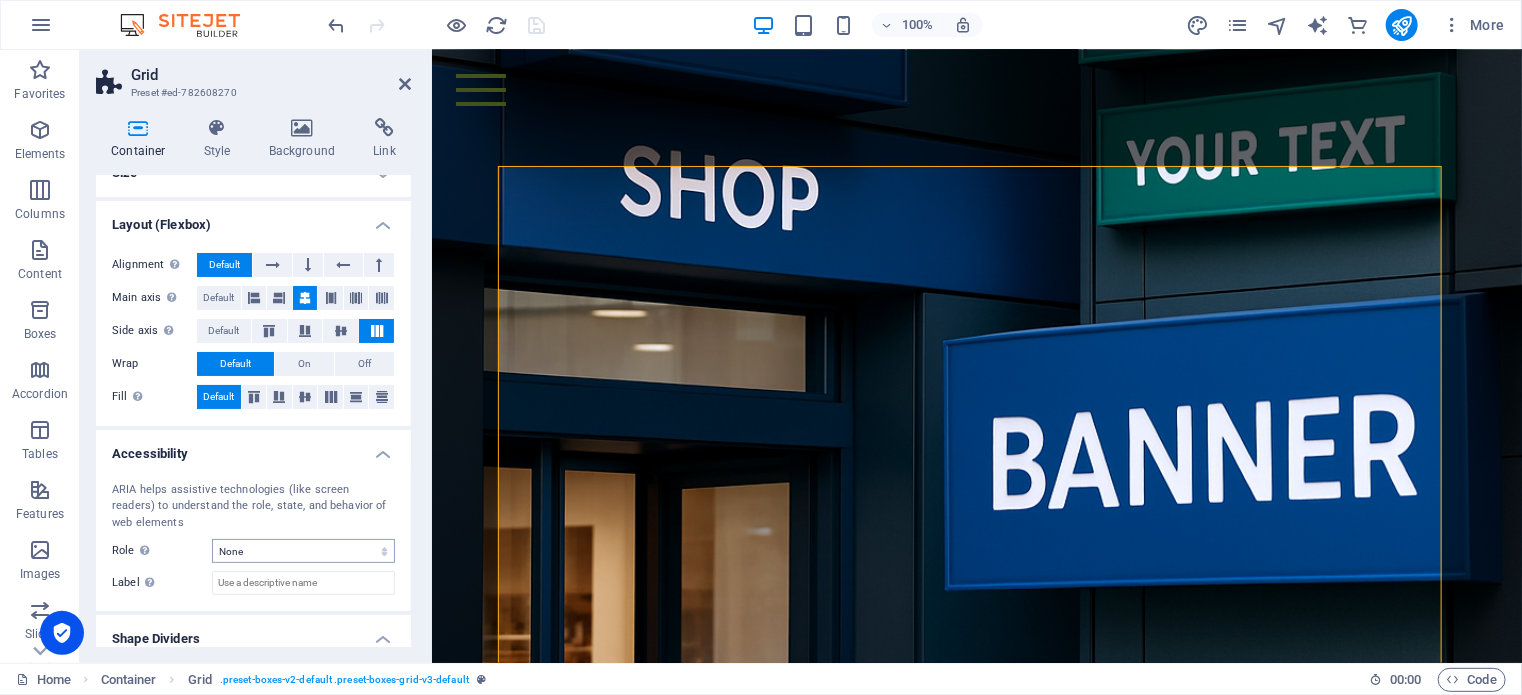 scroll, scrollTop: 0, scrollLeft: 0, axis: both 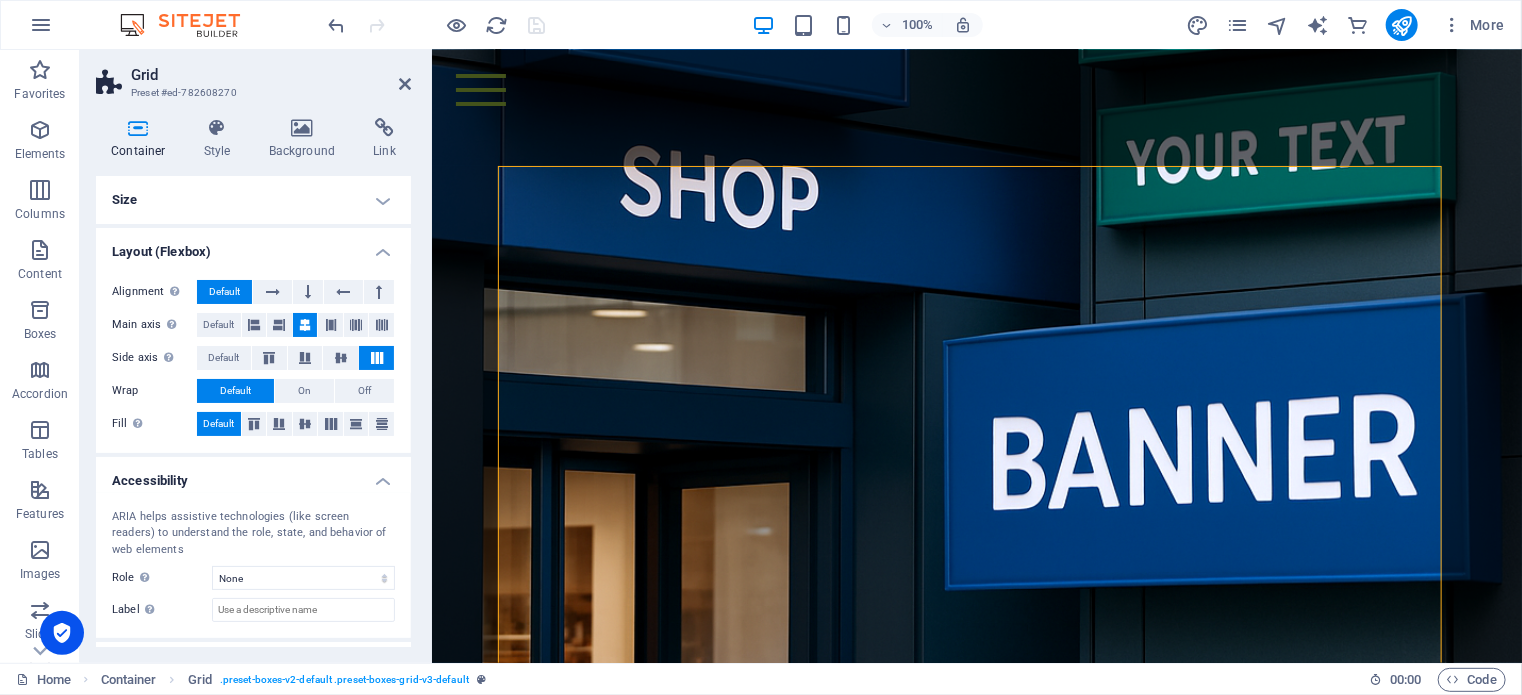 click on "Size" at bounding box center [253, 200] 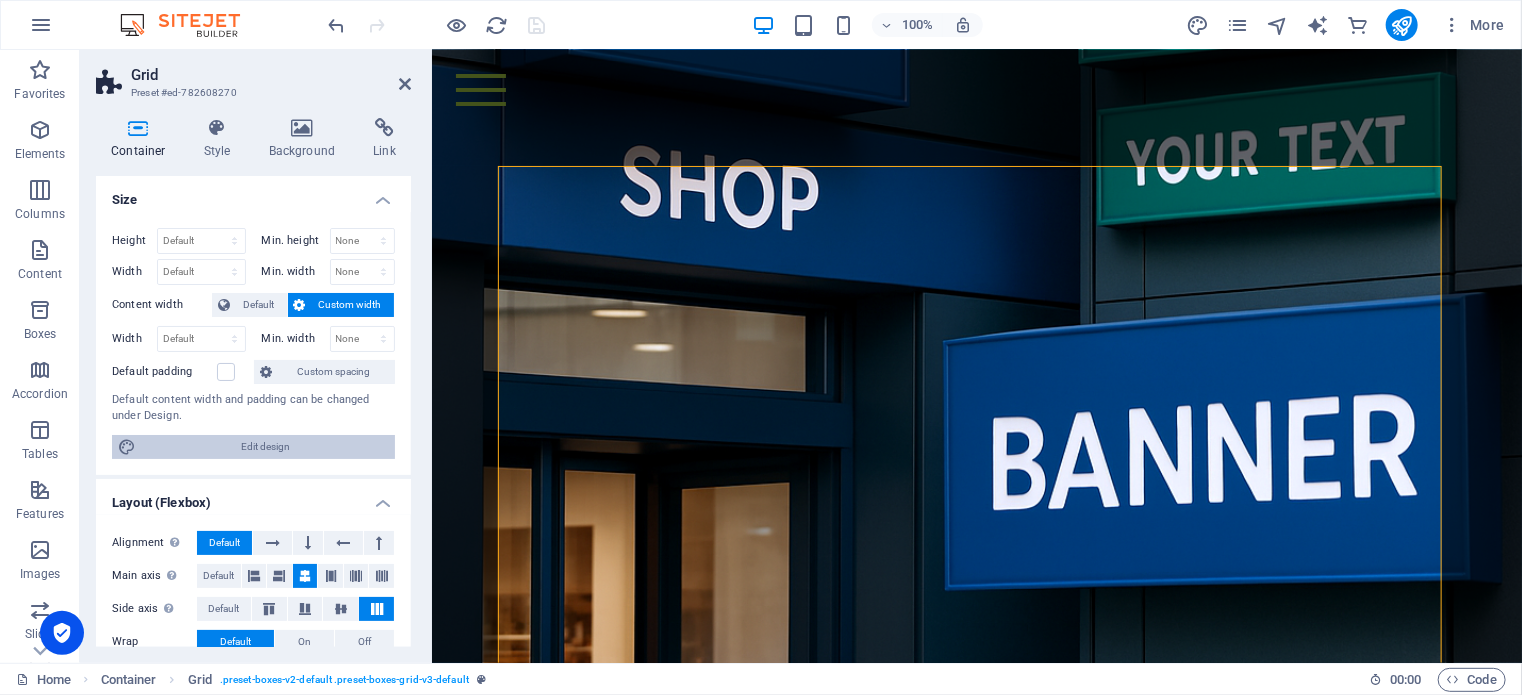click on "Edit design" at bounding box center (265, 447) 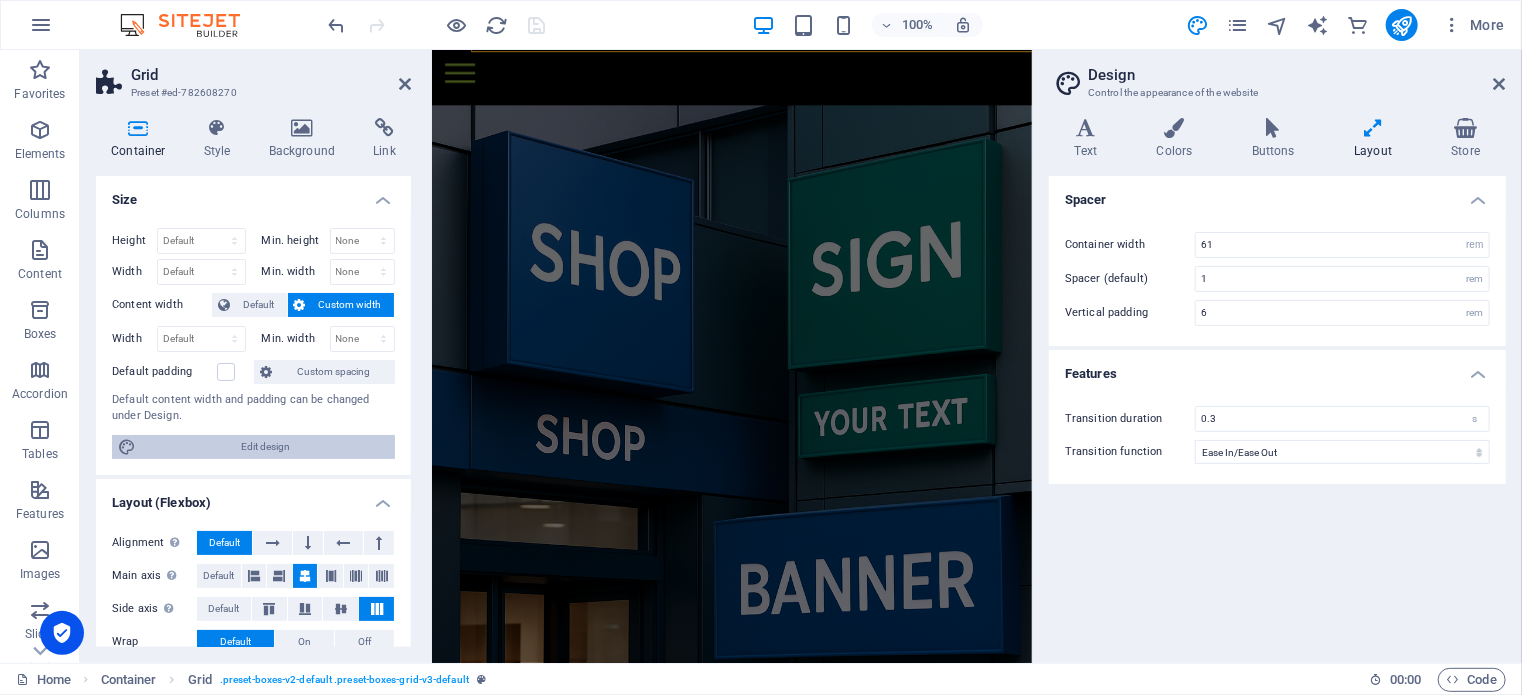 scroll, scrollTop: 3789, scrollLeft: 0, axis: vertical 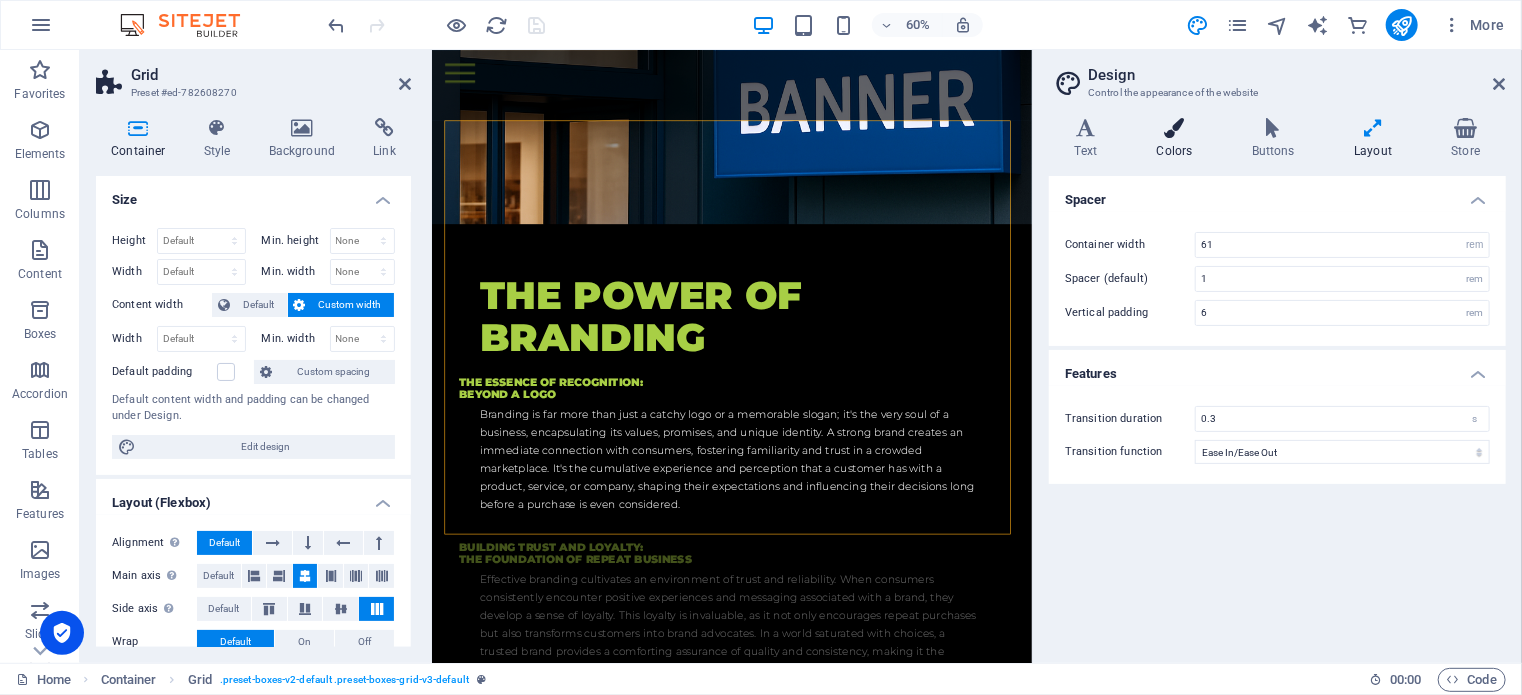 click at bounding box center [1174, 128] 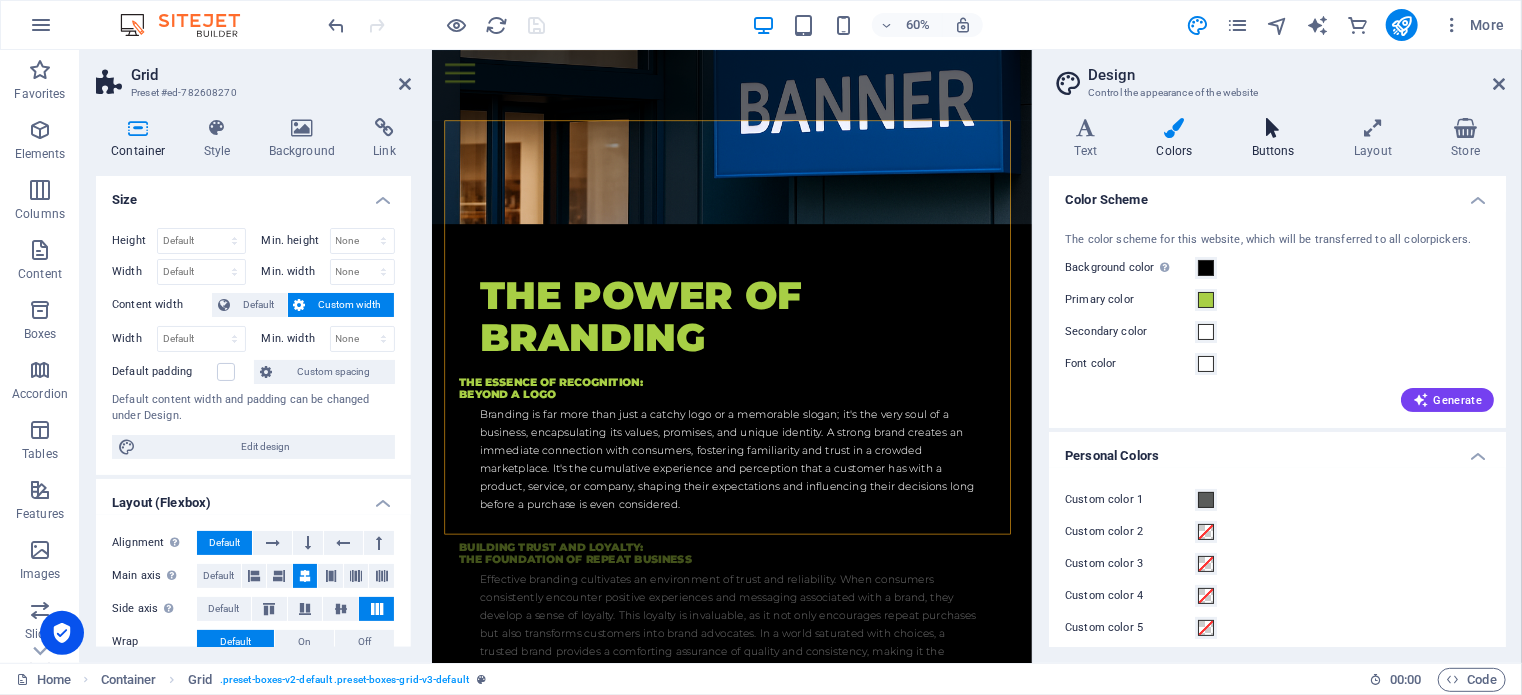 click at bounding box center [1273, 128] 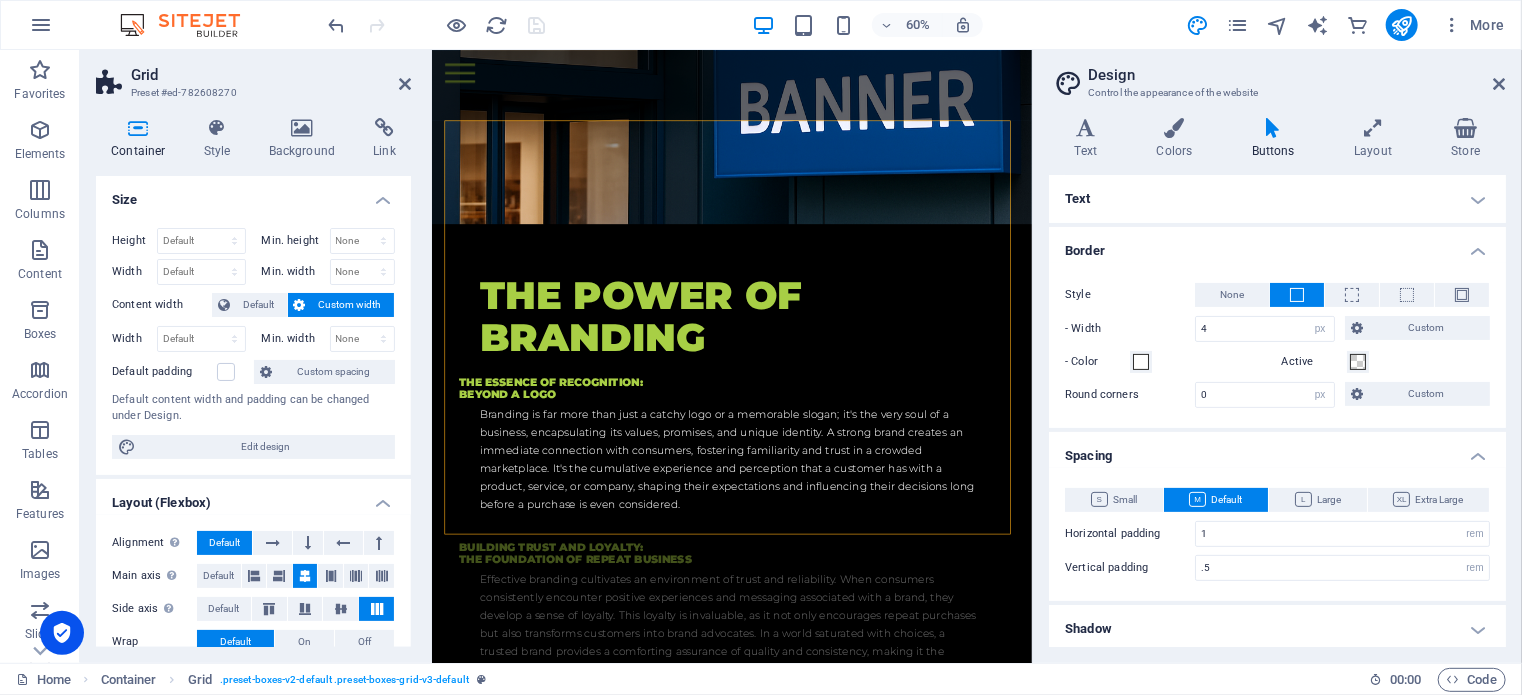 scroll, scrollTop: 200, scrollLeft: 0, axis: vertical 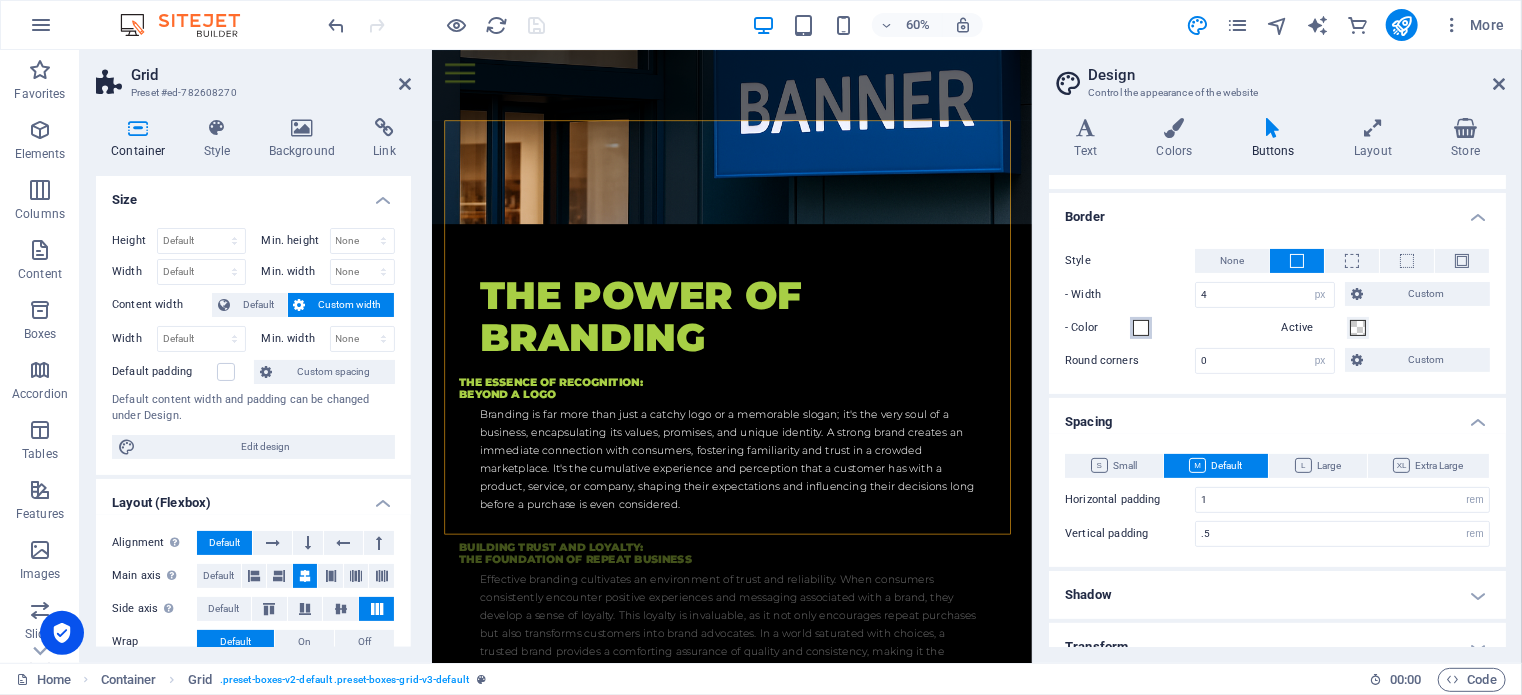 click at bounding box center [1141, 328] 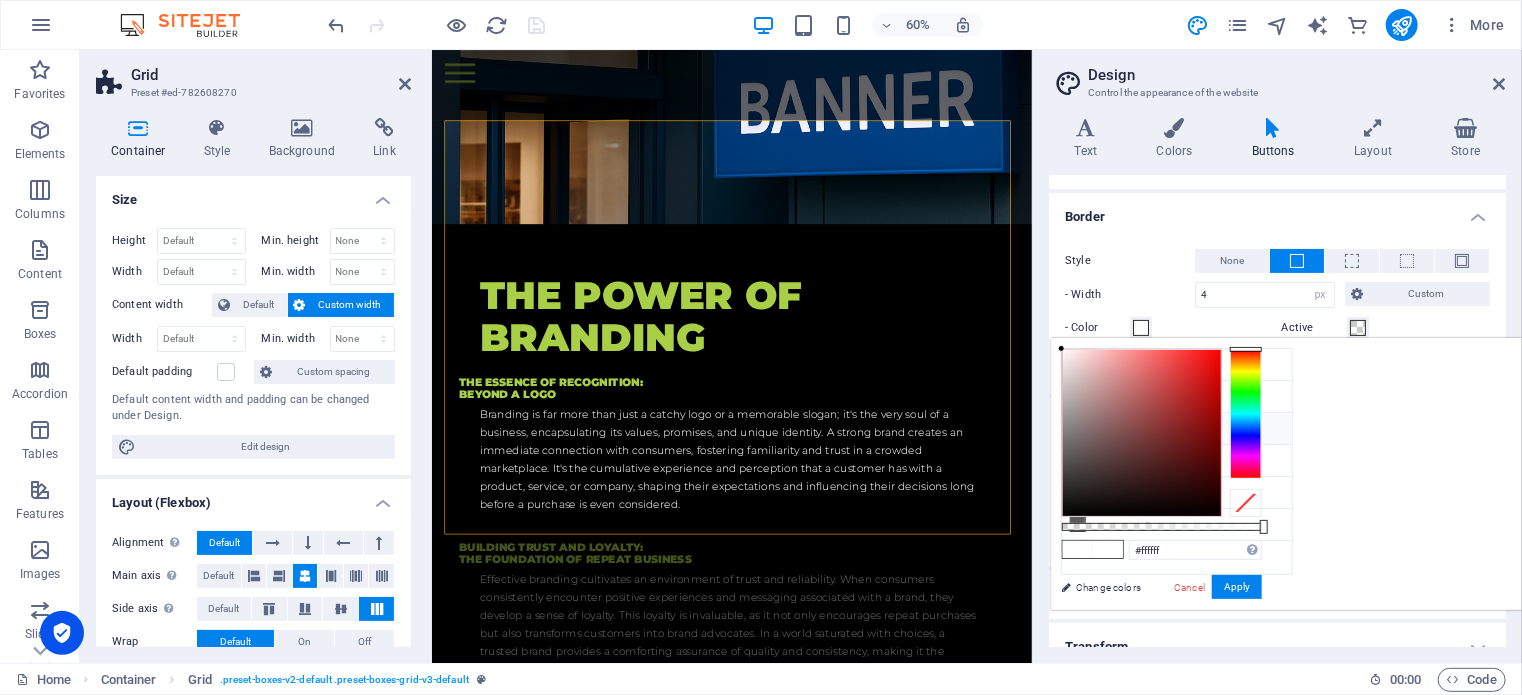 click at bounding box center [1141, 328] 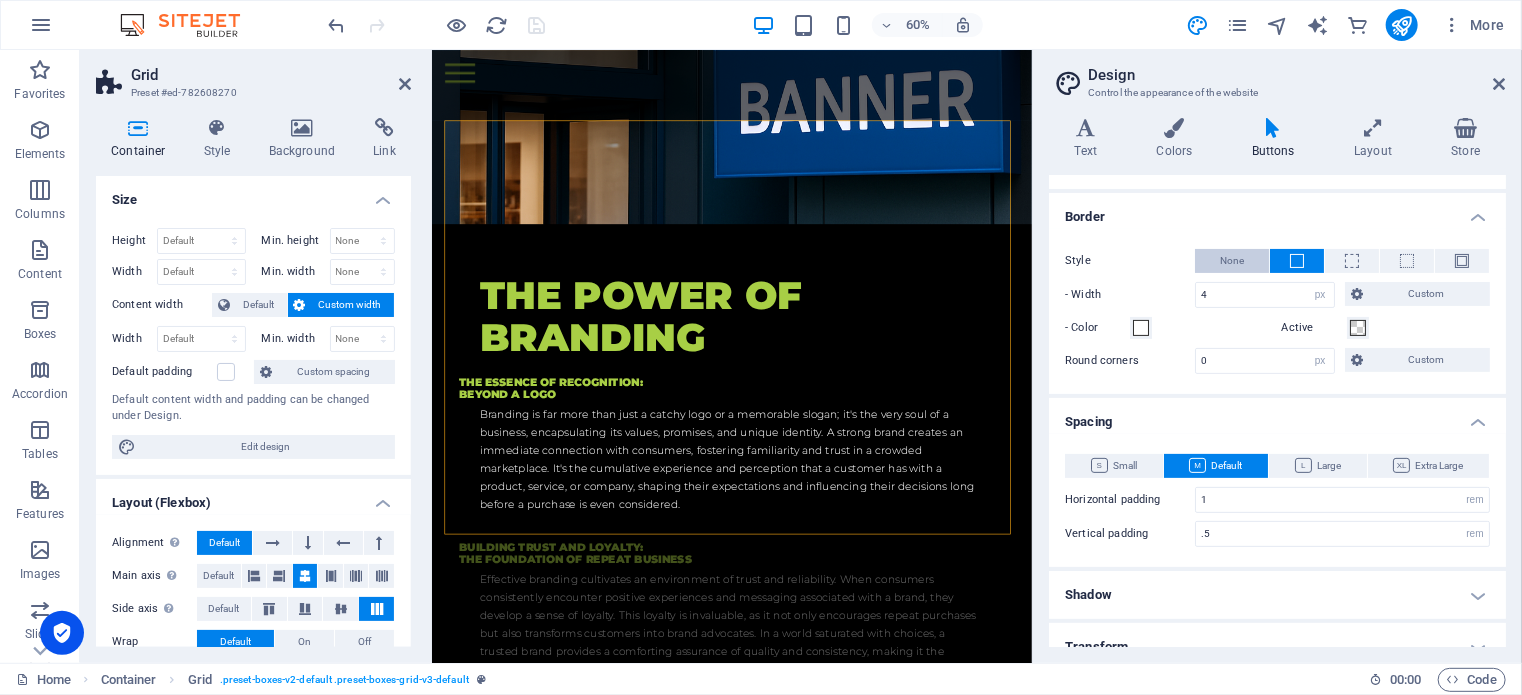 click on "None" at bounding box center [1232, 261] 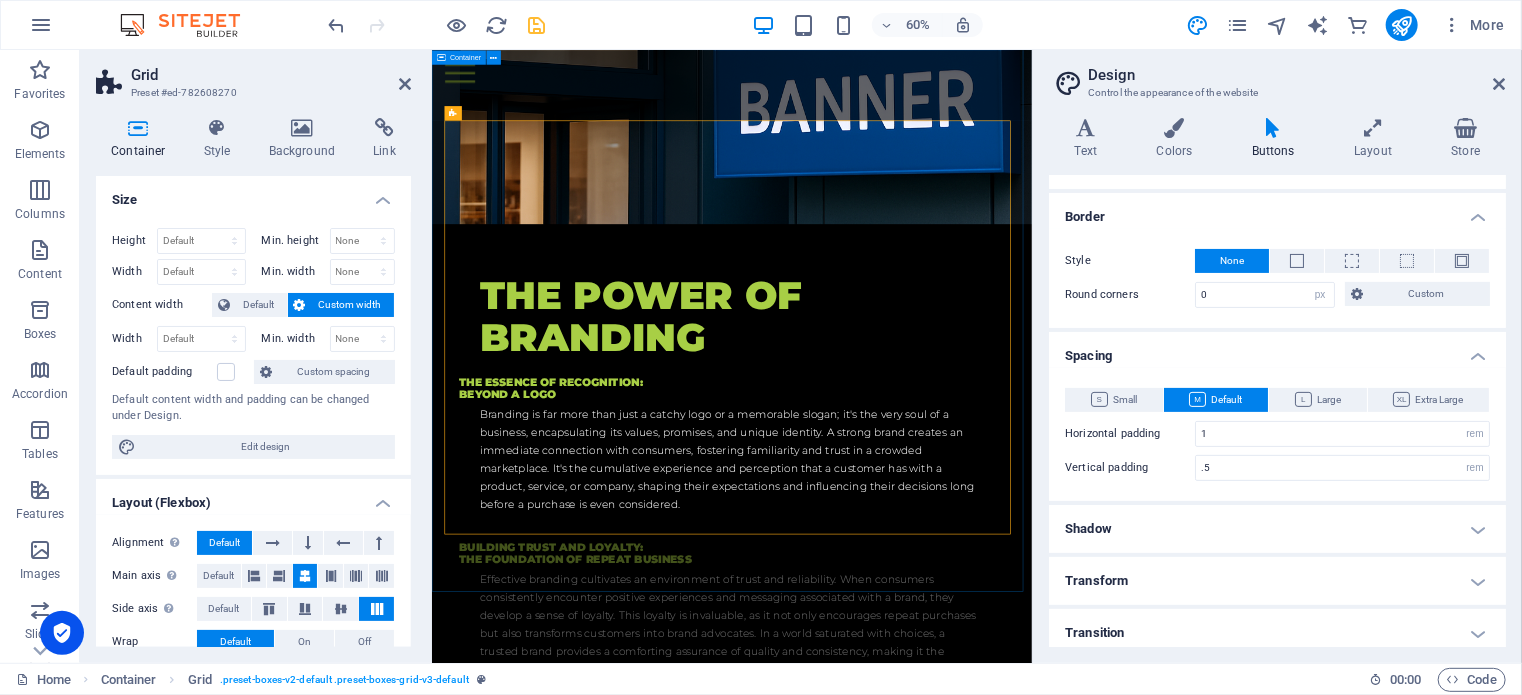click on "SERVICES DIGITAL PRINTING  Labels Paper Printing Paper Finishing NCR Books Canvasses Banners SIGNAGE  UV Flat Signs Fabricated (3D)  Lightboxes  Laser Cutting Vehicle Decals & Wrapping APPAREL BRANDING Embroidery Heatflex Transfer DTF (Direct to film) Clothing Supplies Clothing Manufacturing  Alterations  PROMOTIONAL BRANDING  Gazebos & Fabric Banners Mugs & Key Rings Name Badges Promotional Gifts Promotional Branding Doming" at bounding box center [931, 2890] 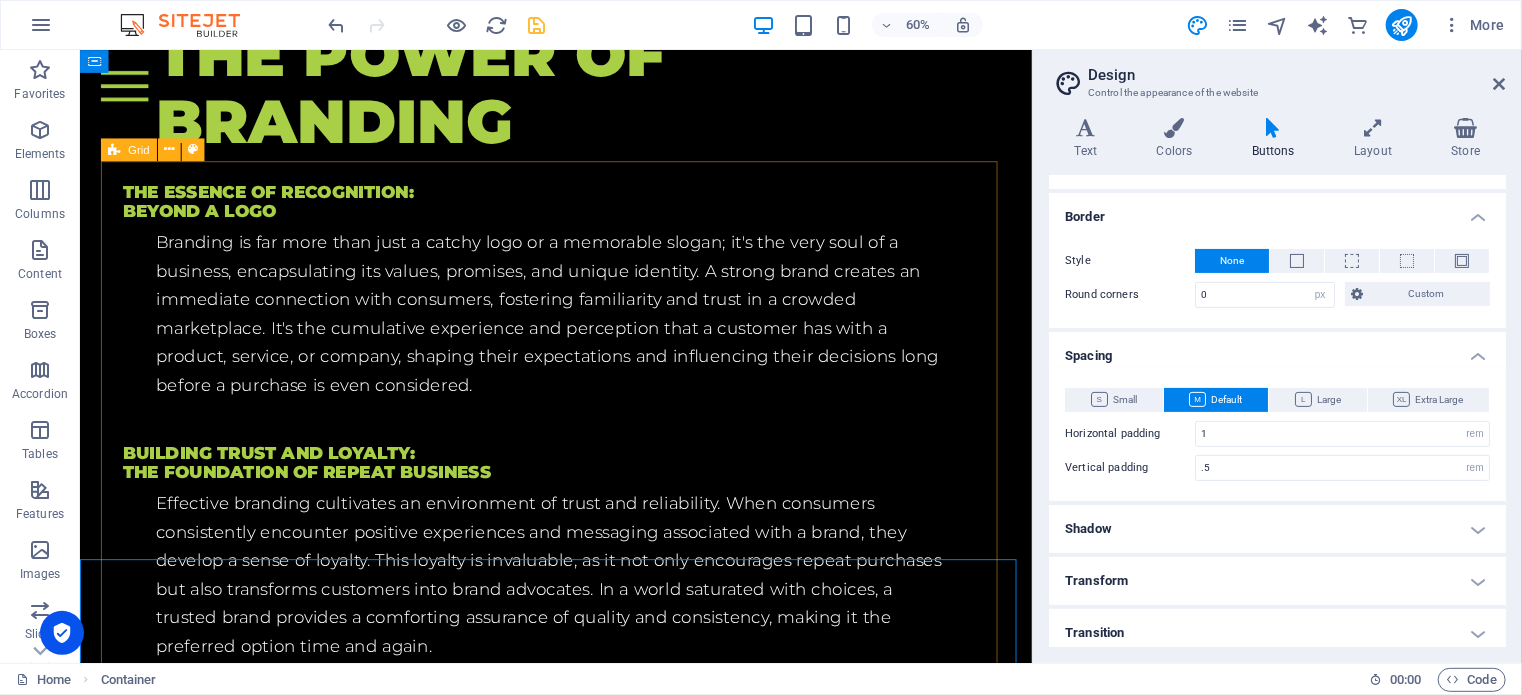 scroll, scrollTop: 3156, scrollLeft: 0, axis: vertical 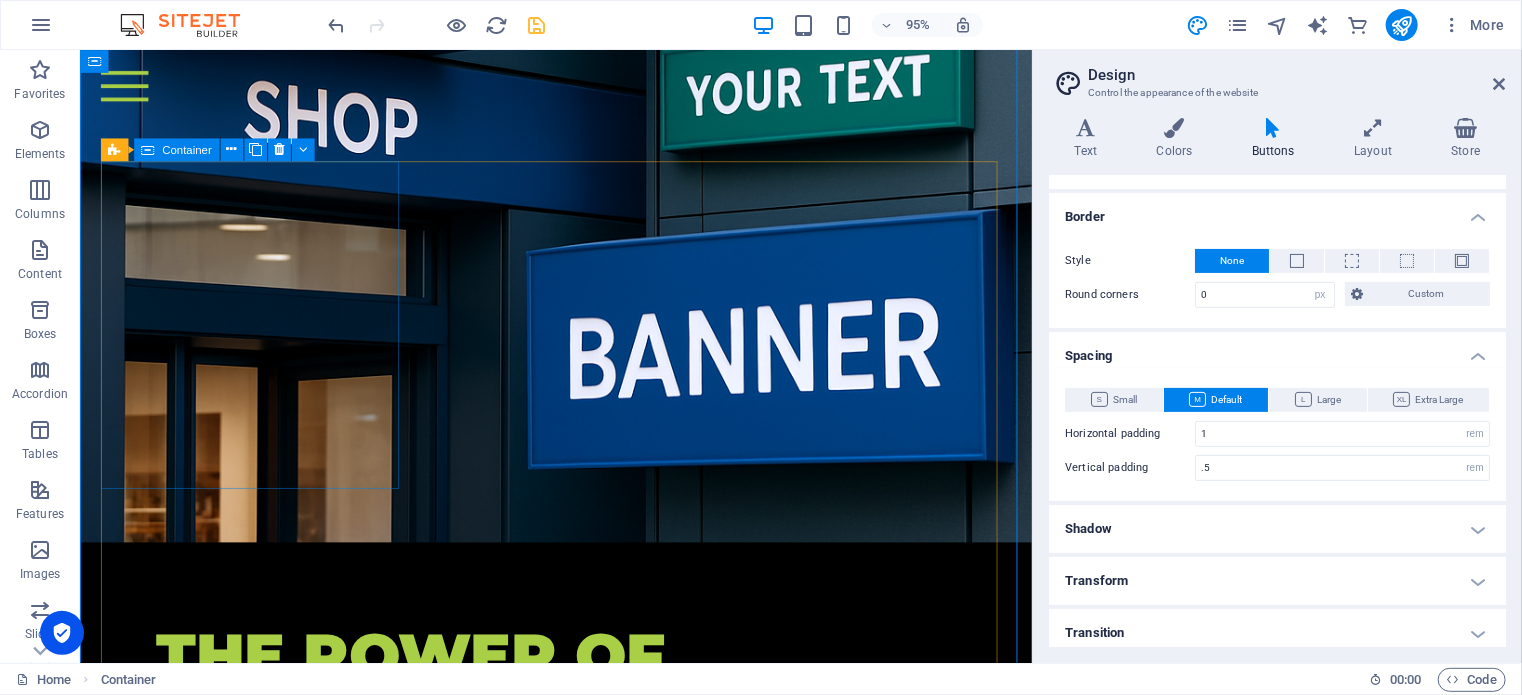 click on "DIGITAL PRINTING  Labels Paper Printing Paper Finishing NCR Books Canvasses Banners" at bounding box center [265, 2456] 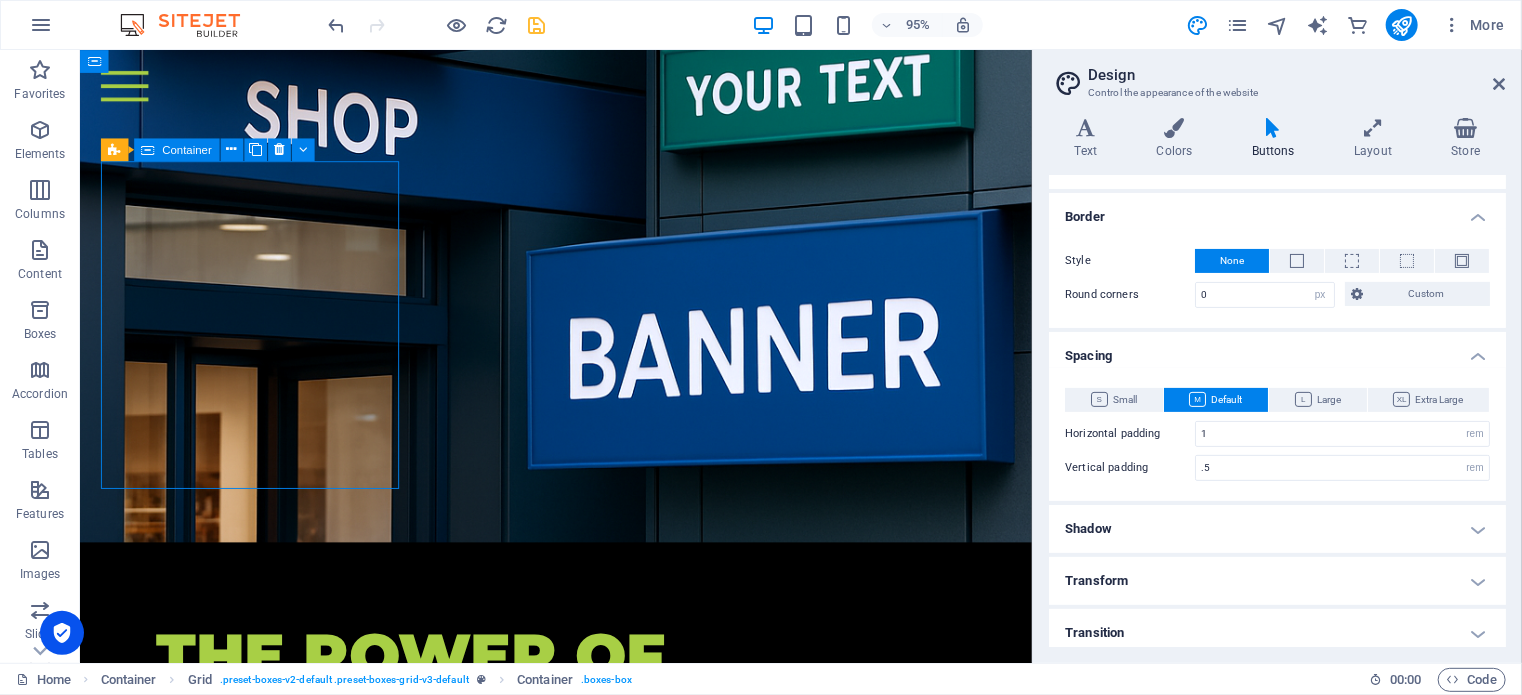 click on "DIGITAL PRINTING  Labels Paper Printing Paper Finishing NCR Books Canvasses Banners" at bounding box center [265, 2456] 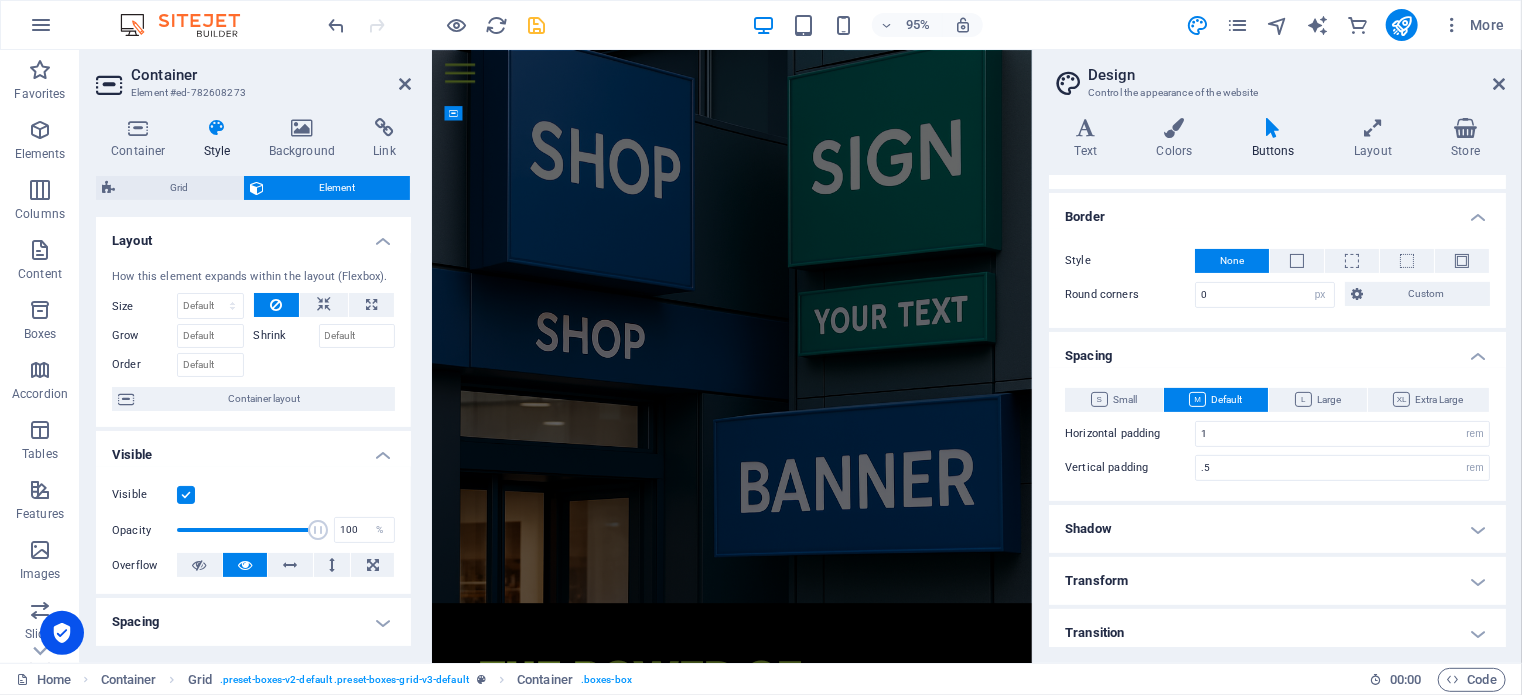 scroll, scrollTop: 3789, scrollLeft: 0, axis: vertical 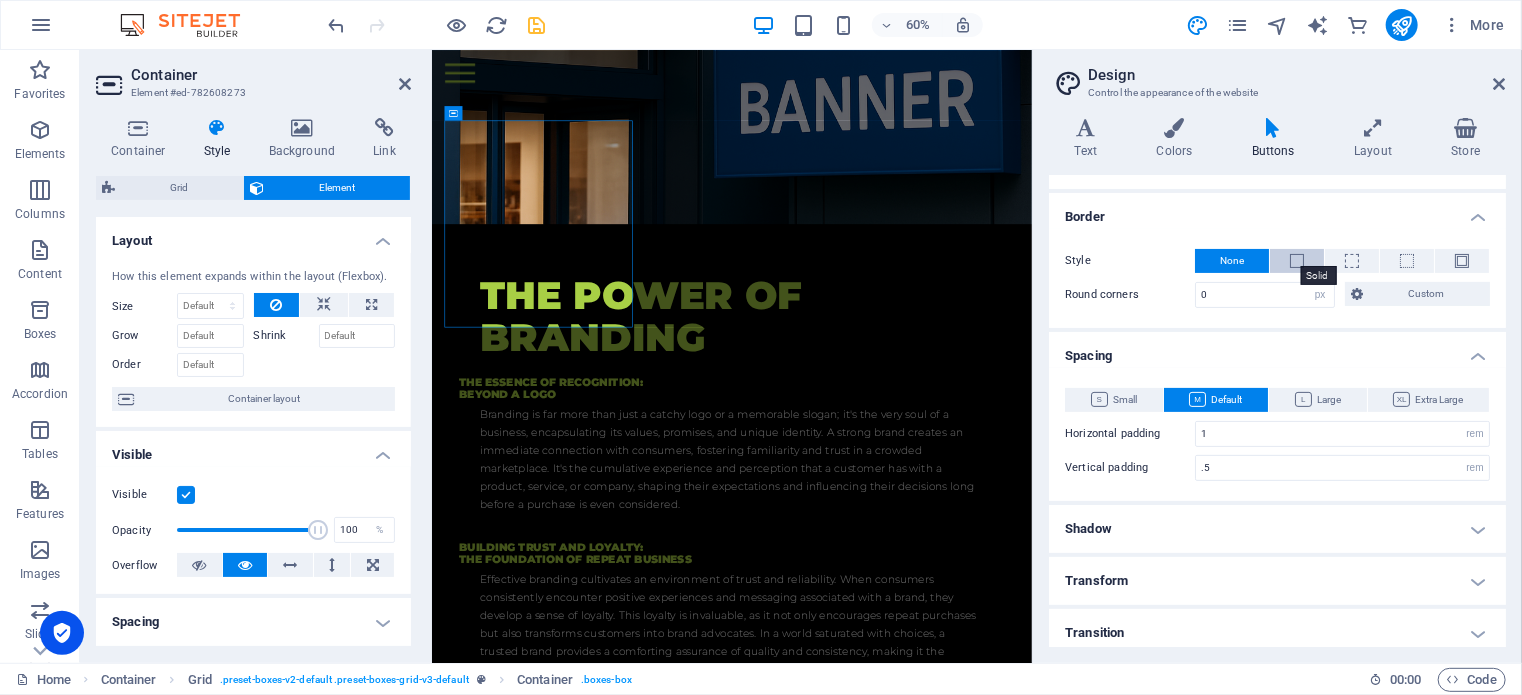 click at bounding box center (1297, 261) 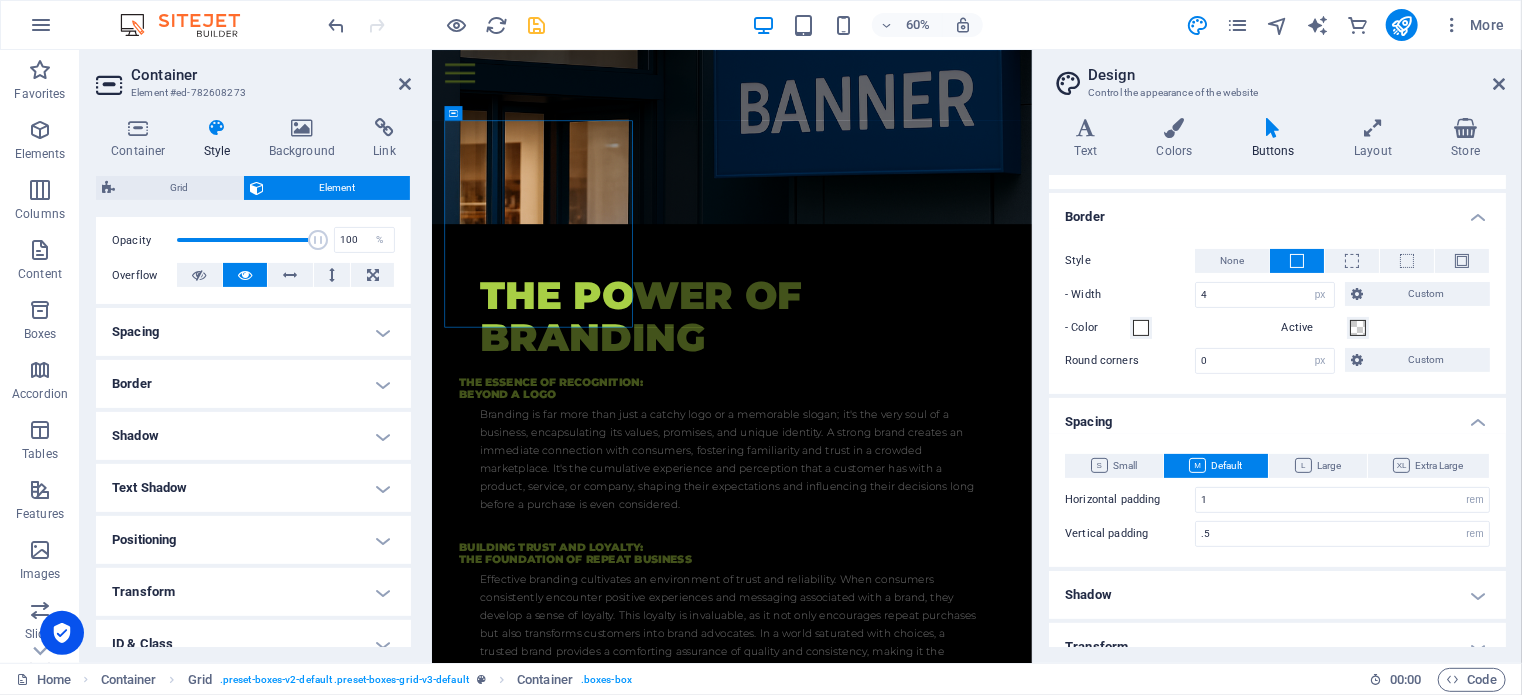 scroll, scrollTop: 300, scrollLeft: 0, axis: vertical 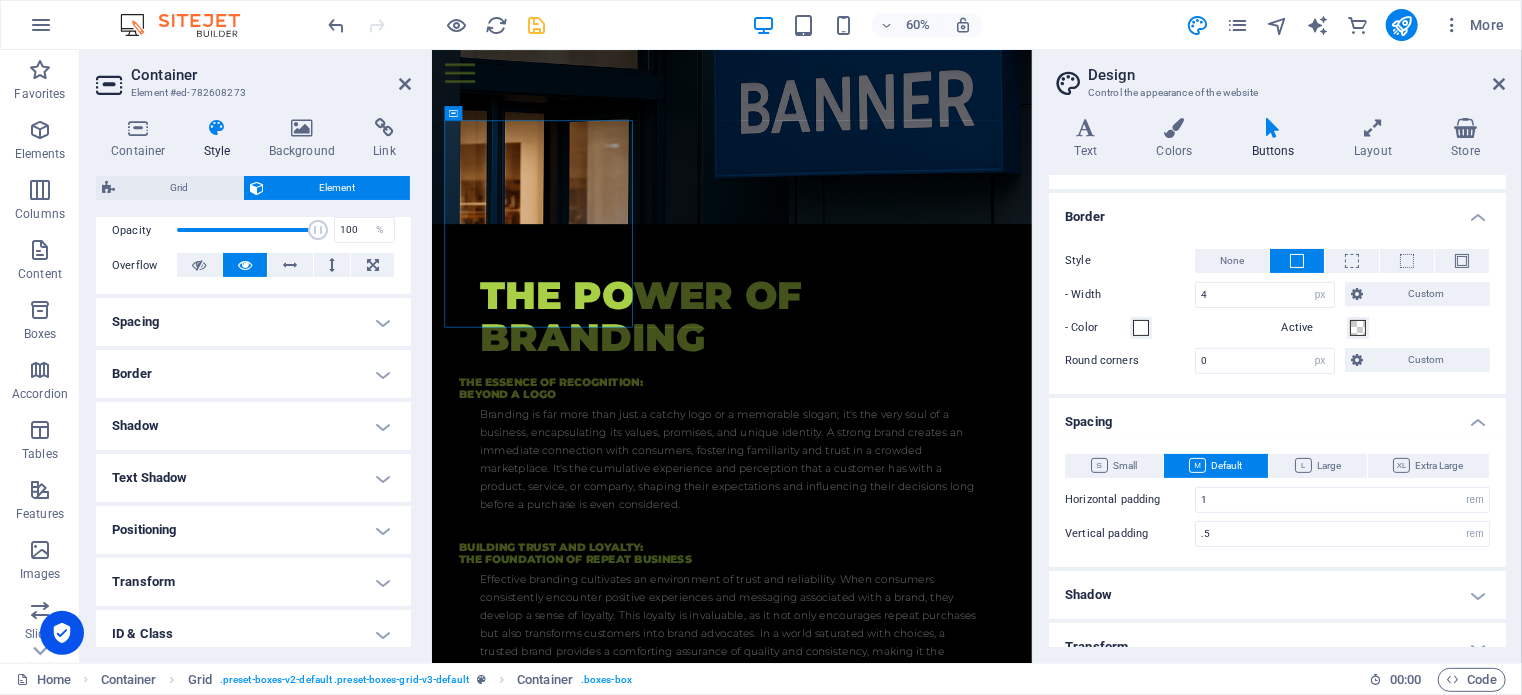 click on "Border" at bounding box center (253, 374) 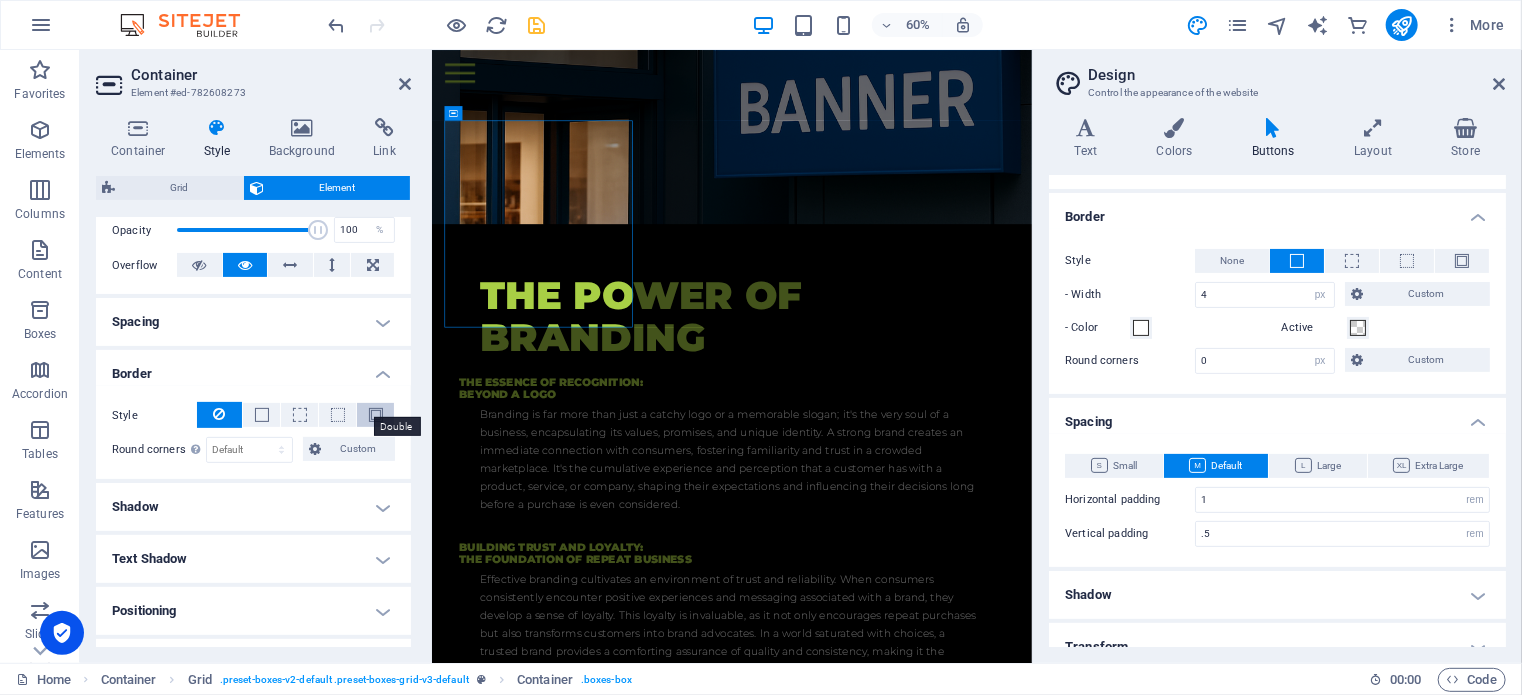 click at bounding box center (376, 415) 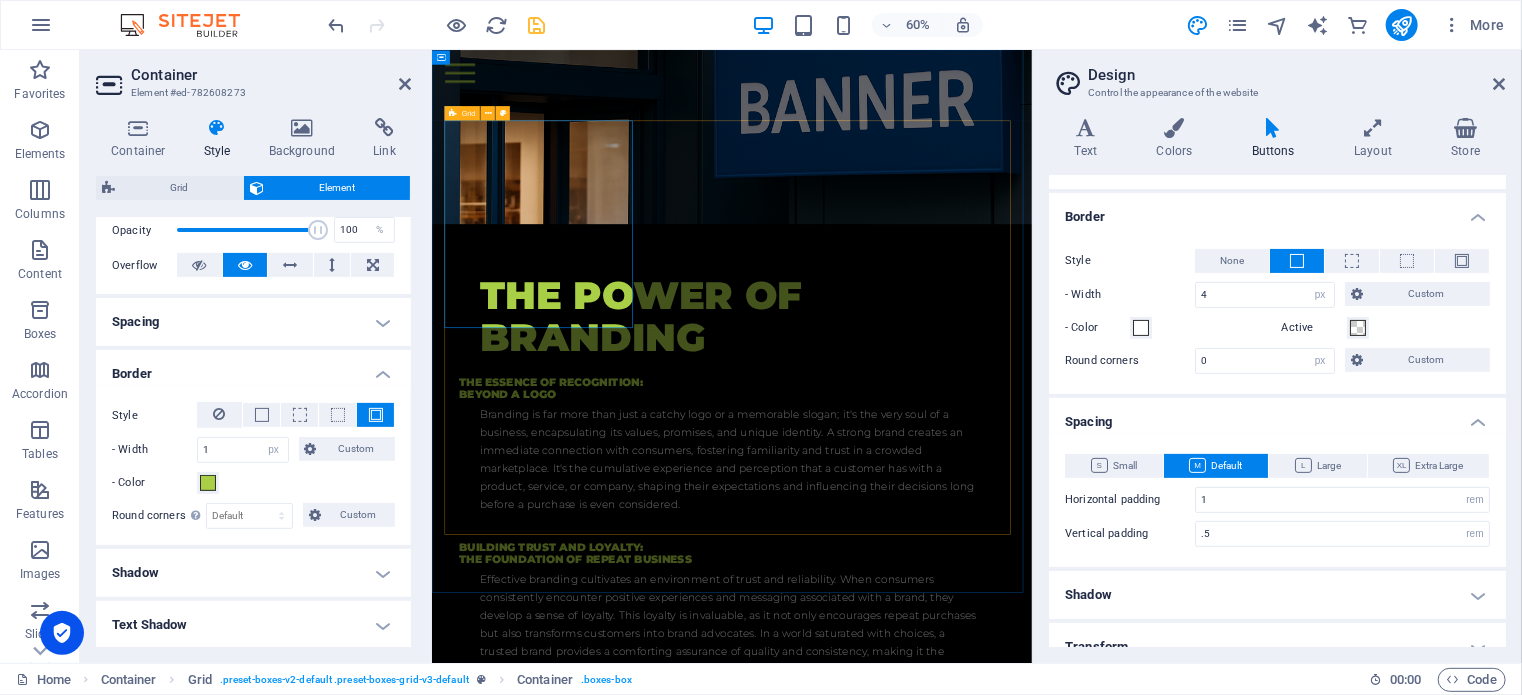 click on "DIGITAL PRINTING  Labels Paper Printing Paper Finishing NCR Books Canvasses Banners SIGNAGE  UV Flat Signs Fabricated (3D)  Lightboxes  Laser Cutting Vehicle Decals & Wrapping APPAREL BRANDING Embroidery Heatflex Transfer DTF (Direct to film) Clothing Supplies Clothing Manufacturing  Alterations  PROMOTIONAL BRANDING  Gazebos & Fabric Banners Mugs & Key Rings Name Badges Promotional Gifts Promotional Branding Doming" at bounding box center (931, 2949) 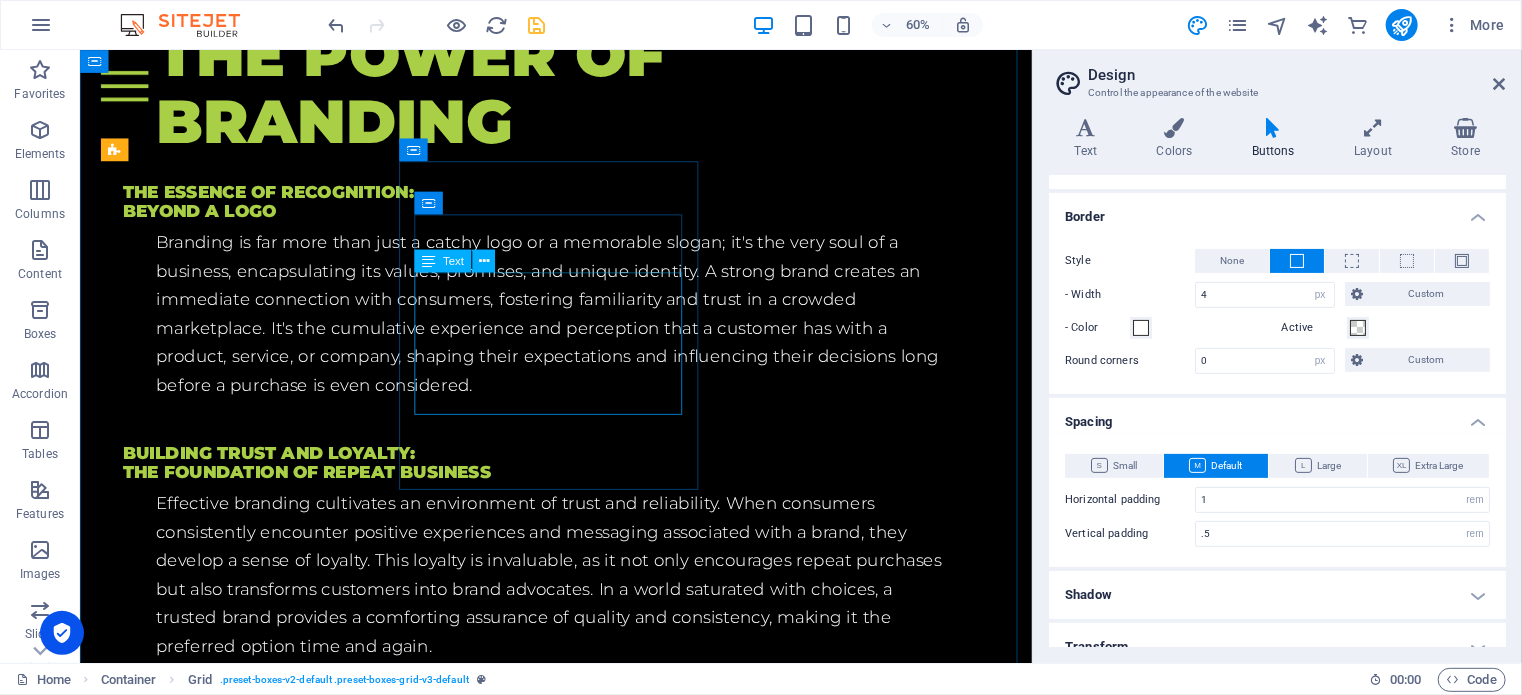 scroll, scrollTop: 3156, scrollLeft: 0, axis: vertical 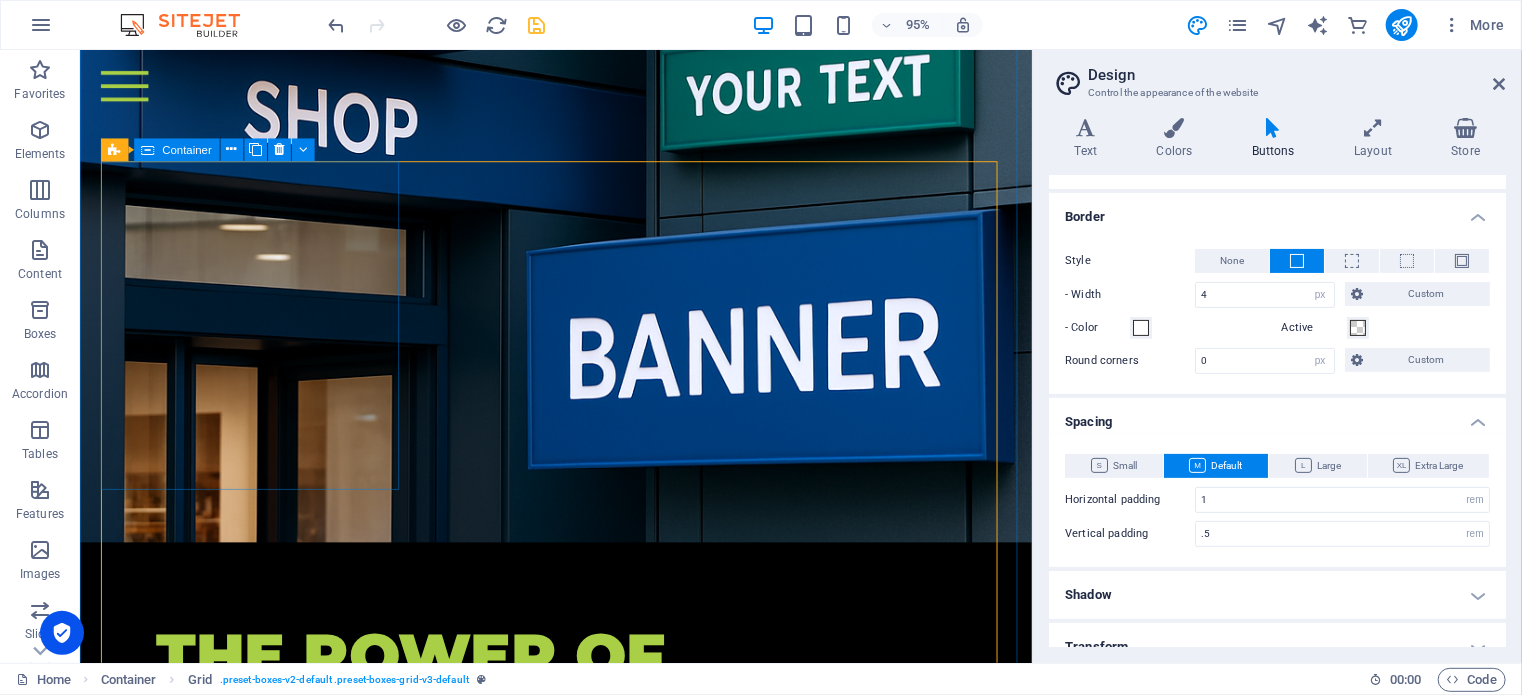 click on "DIGITAL PRINTING  Labels Paper Printing Paper Finishing NCR Books Canvasses Banners" at bounding box center (265, 2456) 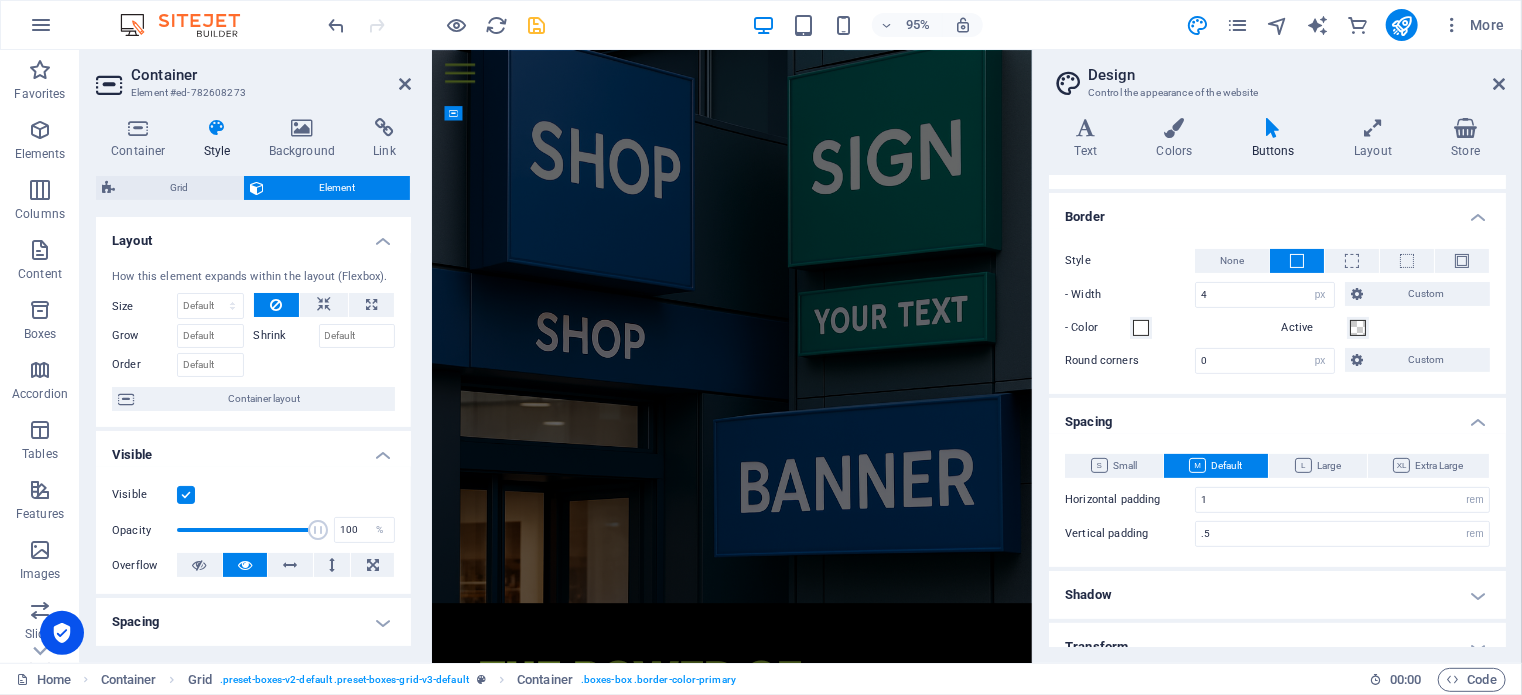 scroll, scrollTop: 3789, scrollLeft: 0, axis: vertical 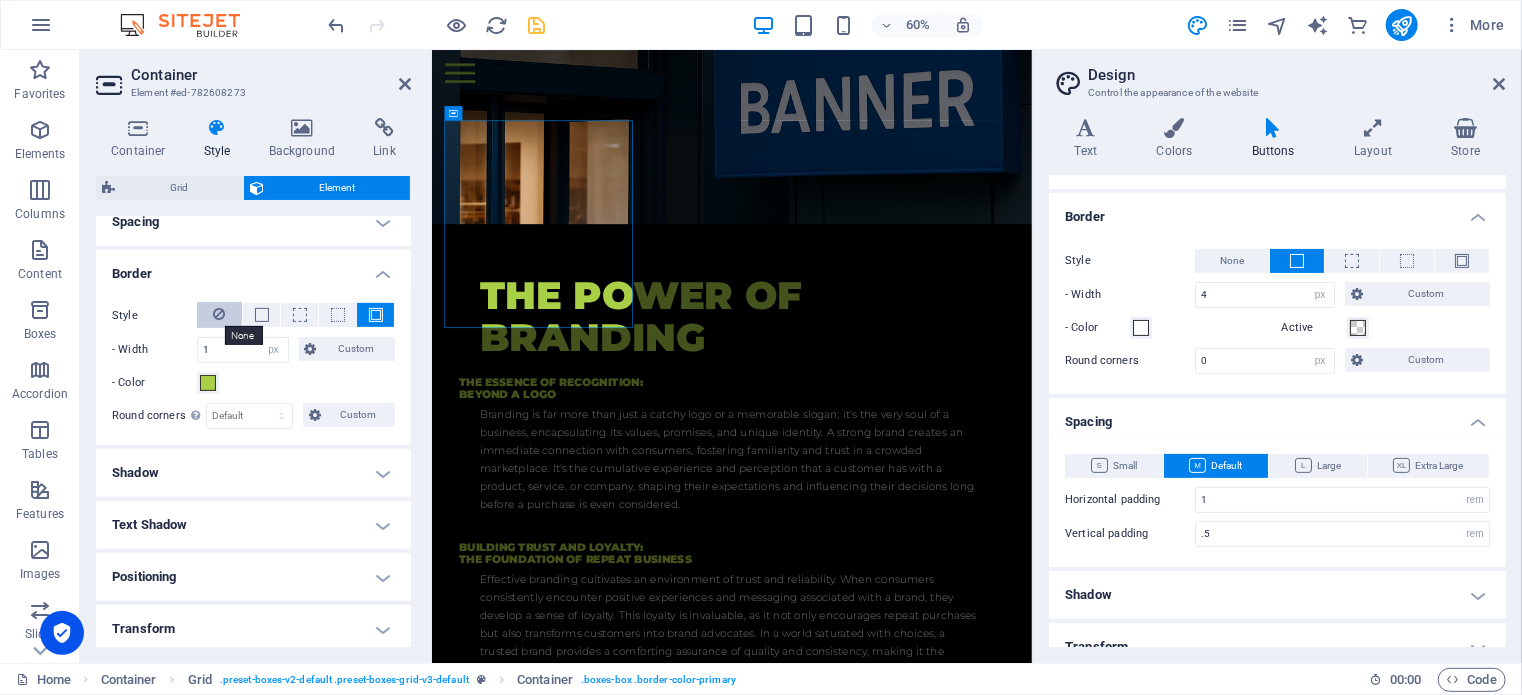 click at bounding box center (220, 314) 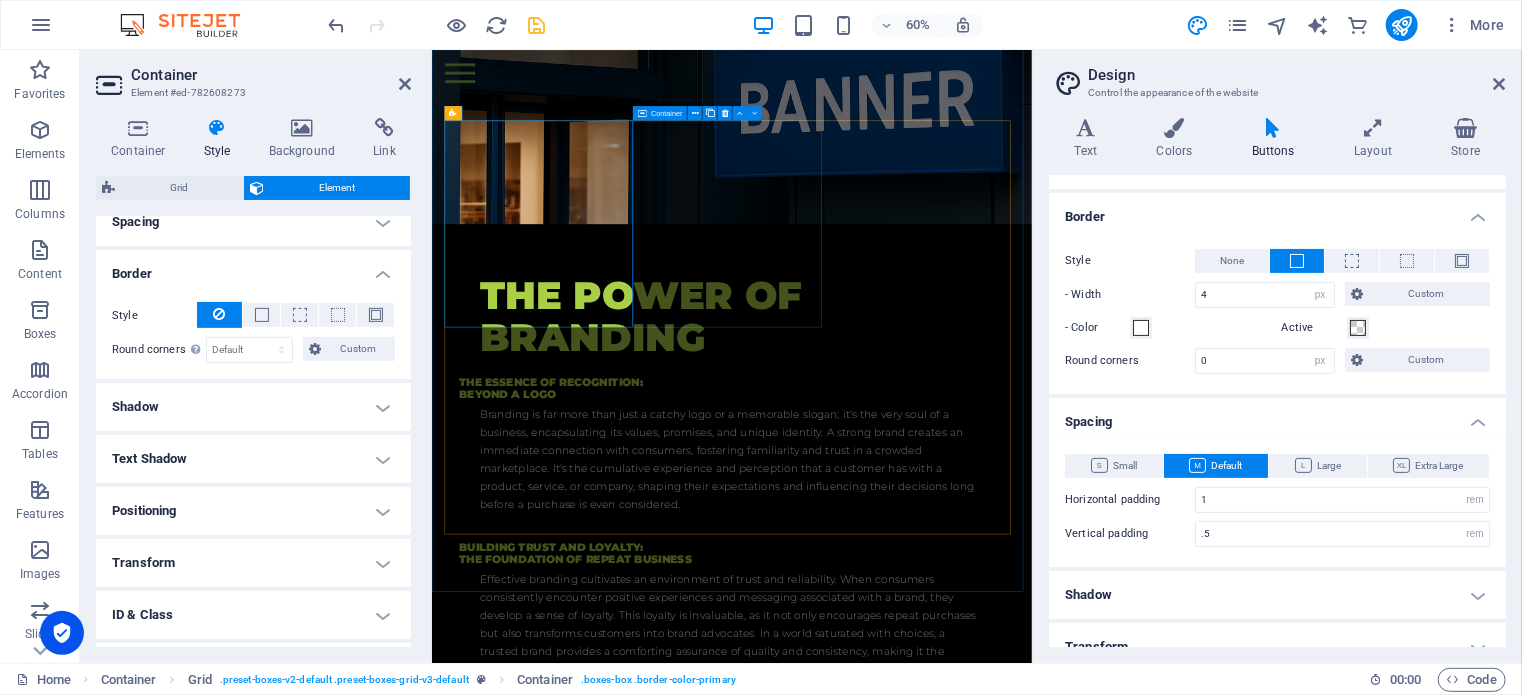 drag, startPoint x: 980, startPoint y: 488, endPoint x: 1145, endPoint y: 325, distance: 231.93533 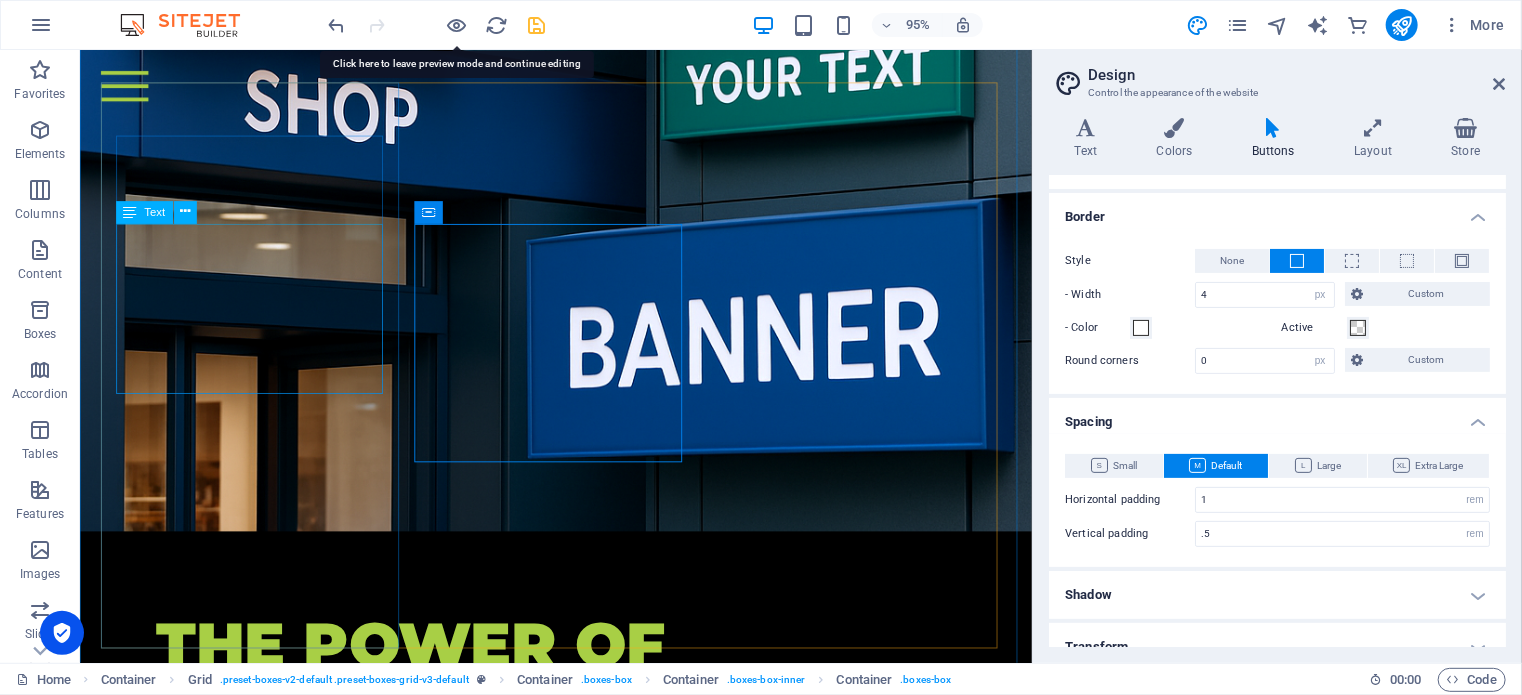 scroll, scrollTop: 3156, scrollLeft: 0, axis: vertical 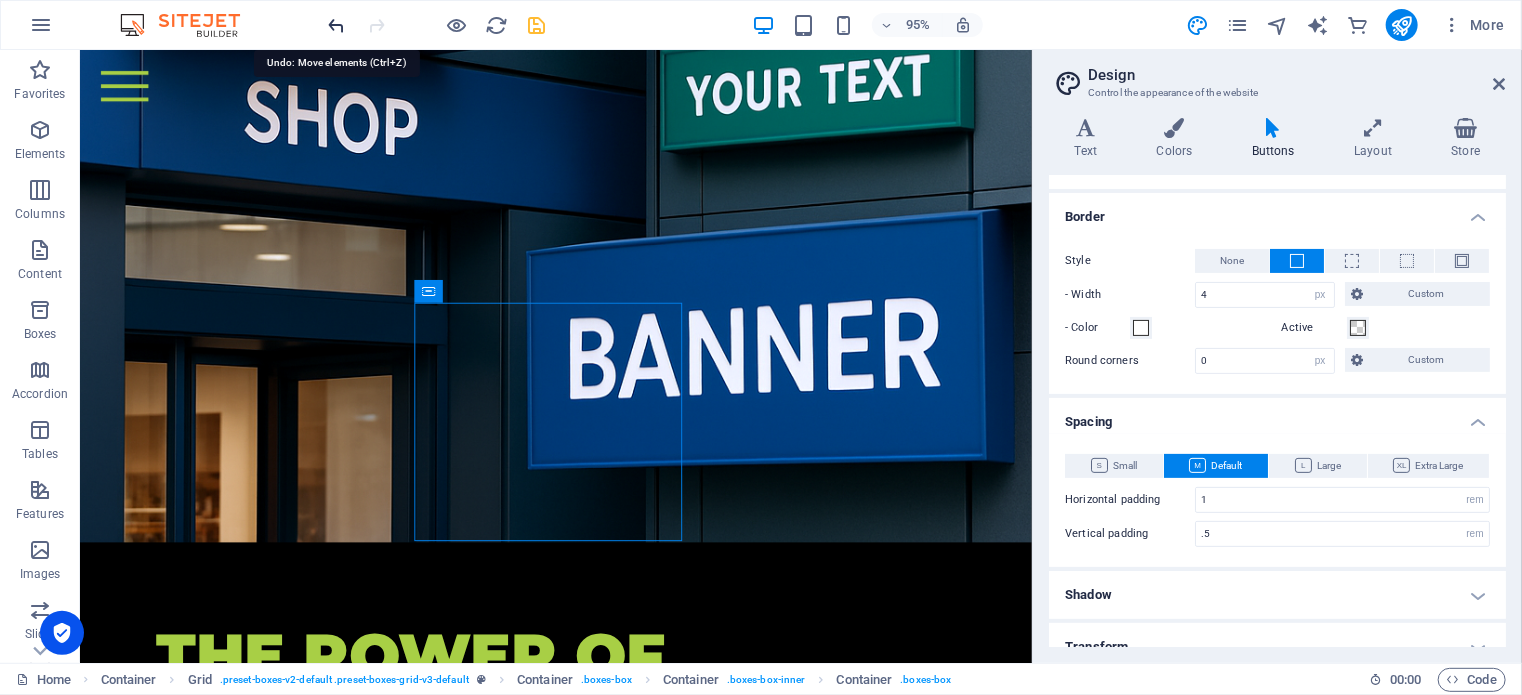 click at bounding box center [337, 25] 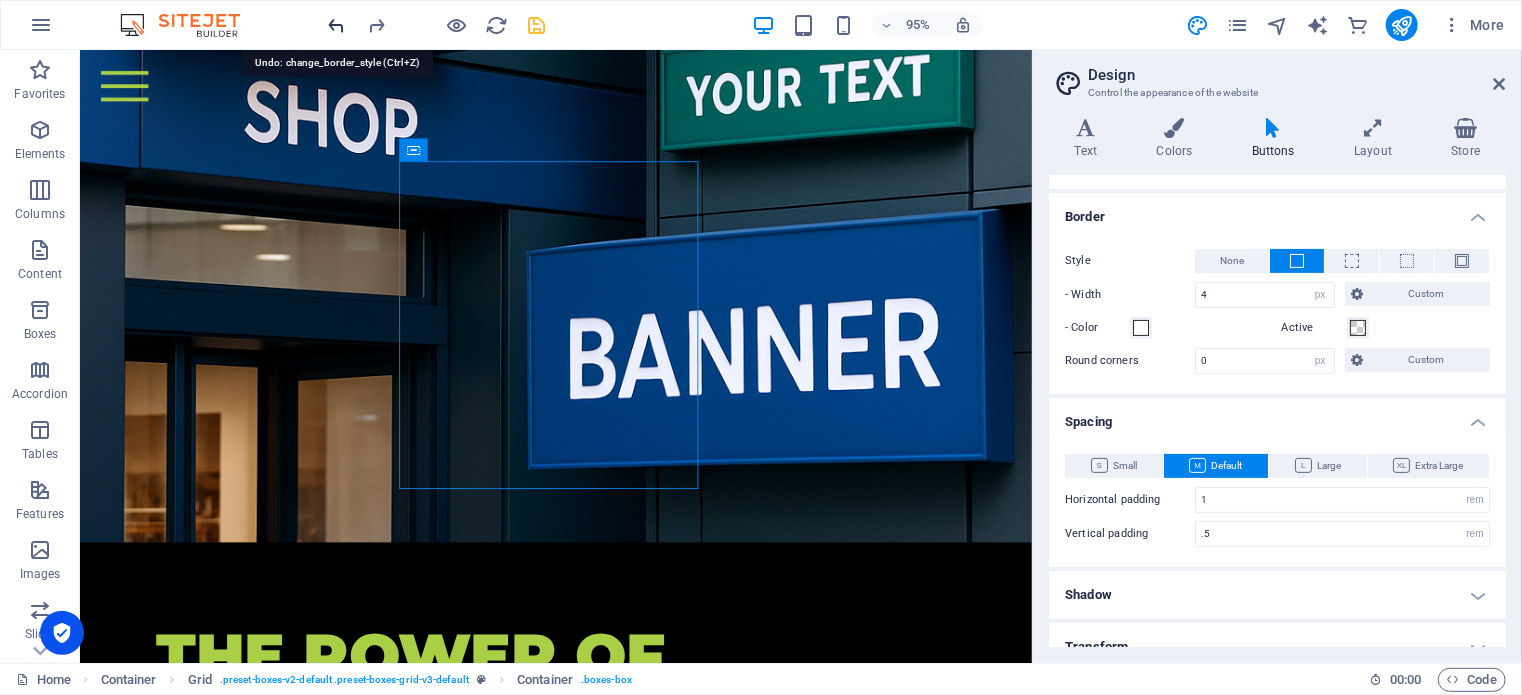 click at bounding box center [337, 25] 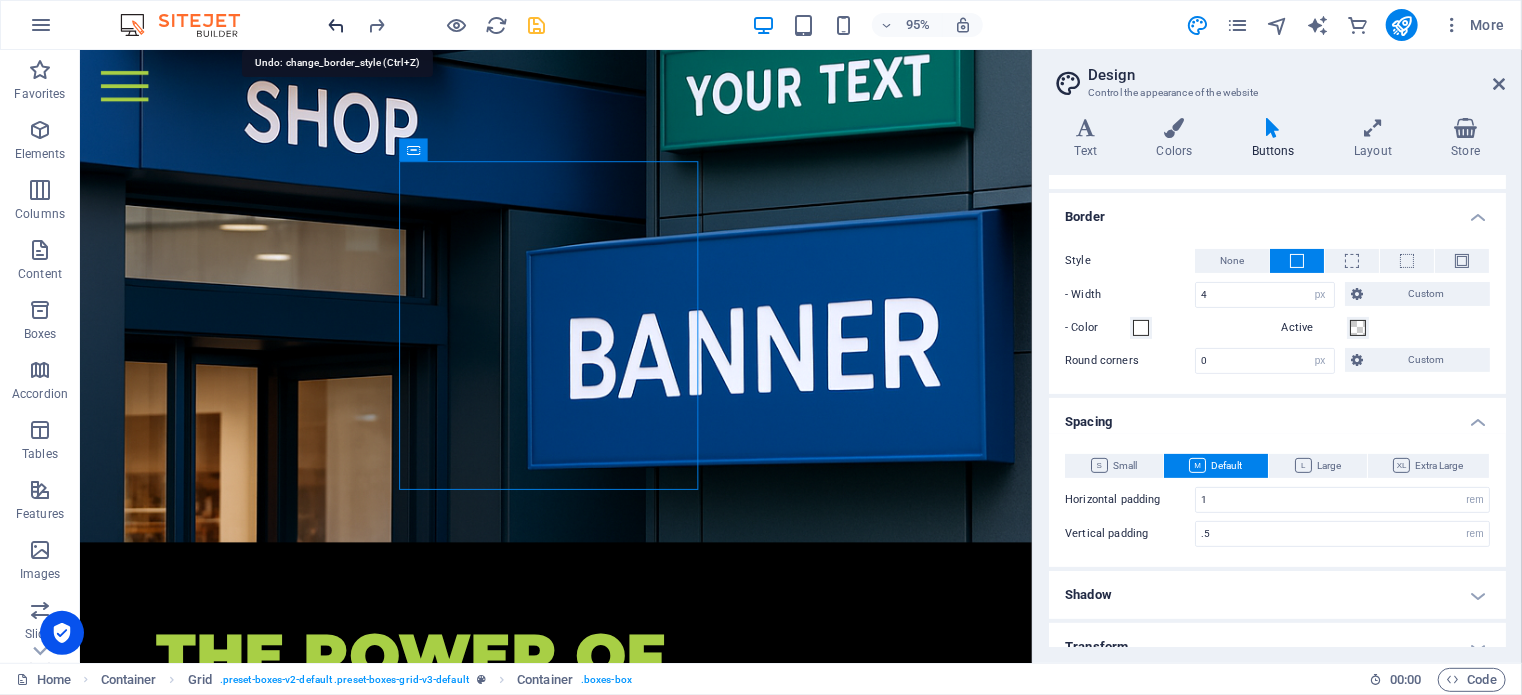 click at bounding box center [337, 25] 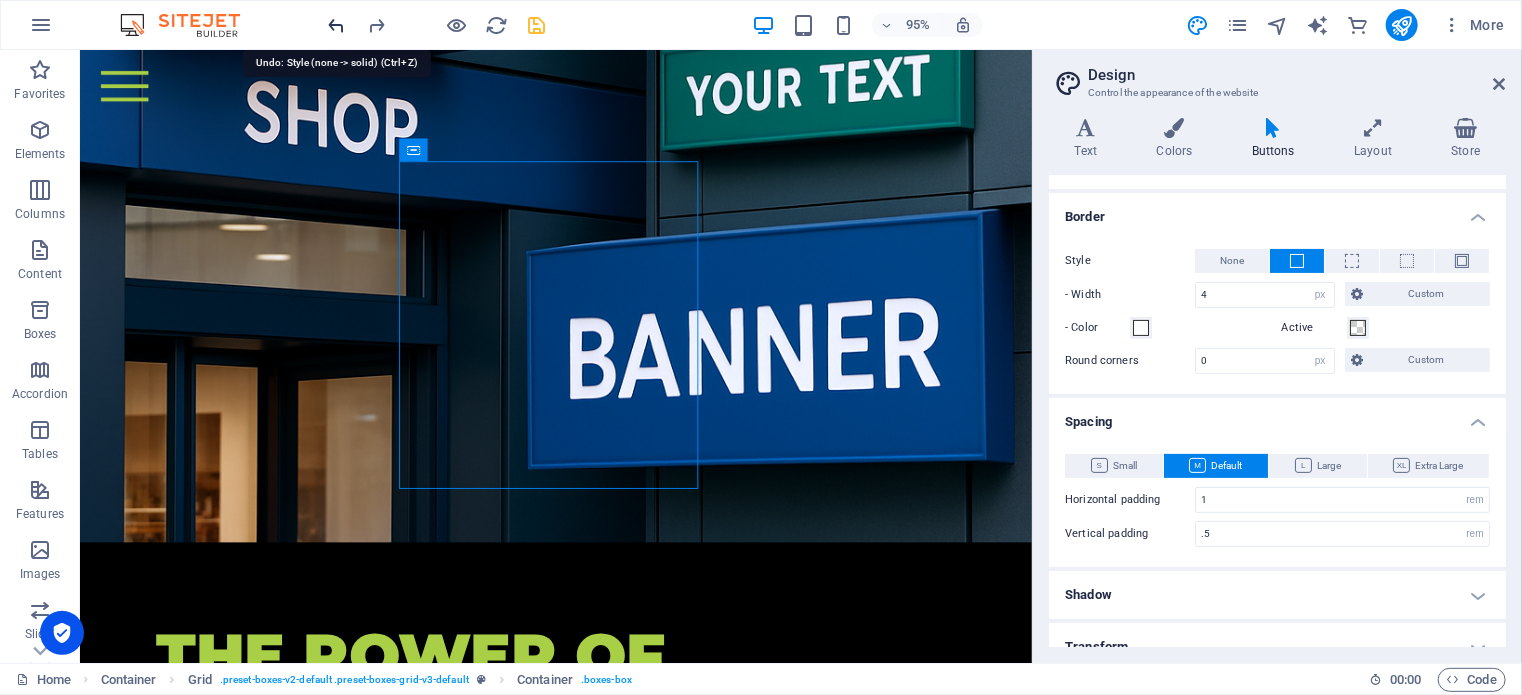 click at bounding box center (337, 25) 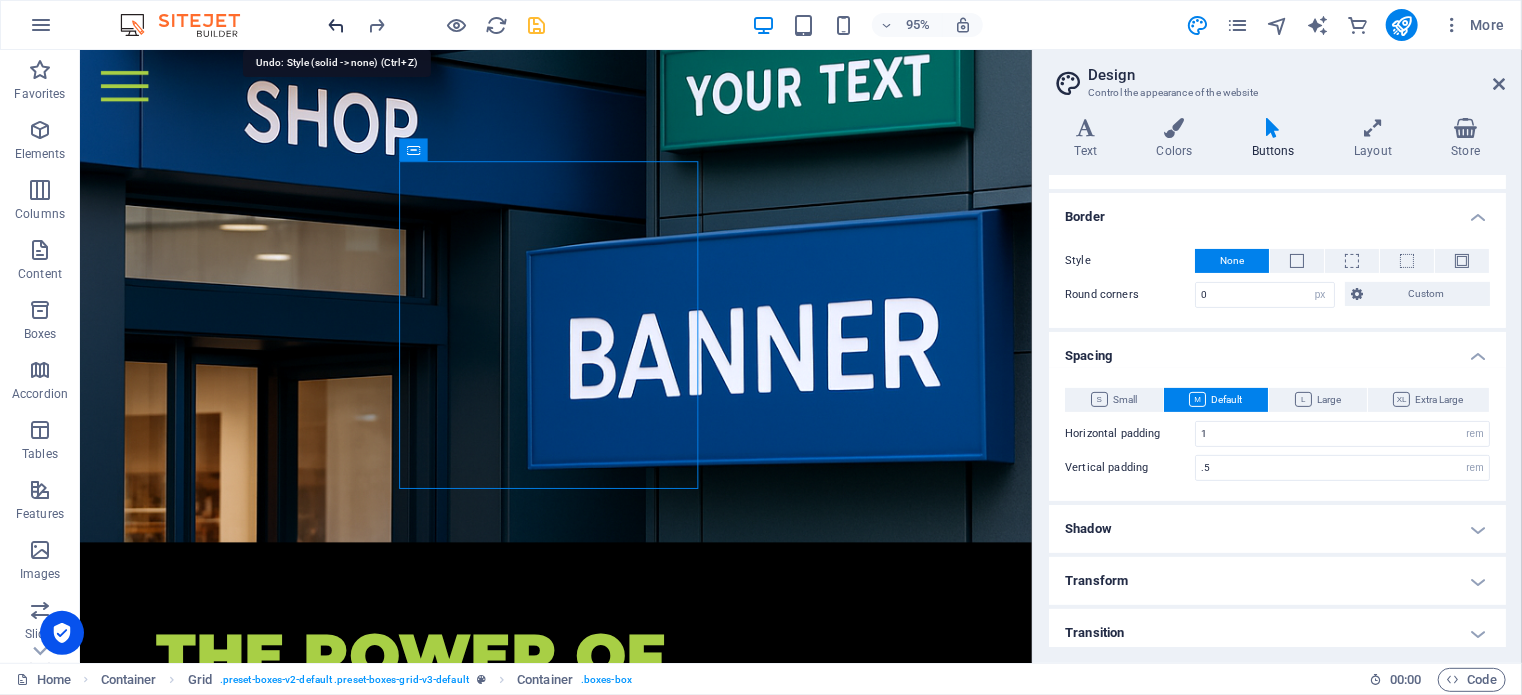 click at bounding box center [337, 25] 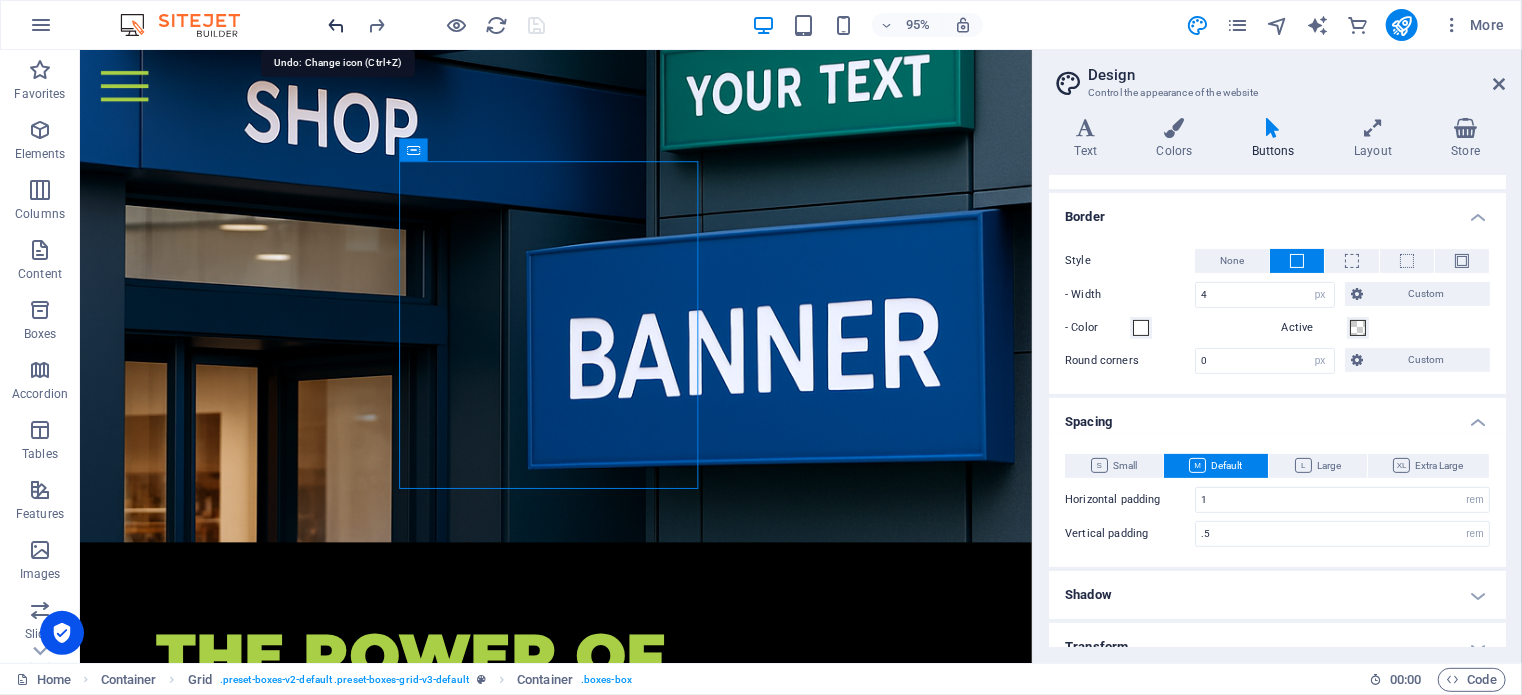 click at bounding box center [337, 25] 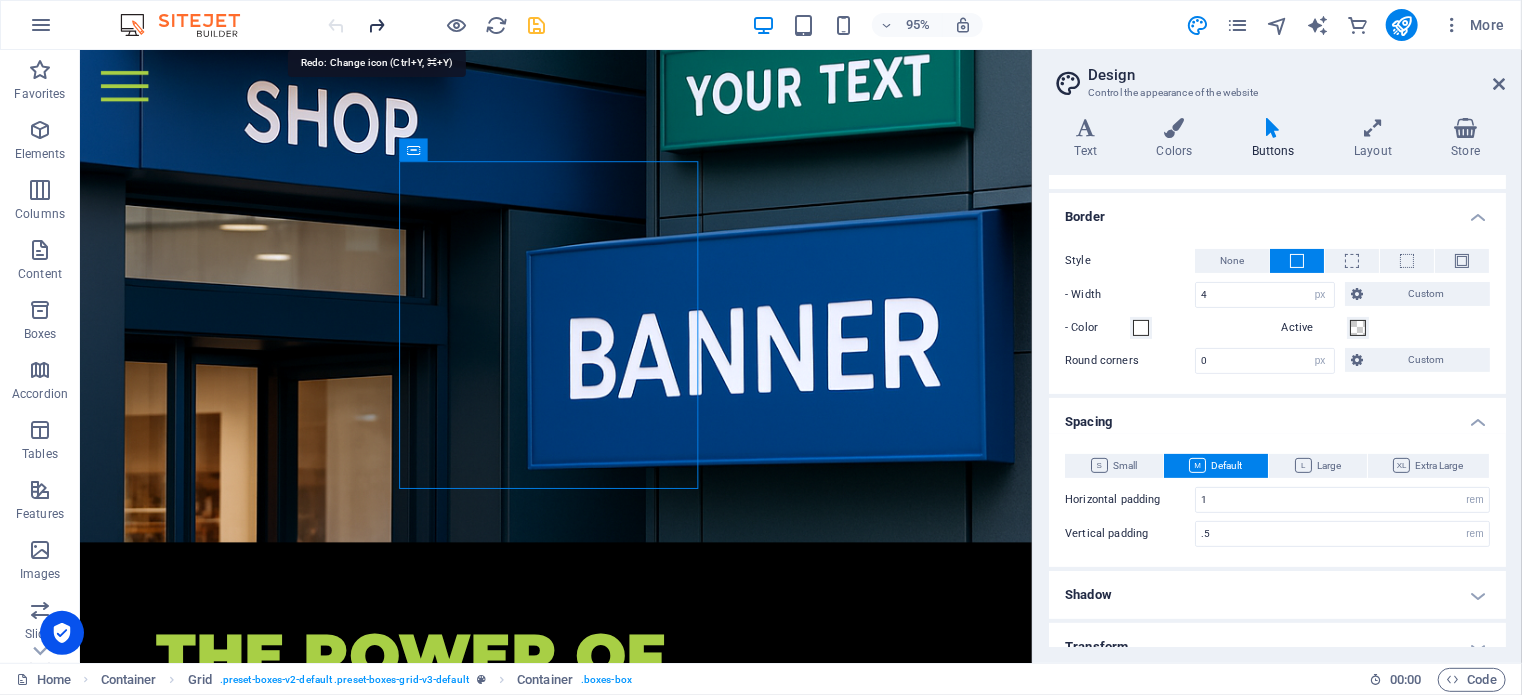 click at bounding box center (377, 25) 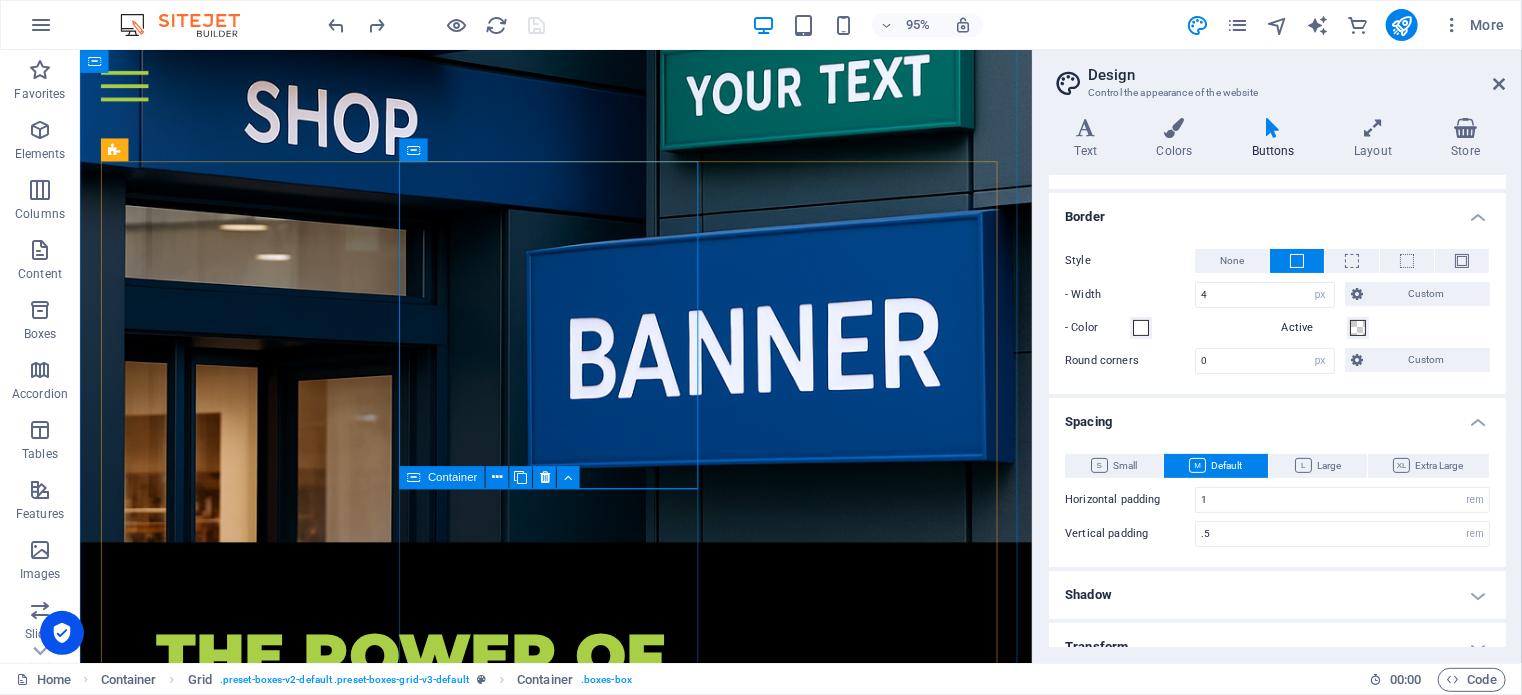 scroll, scrollTop: 3456, scrollLeft: 0, axis: vertical 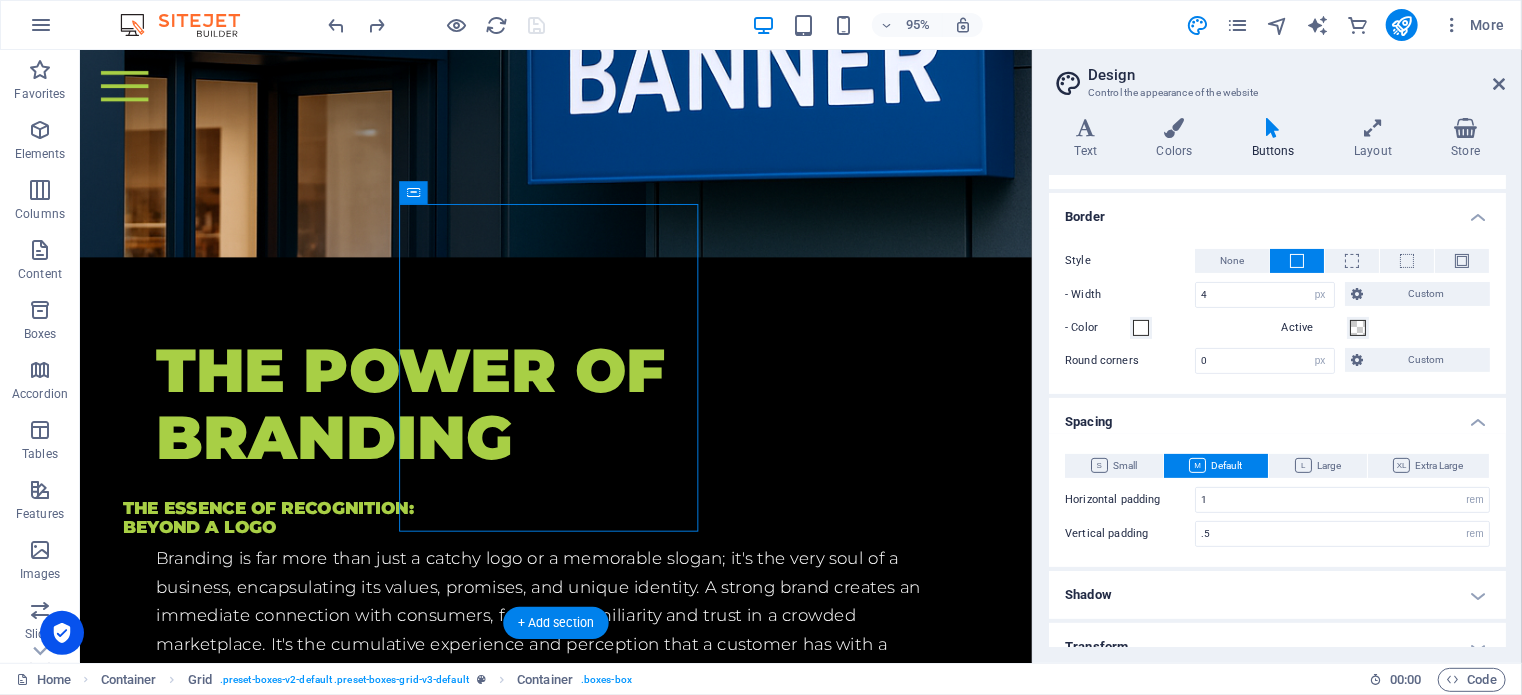 drag, startPoint x: 670, startPoint y: 231, endPoint x: 232, endPoint y: 266, distance: 439.39618 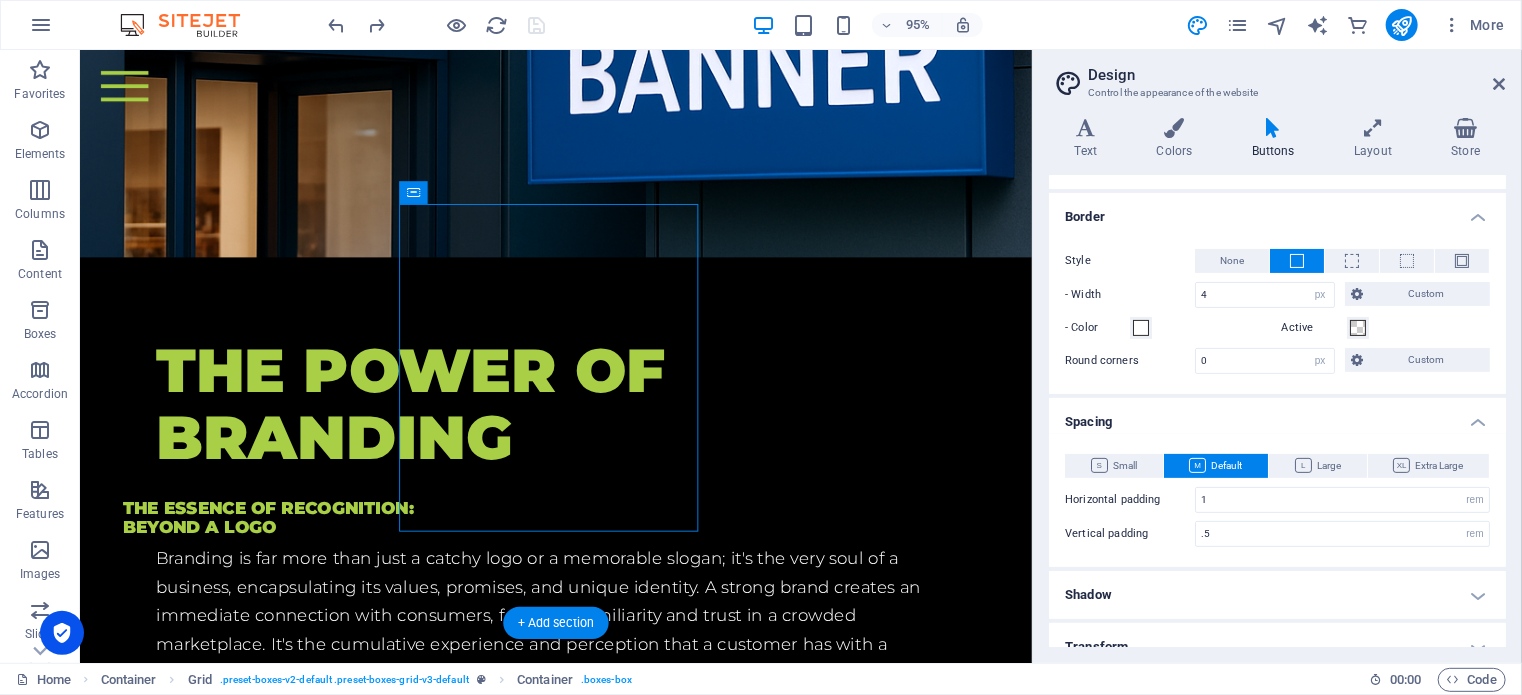drag, startPoint x: 454, startPoint y: 245, endPoint x: 204, endPoint y: 256, distance: 250.24188 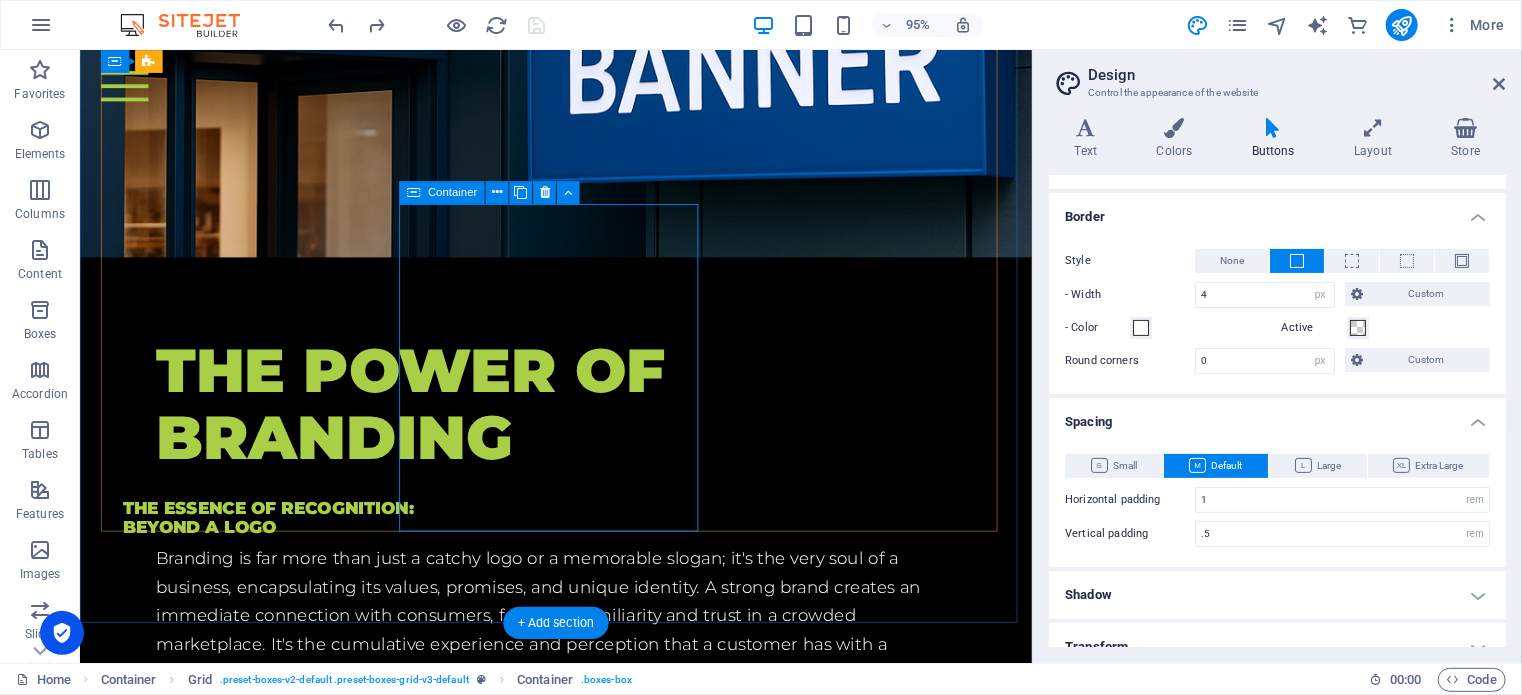 click on "PROMOTIONAL BRANDING  Gazebos & Fabric Banners Mugs & Key Rings Name Badges Promotional Gifts Promotional Branding Doming" at bounding box center [265, 3148] 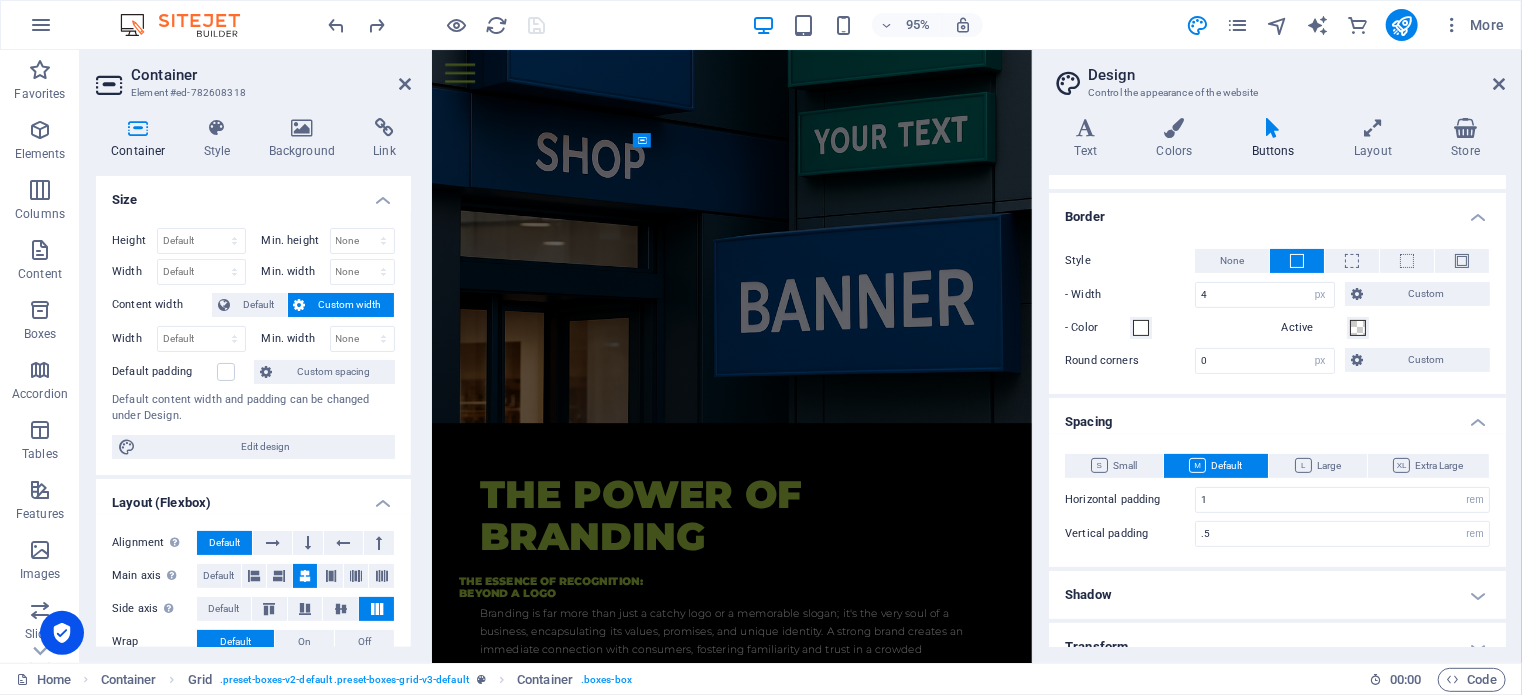 scroll, scrollTop: 4089, scrollLeft: 0, axis: vertical 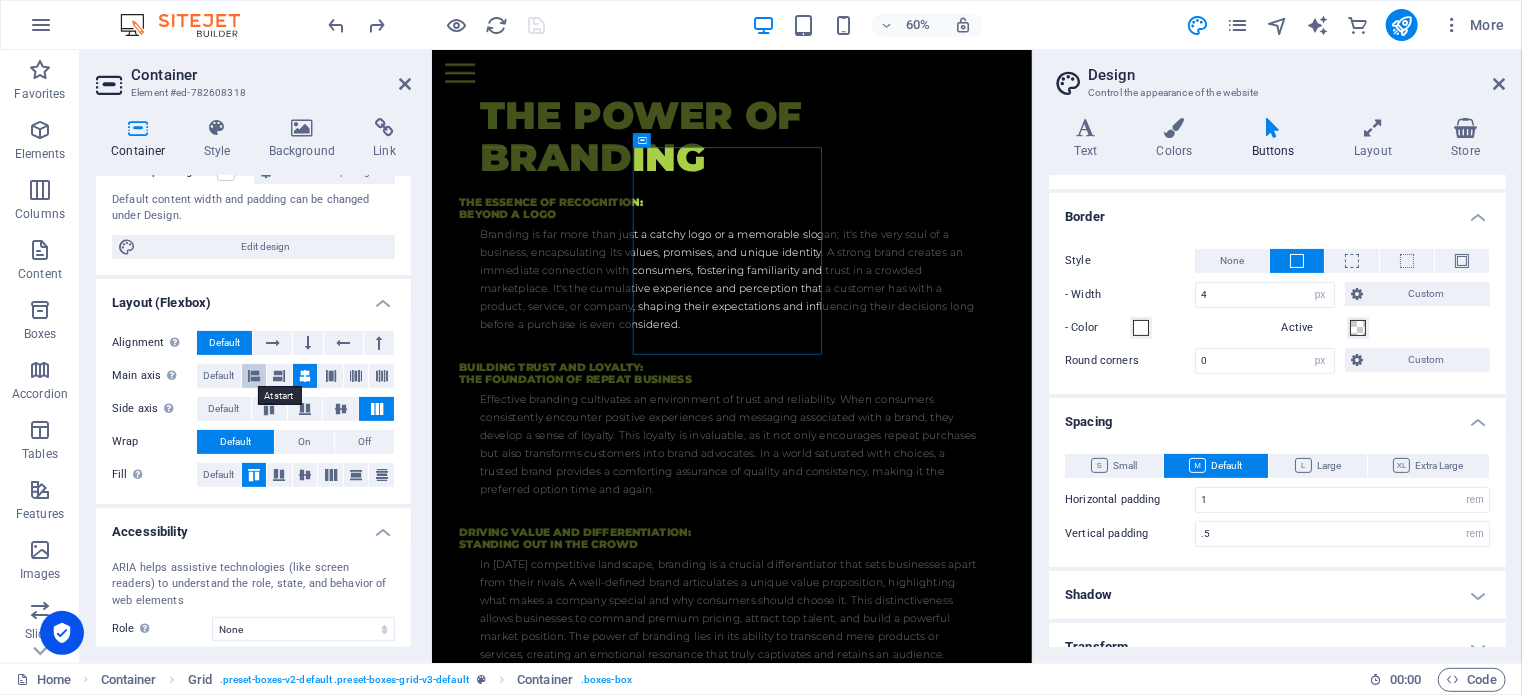 click at bounding box center (254, 376) 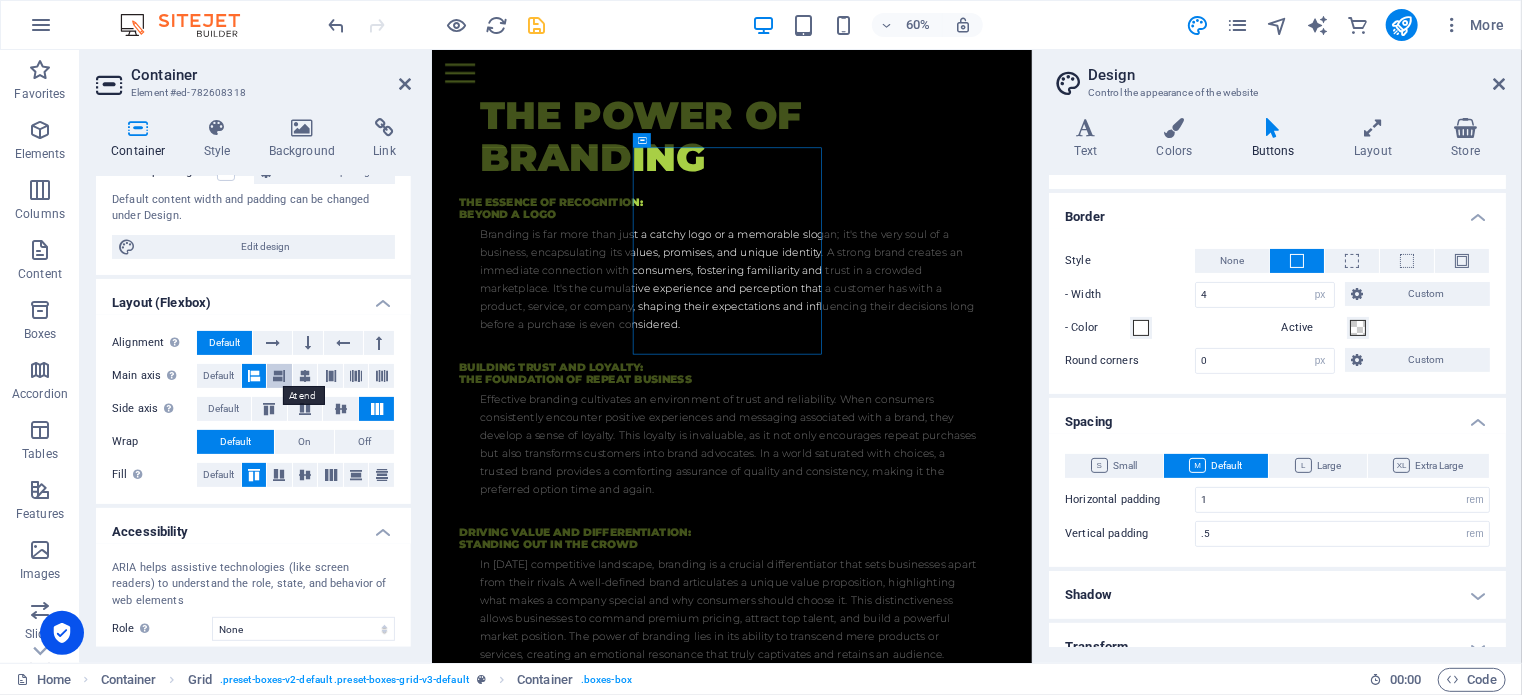 click at bounding box center (279, 376) 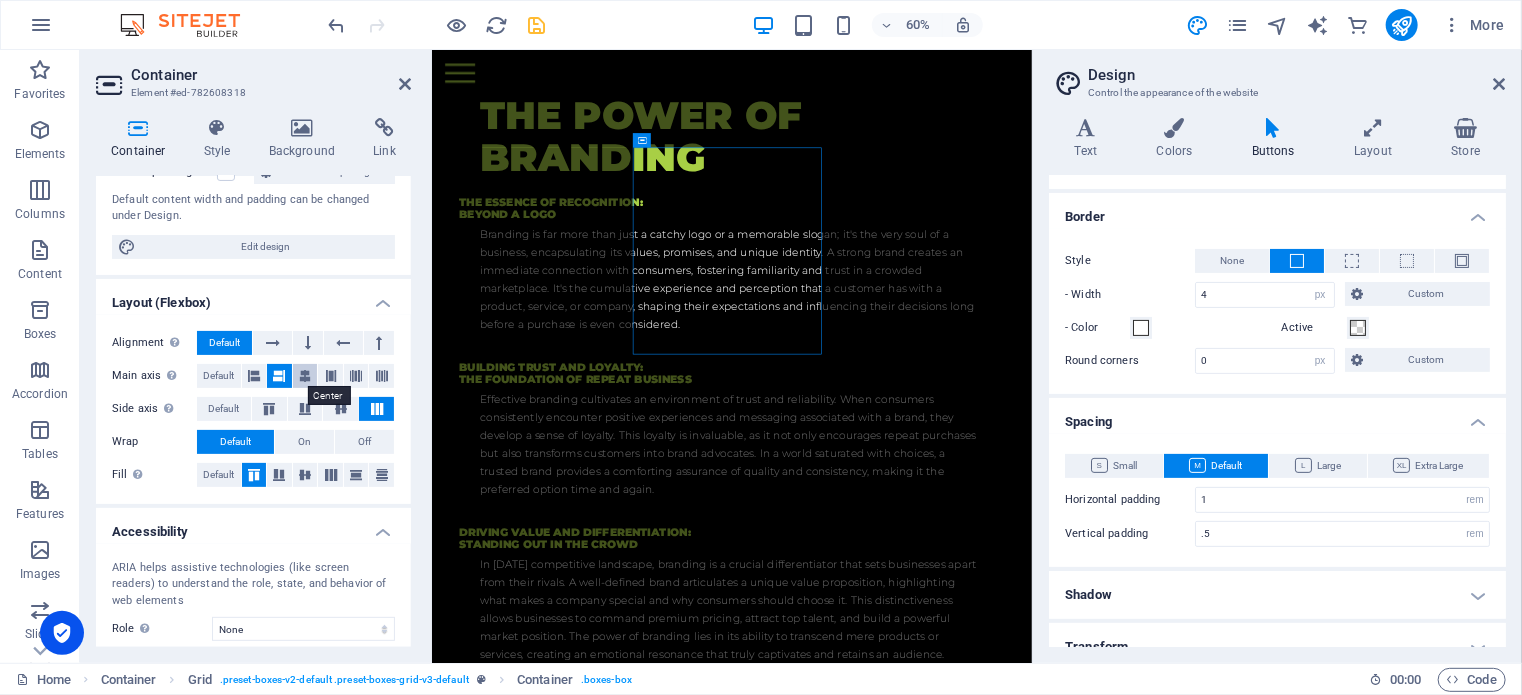click at bounding box center (305, 376) 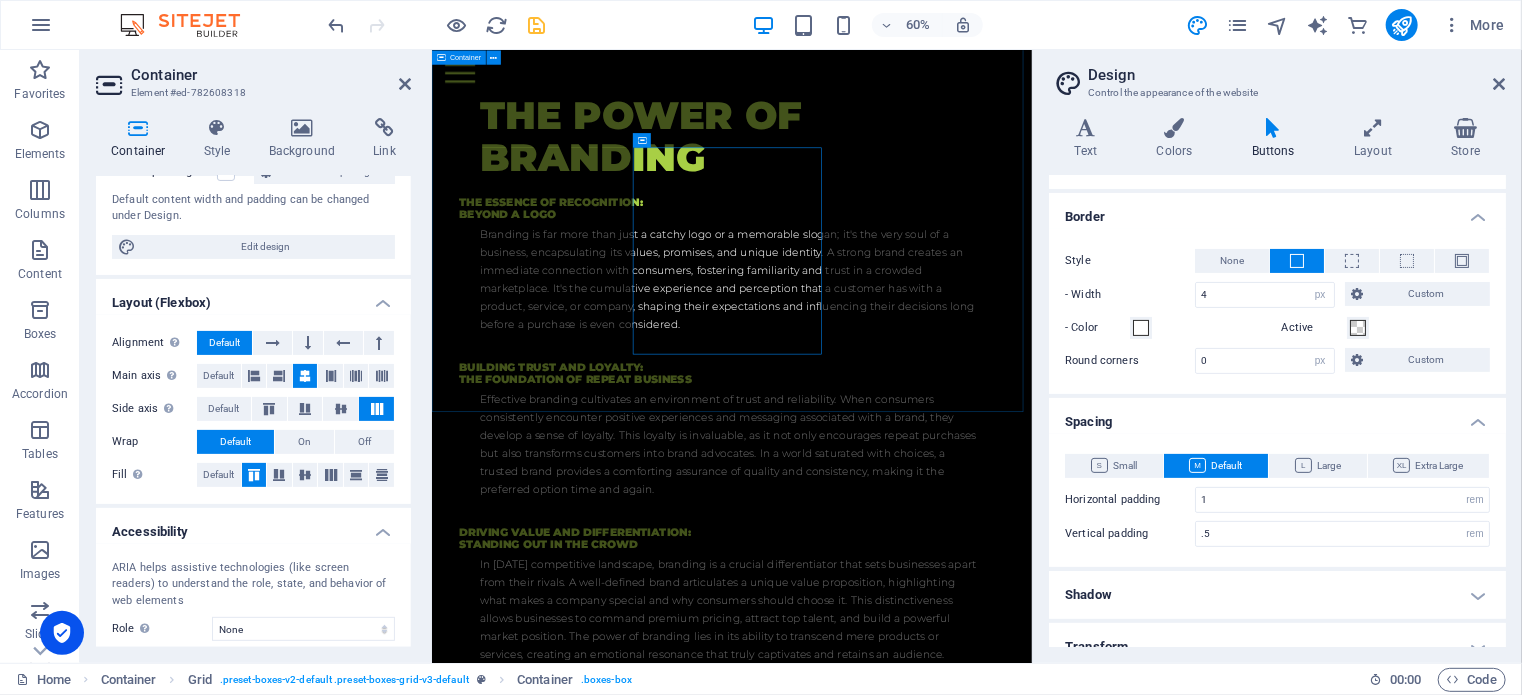 click on "SERVICES DIGITAL PRINTING  Labels Paper Printing Paper Finishing NCR Books Canvasses Banners SIGNAGE  UV Flat Signs Fabricated (3D)  Lightboxes  Laser Cutting Vehicle Decals & Wrapping APPAREL BRANDING Embroidery Heatflex Transfer DTF (Direct to film) Clothing Supplies Clothing Manufacturing  Alterations  PROMOTIONAL BRANDING  Gazebos & Fabric Banners Mugs & Key Rings Name Badges Promotional Gifts Promotional Branding Doming" at bounding box center [931, 2590] 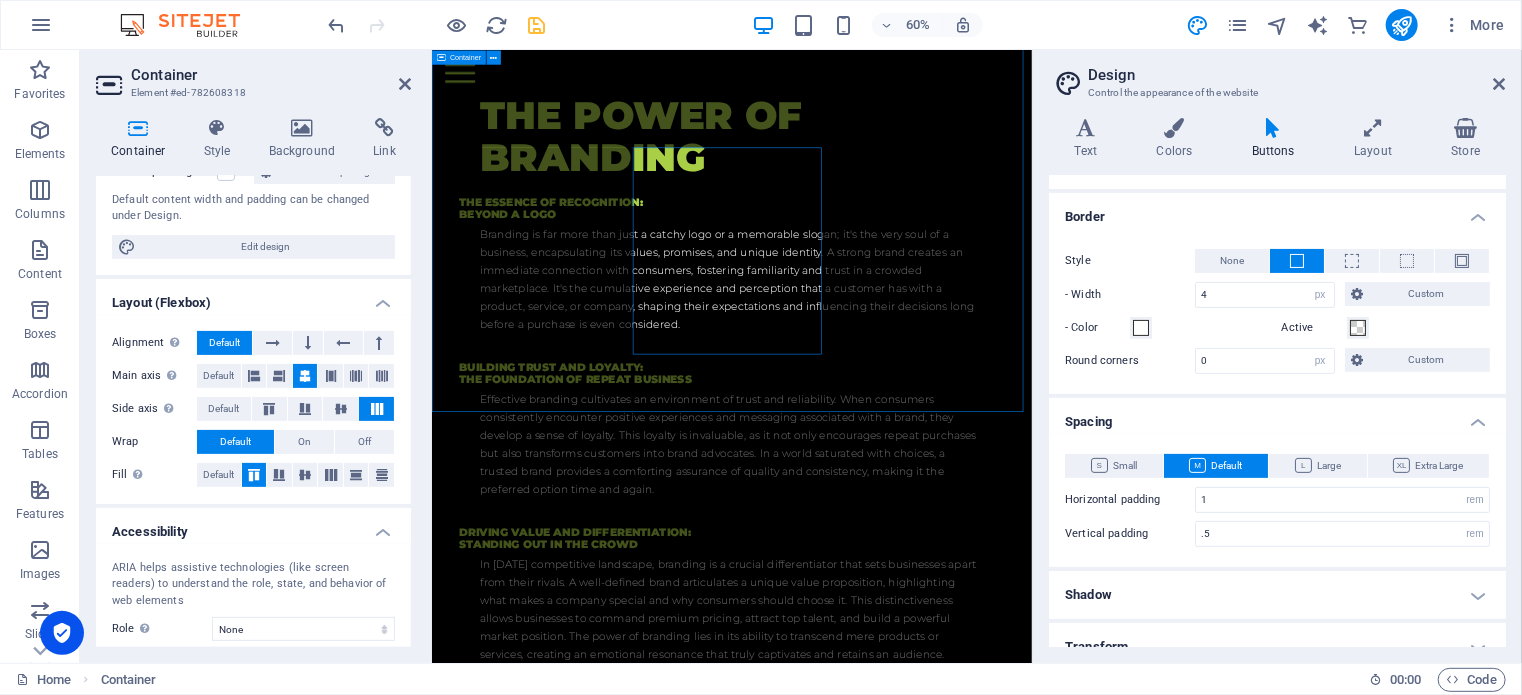 click on "SERVICES DIGITAL PRINTING  Labels Paper Printing Paper Finishing NCR Books Canvasses Banners SIGNAGE  UV Flat Signs Fabricated (3D)  Lightboxes  Laser Cutting Vehicle Decals & Wrapping APPAREL BRANDING Embroidery Heatflex Transfer DTF (Direct to film) Clothing Supplies Clothing Manufacturing  Alterations  PROMOTIONAL BRANDING  Gazebos & Fabric Banners Mugs & Key Rings Name Badges Promotional Gifts Promotional Branding Doming" at bounding box center (931, 2590) 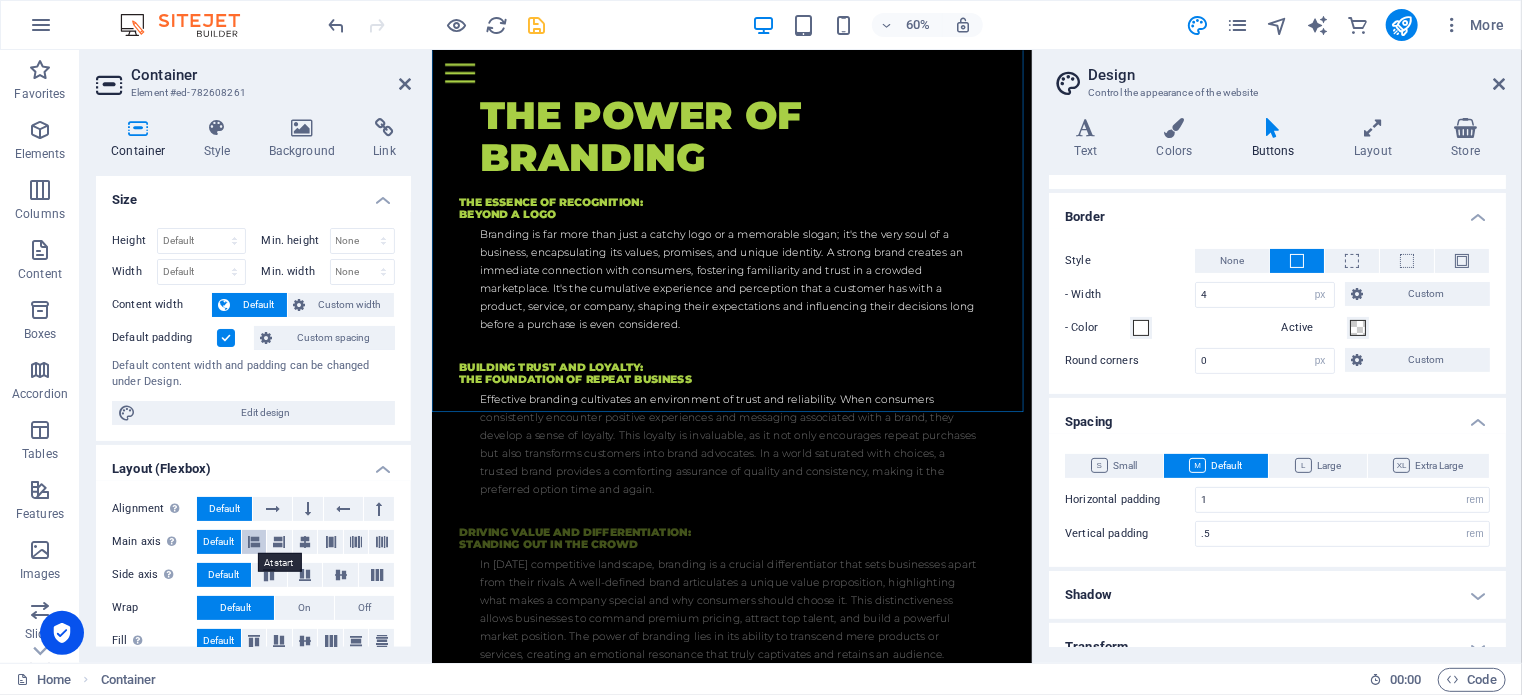 click at bounding box center (254, 542) 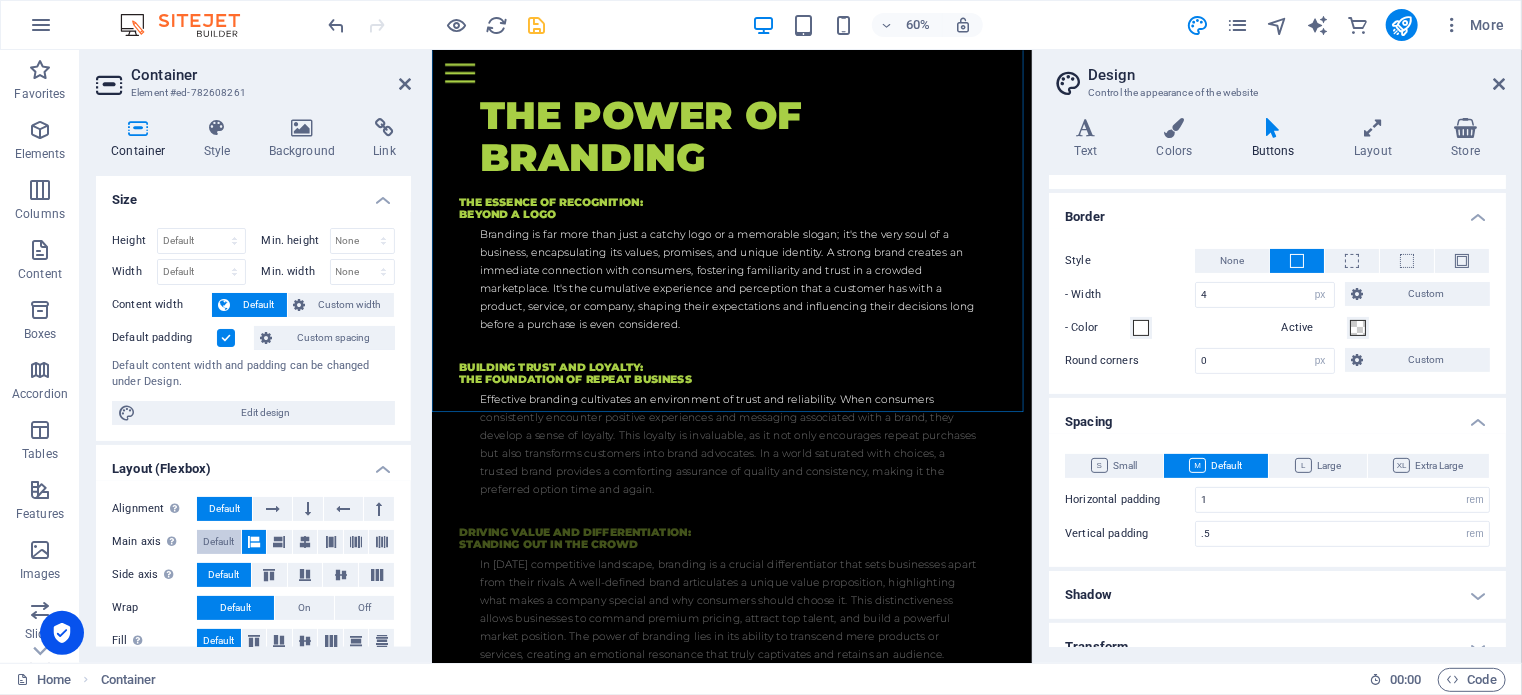 click on "Default" at bounding box center (218, 542) 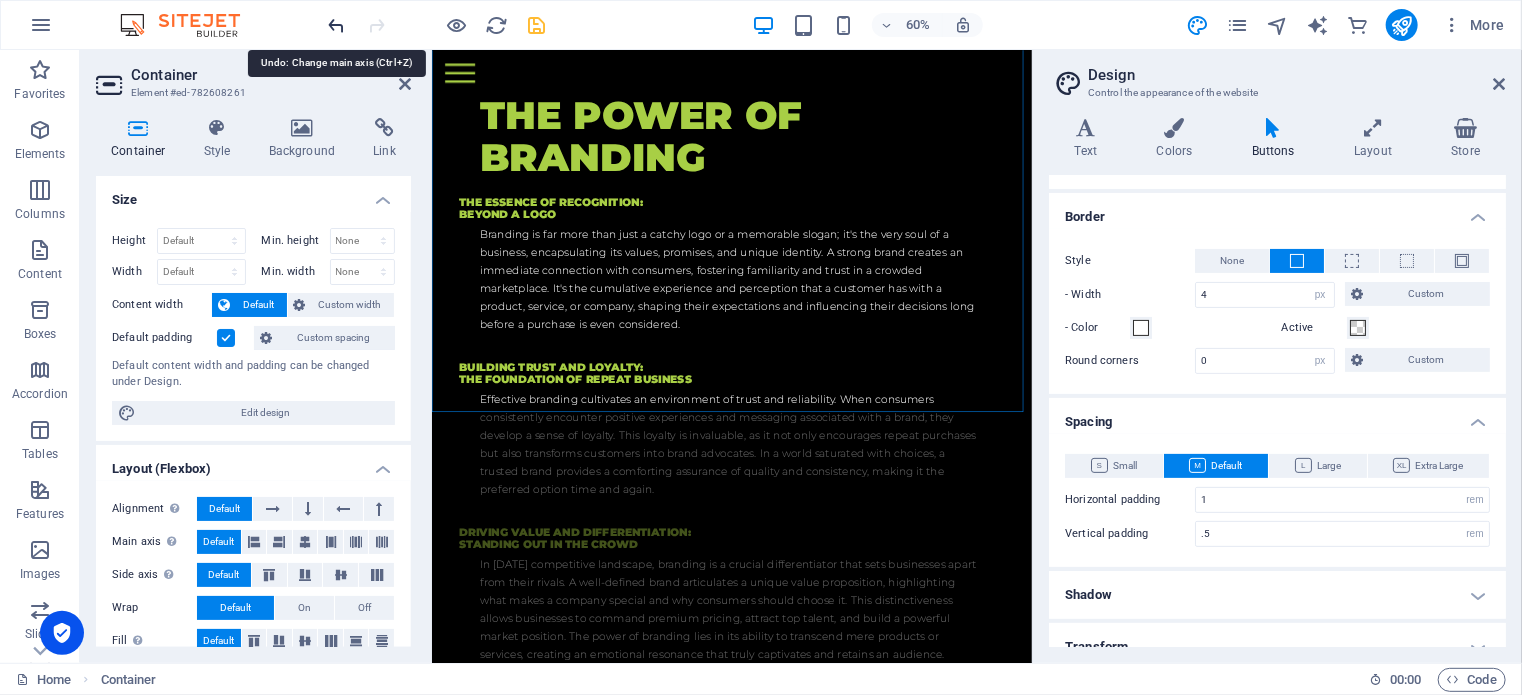 click at bounding box center [337, 25] 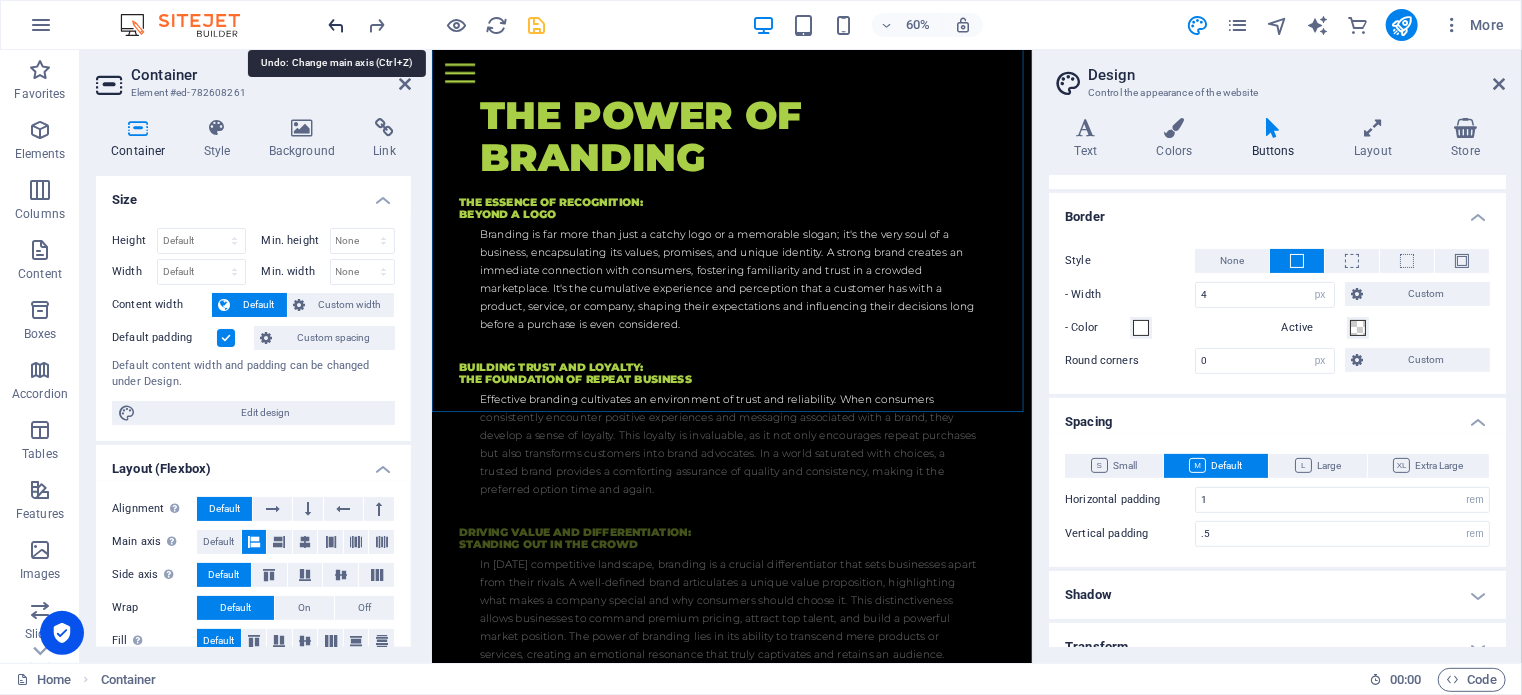 click at bounding box center [337, 25] 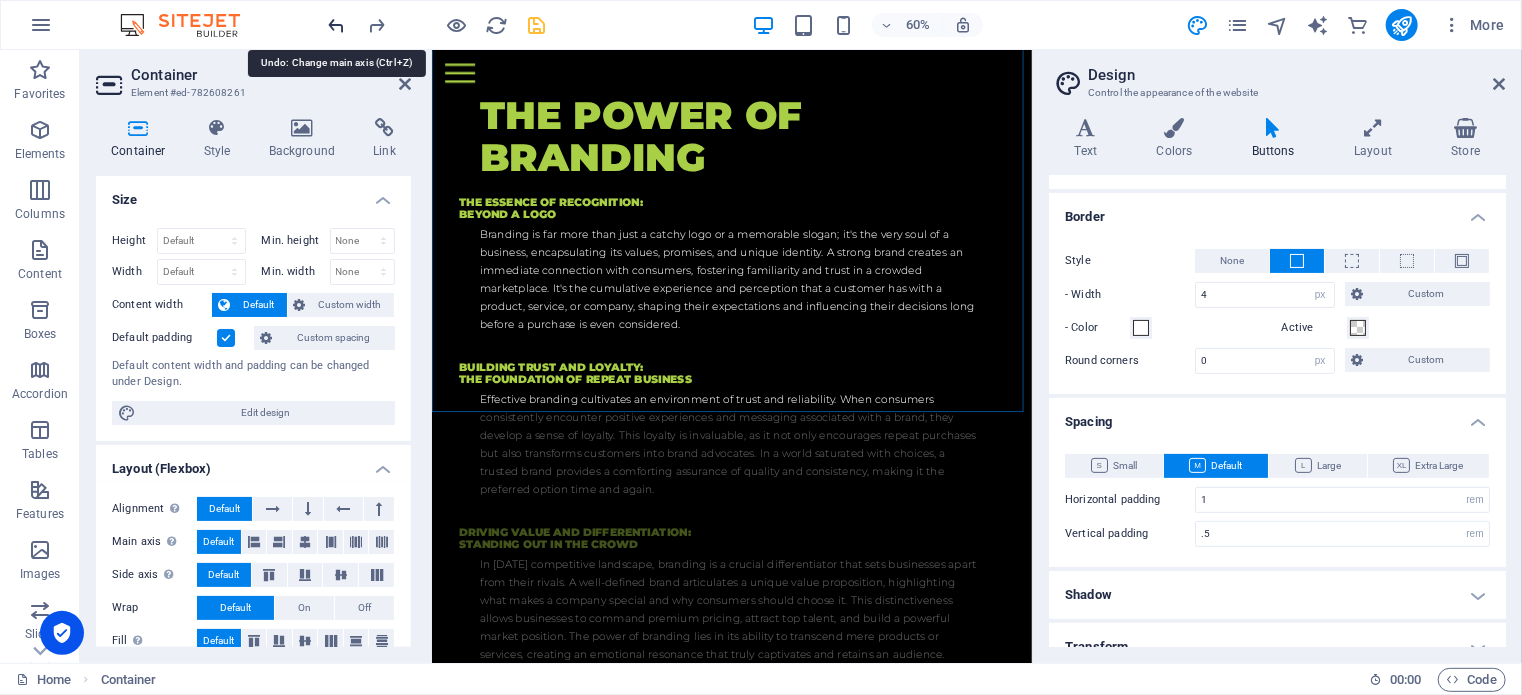click at bounding box center (337, 25) 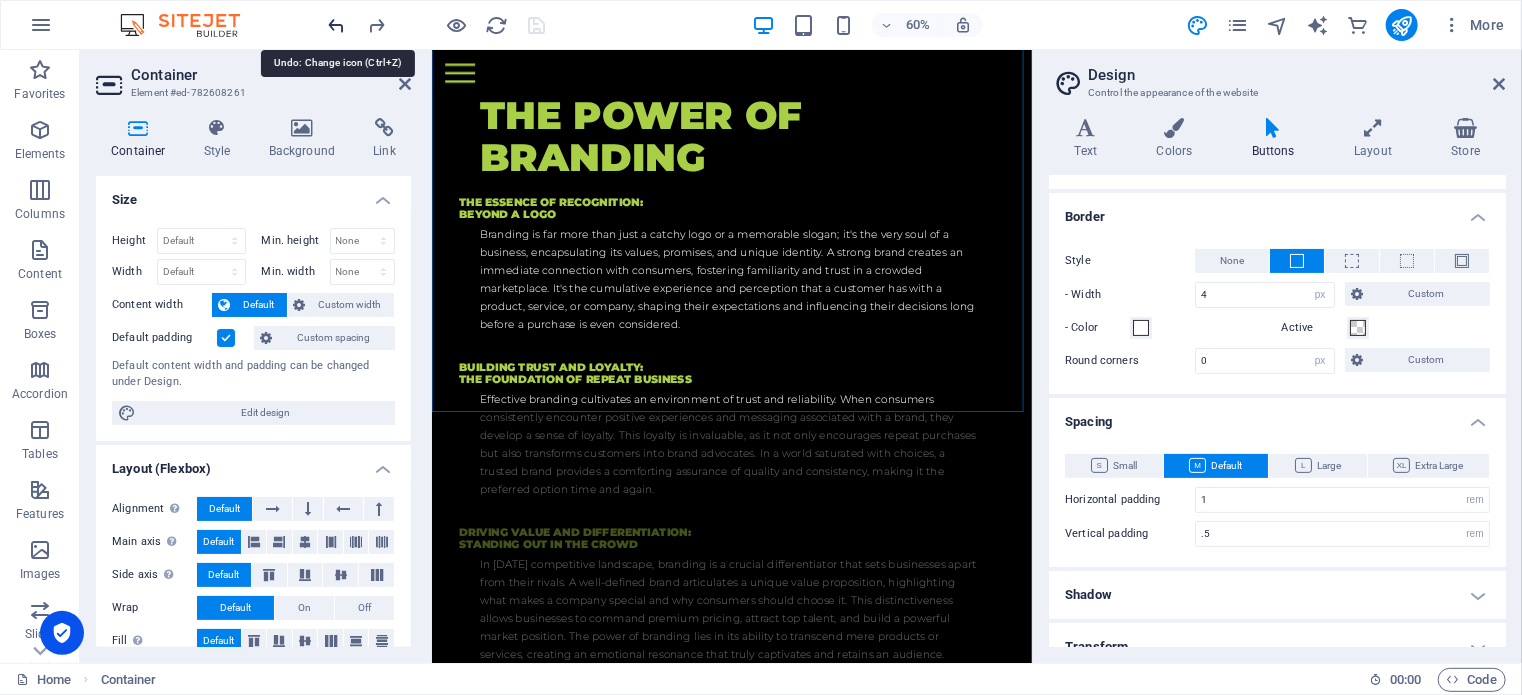 click at bounding box center (337, 25) 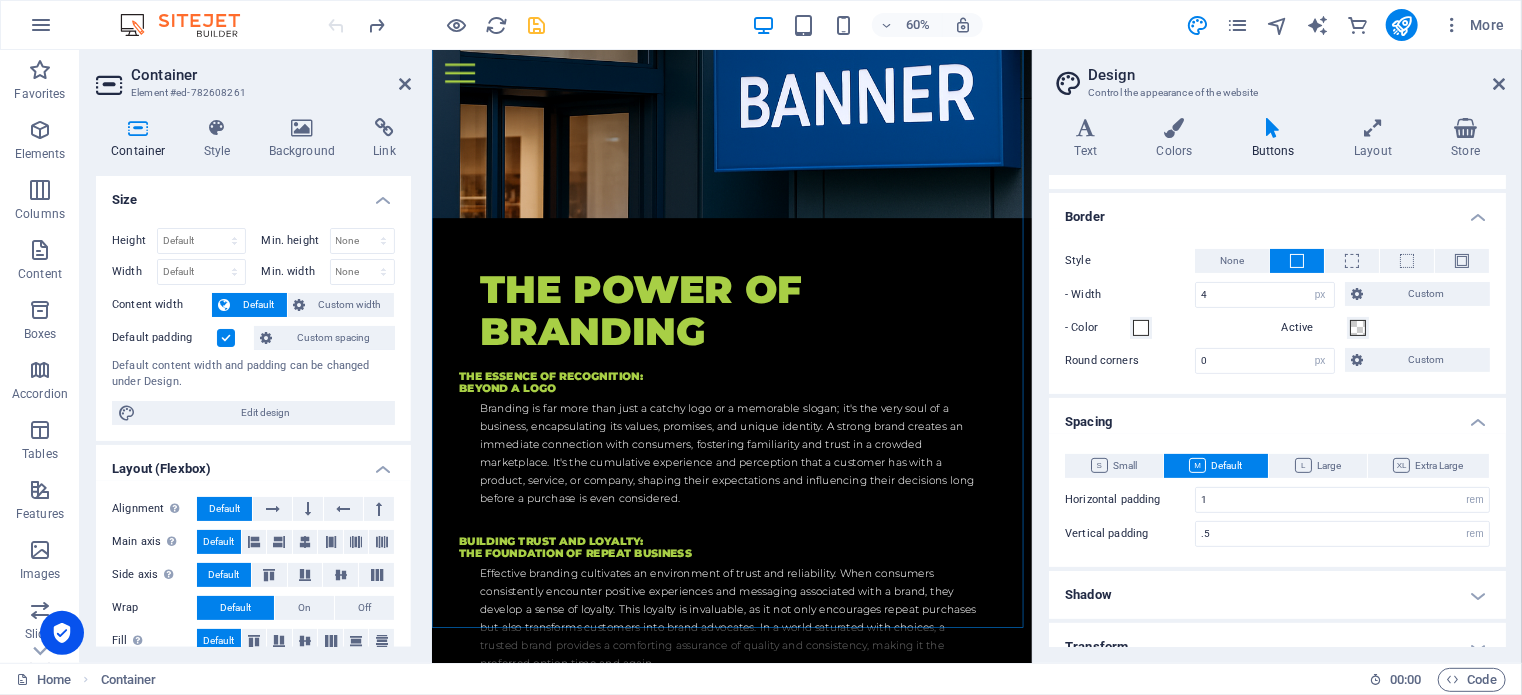 scroll, scrollTop: 3431, scrollLeft: 0, axis: vertical 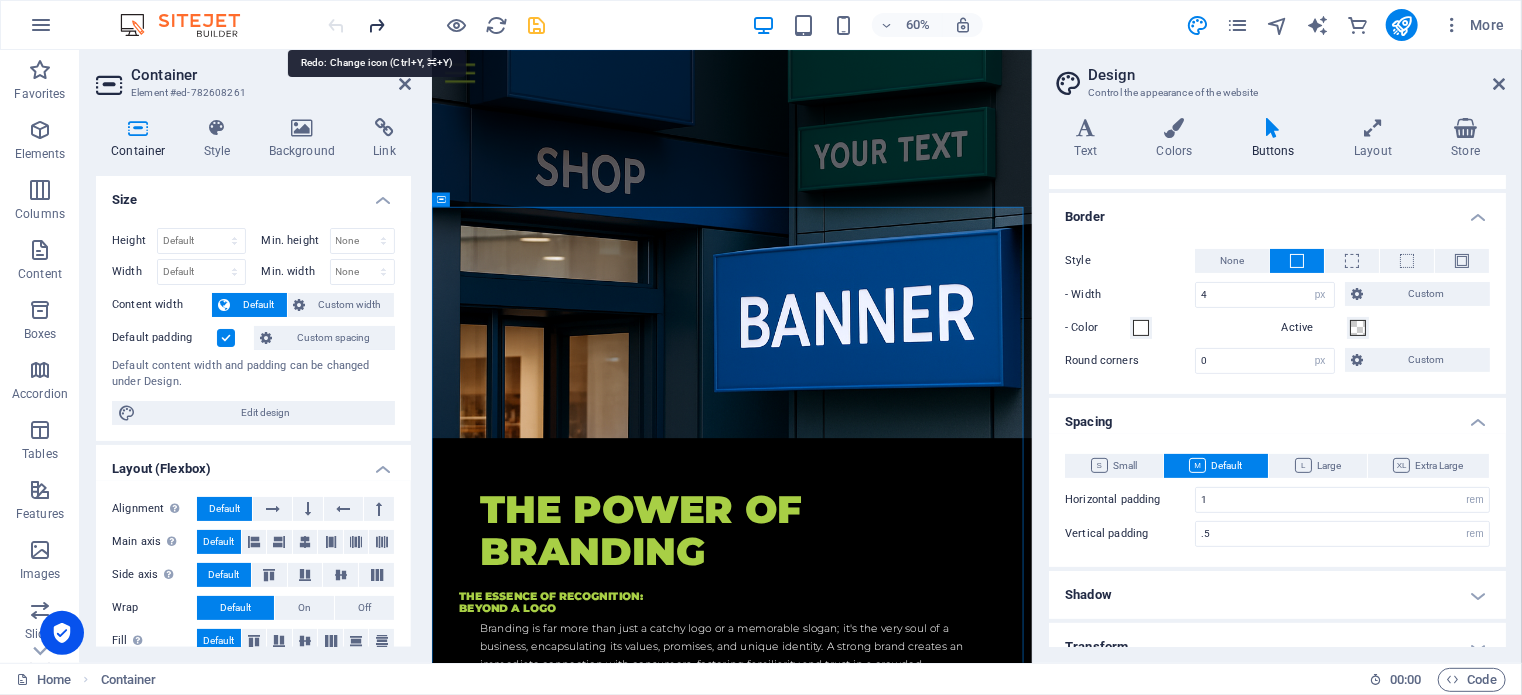 click at bounding box center (377, 25) 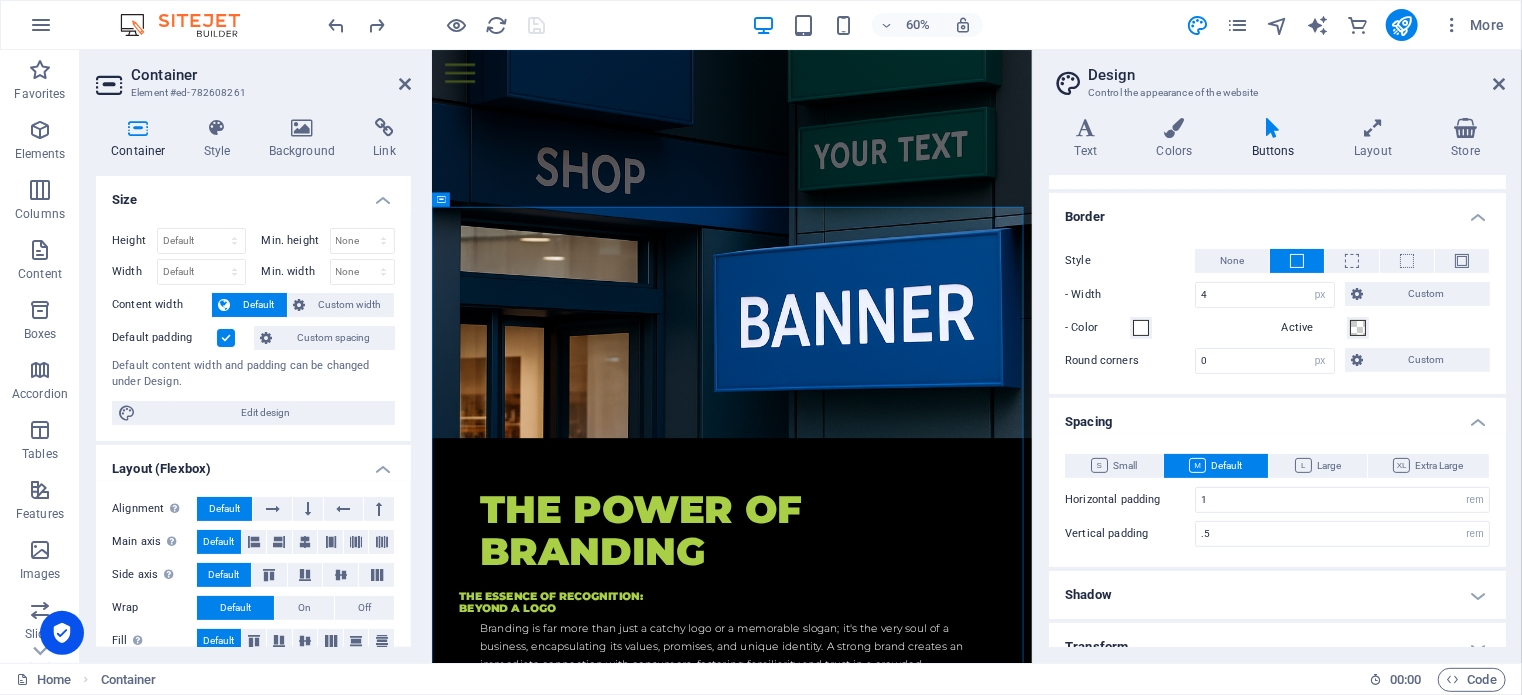 click at bounding box center [931, 2319] 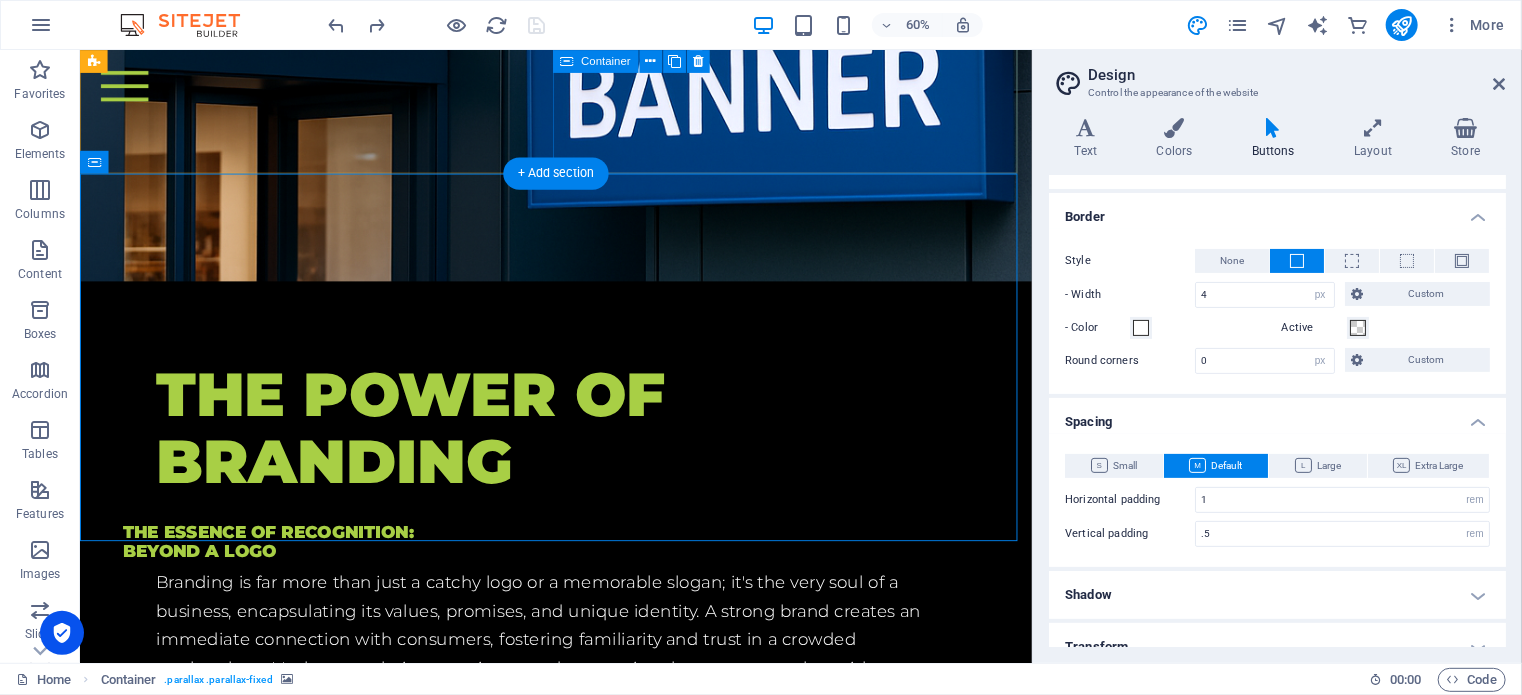 scroll, scrollTop: 2542, scrollLeft: 0, axis: vertical 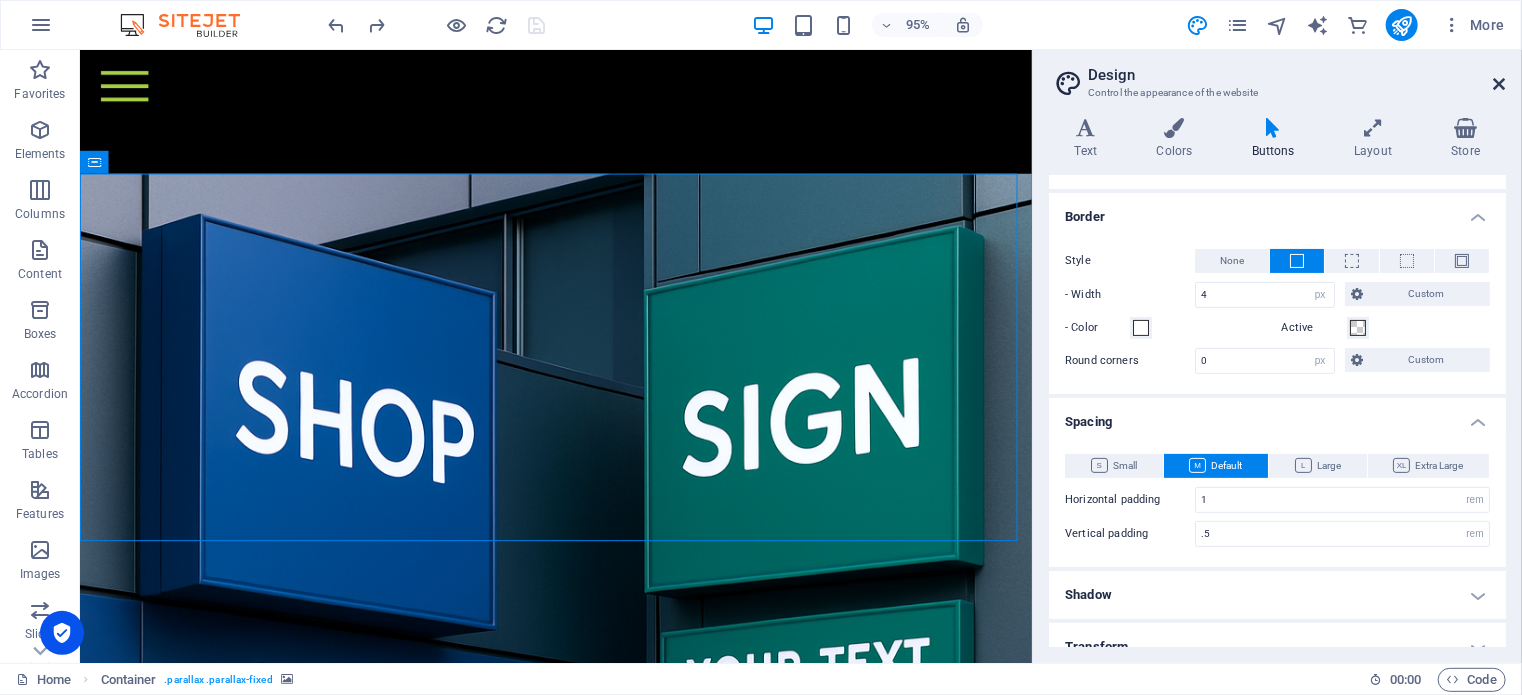 click at bounding box center (1500, 84) 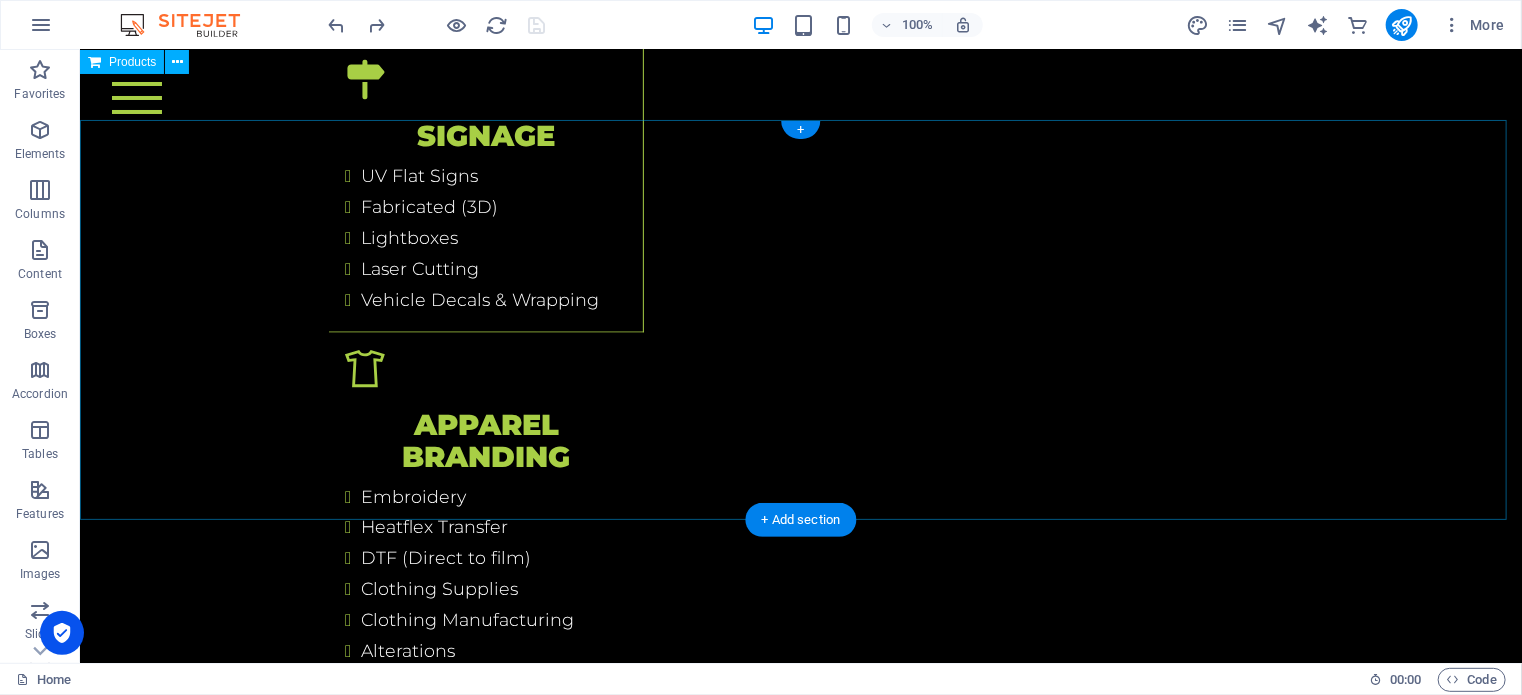 scroll, scrollTop: 5168, scrollLeft: 0, axis: vertical 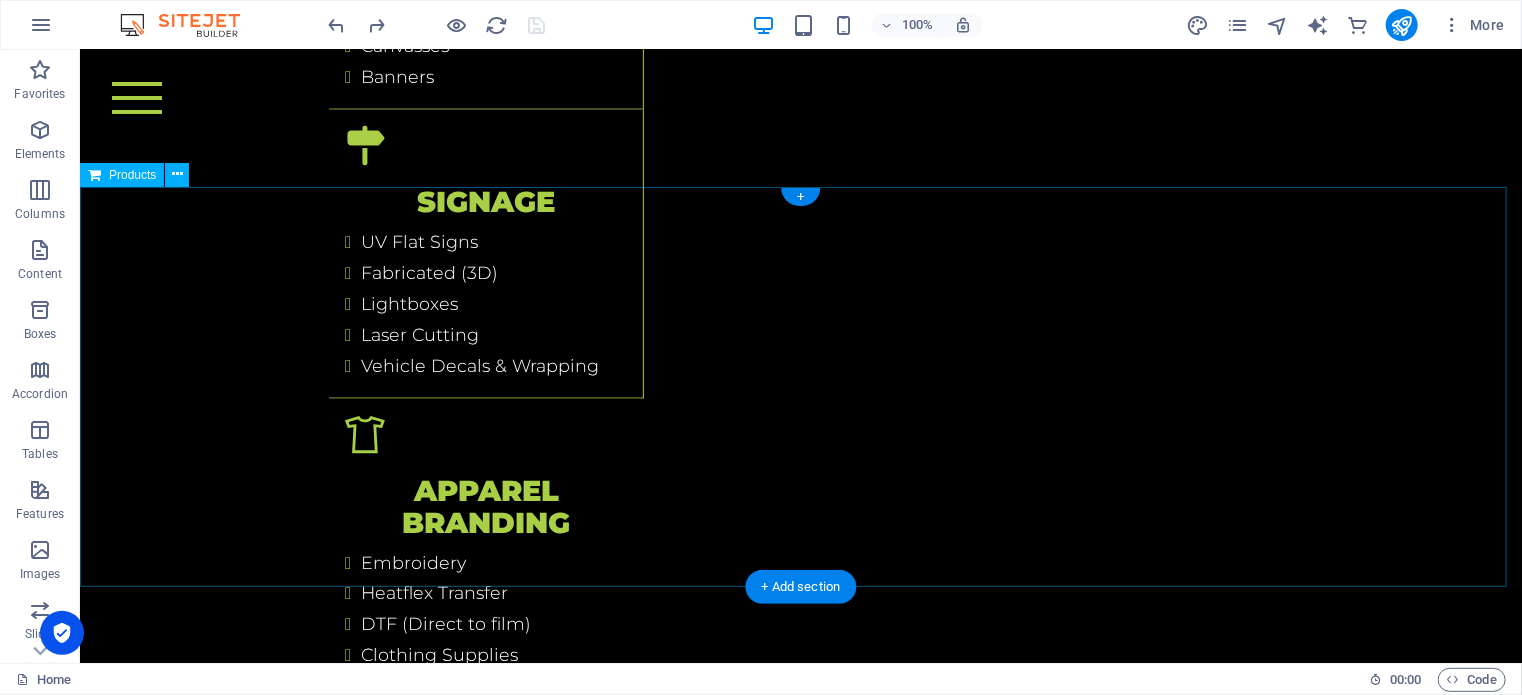 click on "The store is closed for maintenance" at bounding box center [800, 4232] 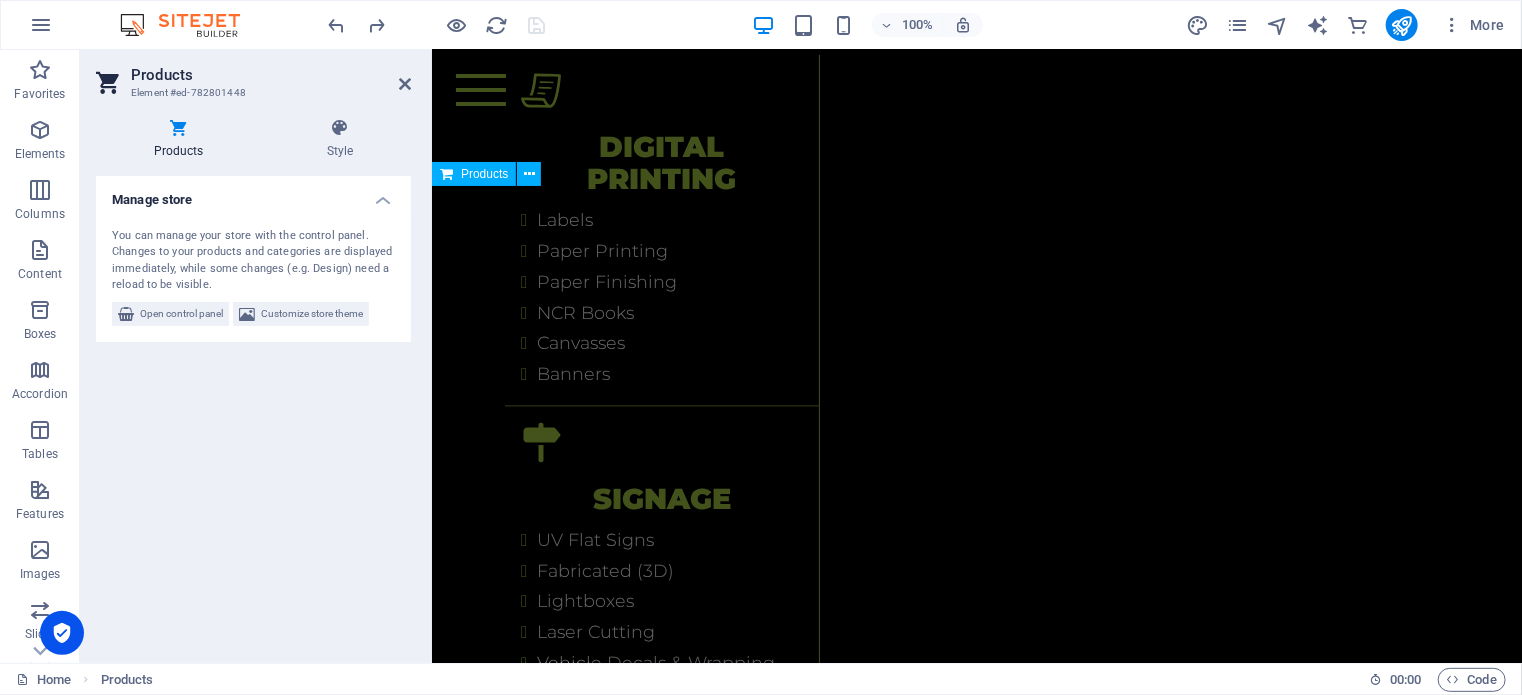 scroll, scrollTop: 5995, scrollLeft: 0, axis: vertical 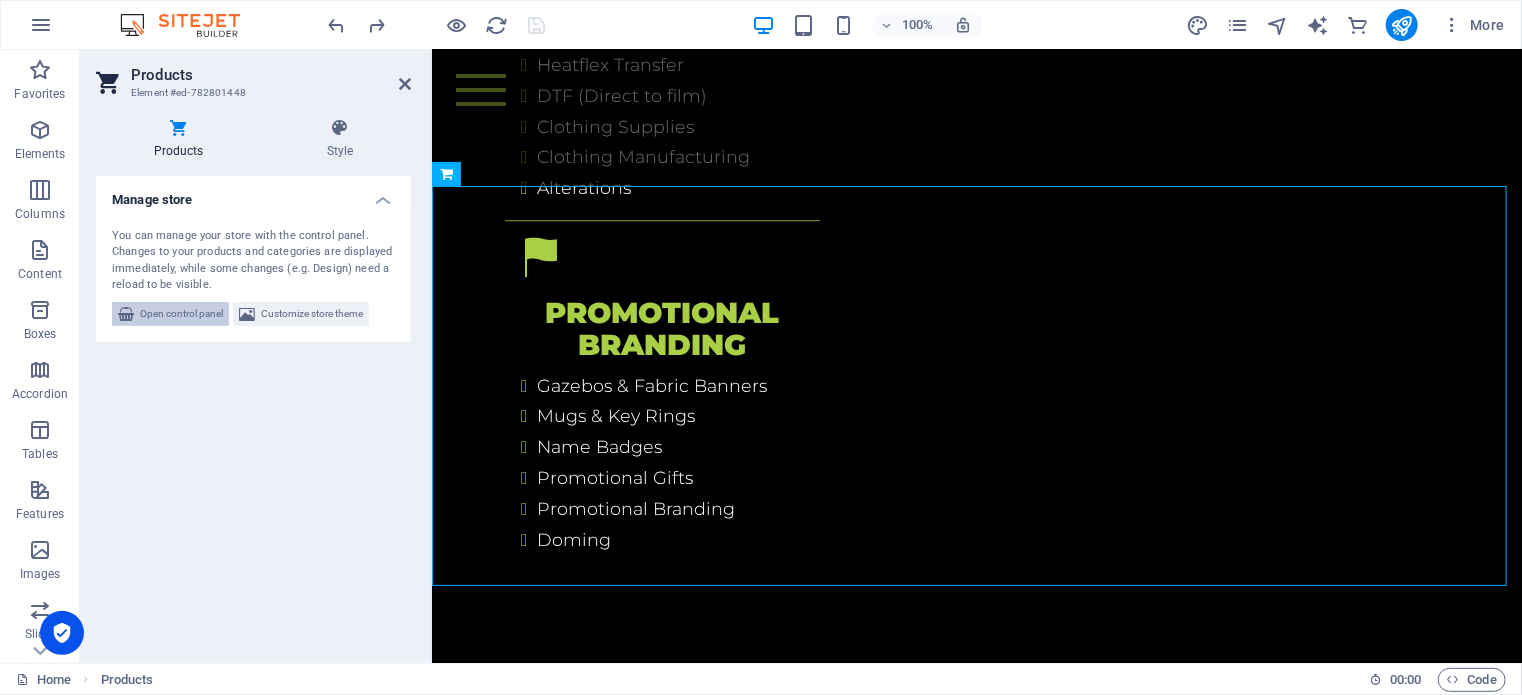click on "Open control panel" at bounding box center (181, 314) 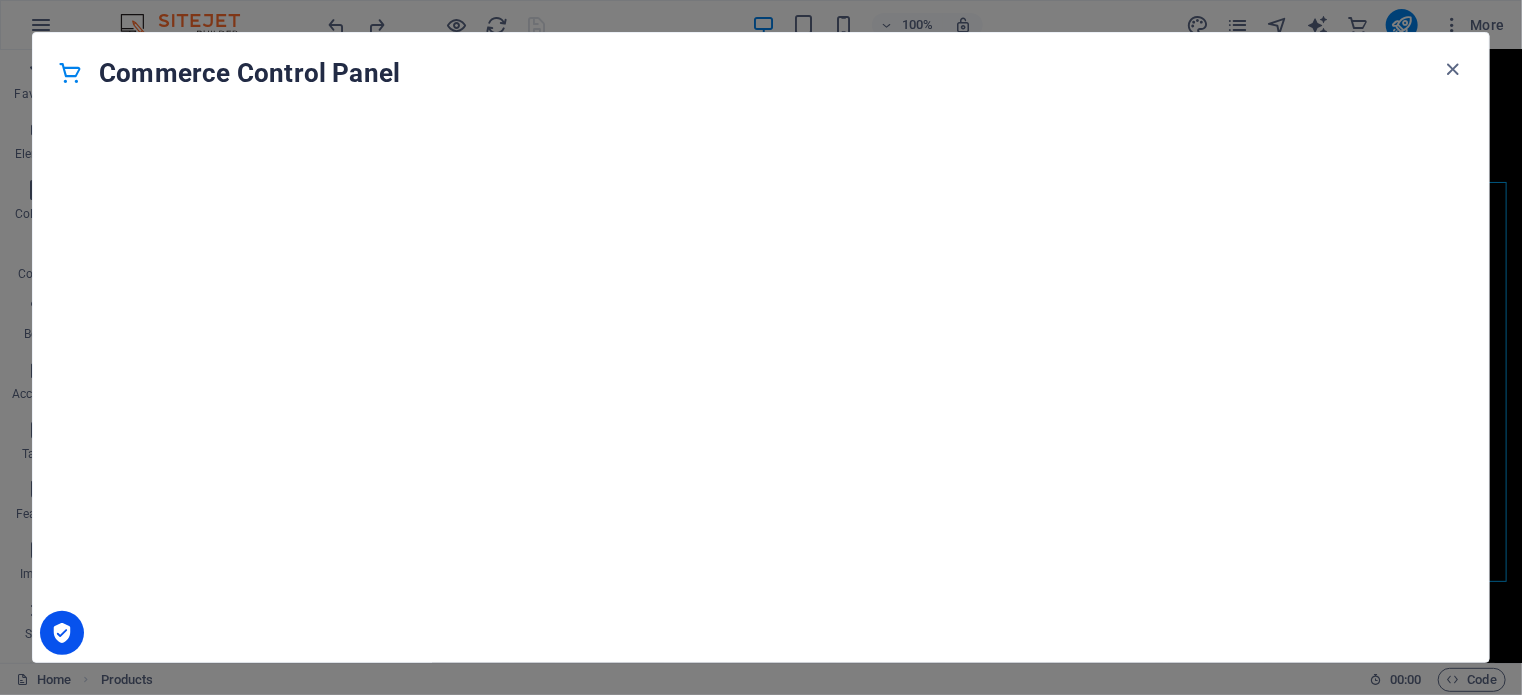 scroll, scrollTop: 6003, scrollLeft: 0, axis: vertical 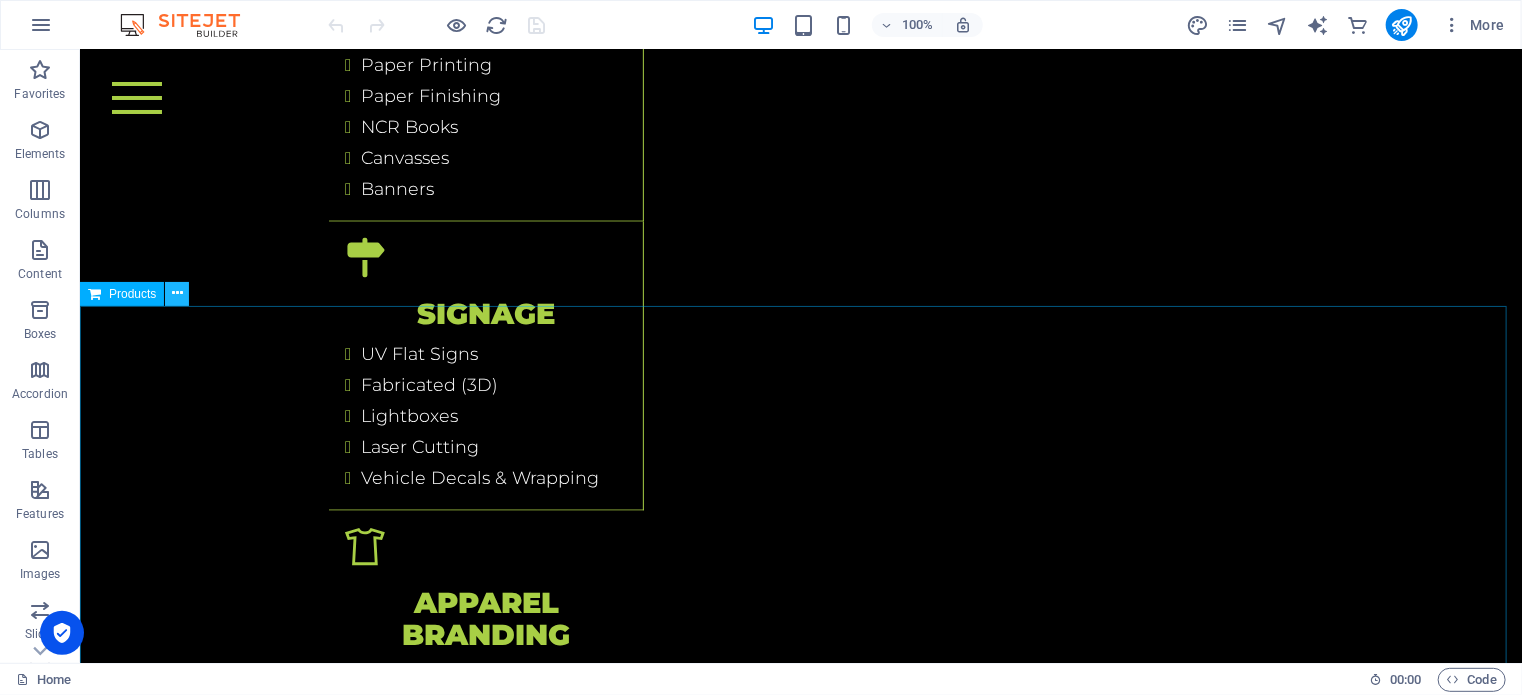 click at bounding box center [177, 293] 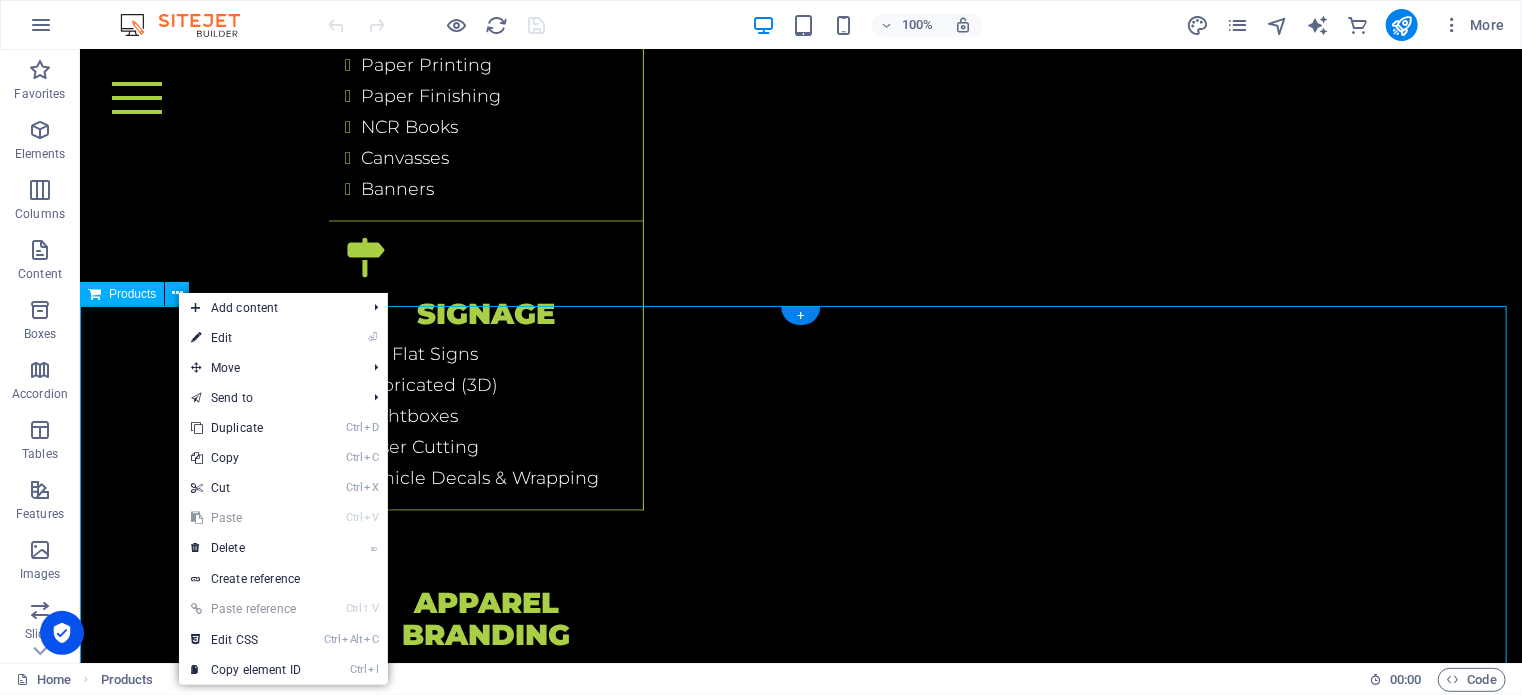 click on "The store is closed for maintenance" at bounding box center (800, 4360) 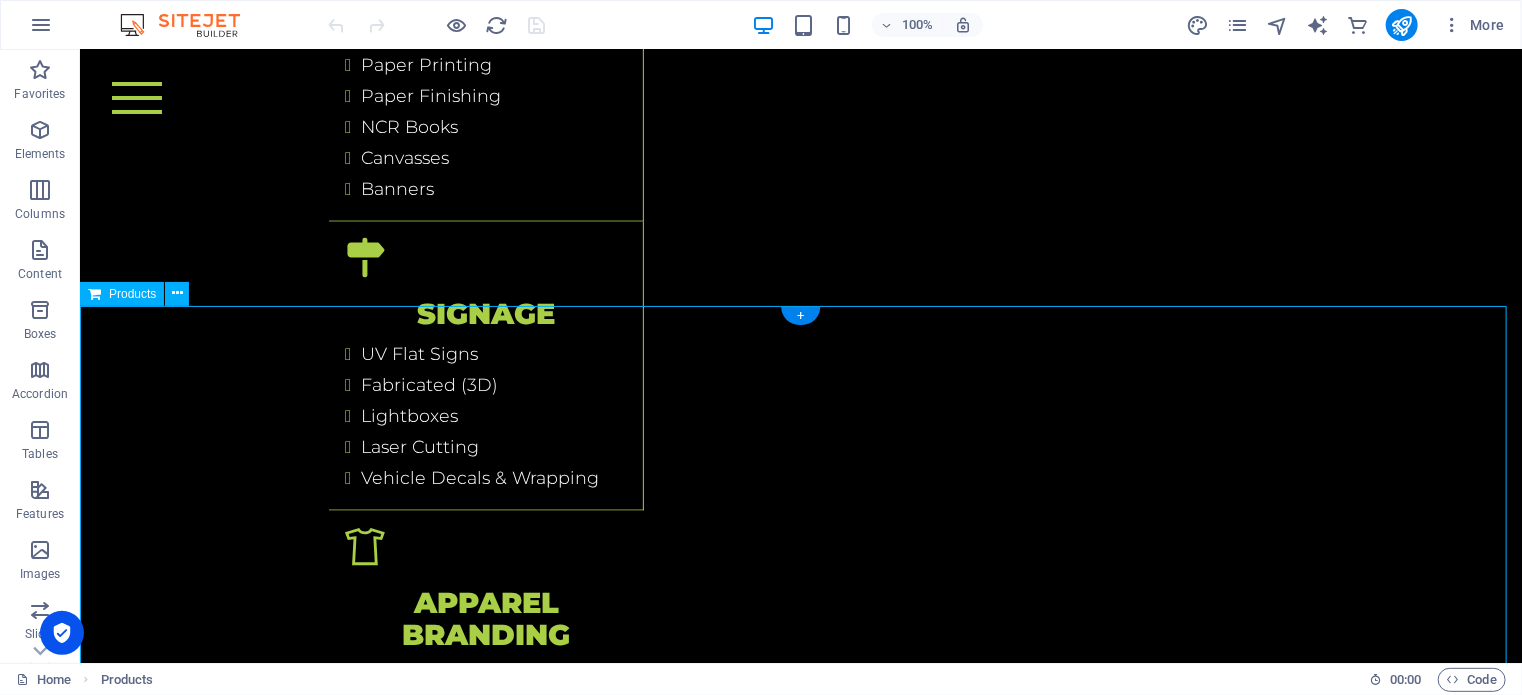click on "The store is closed for maintenance" at bounding box center (800, 4360) 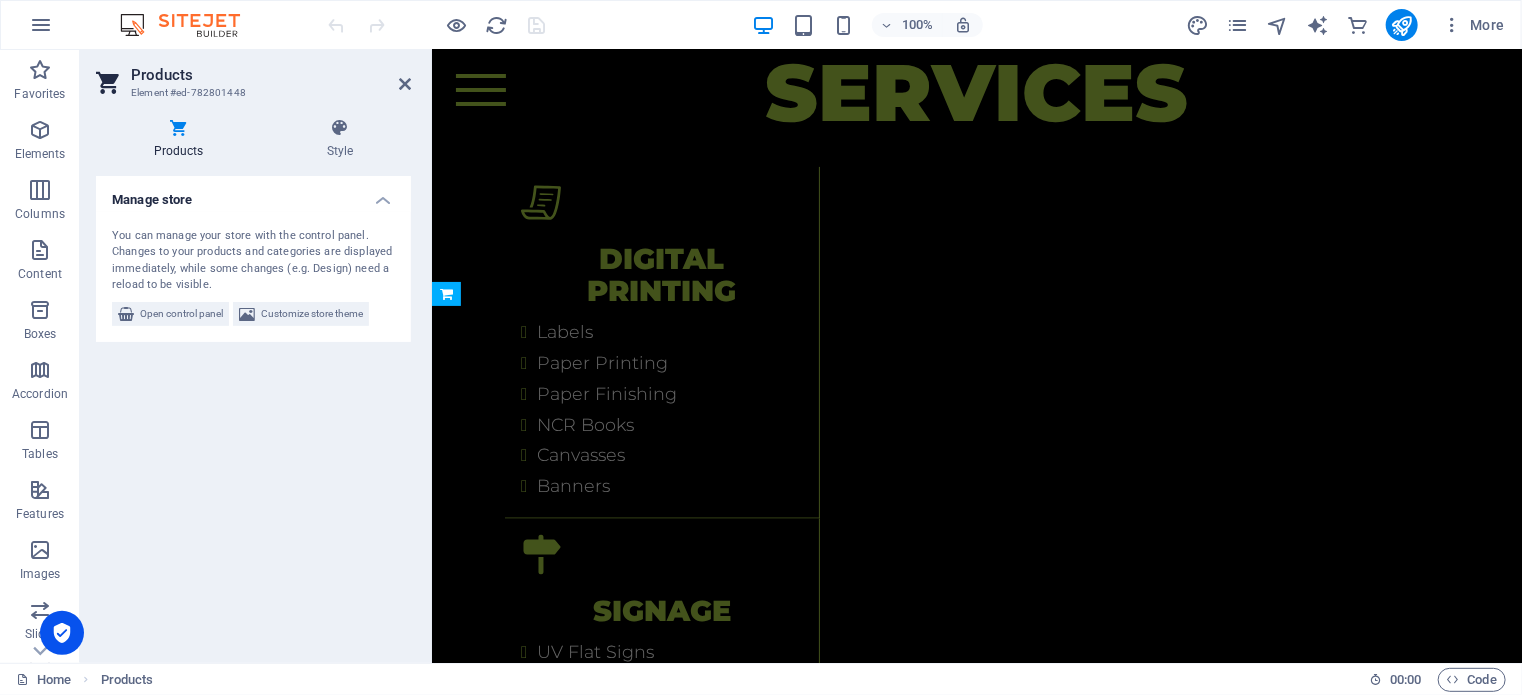 scroll, scrollTop: 5884, scrollLeft: 0, axis: vertical 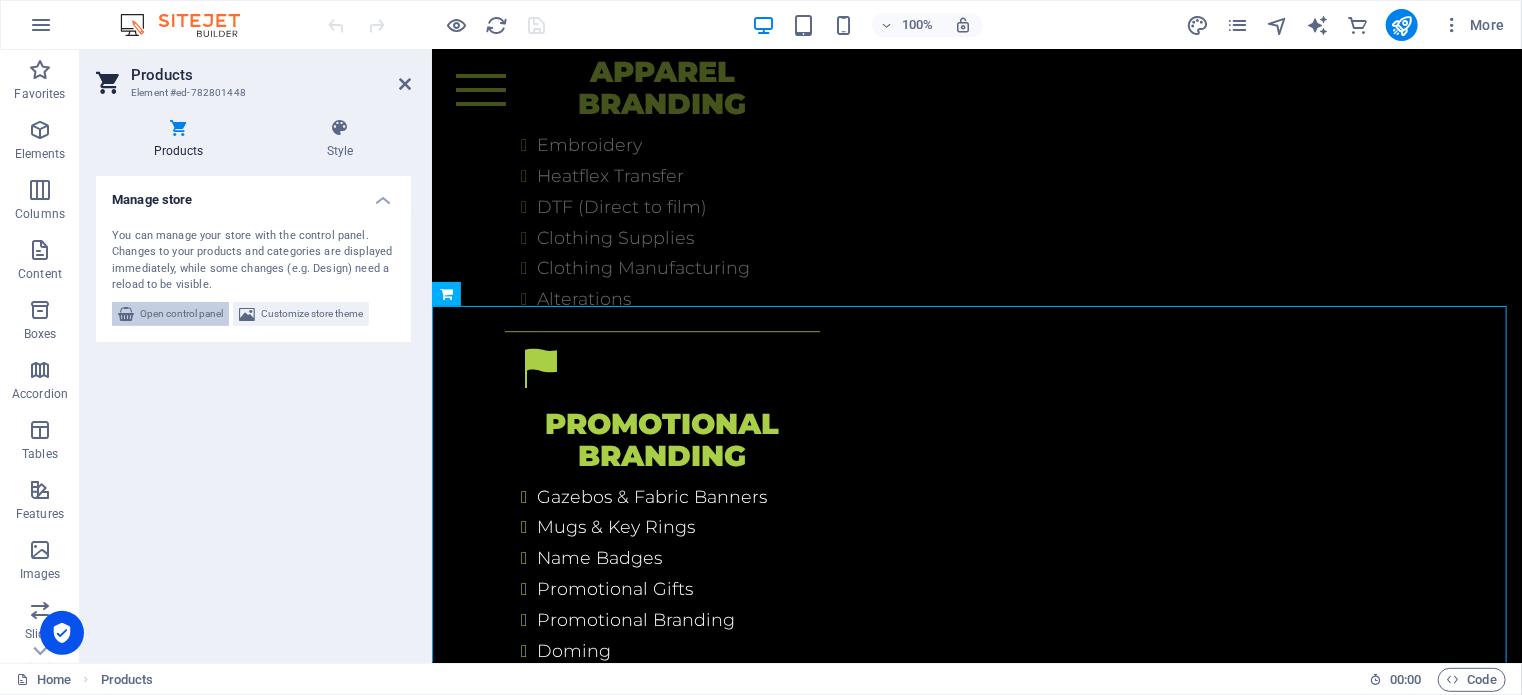 click on "Open control panel" at bounding box center (181, 314) 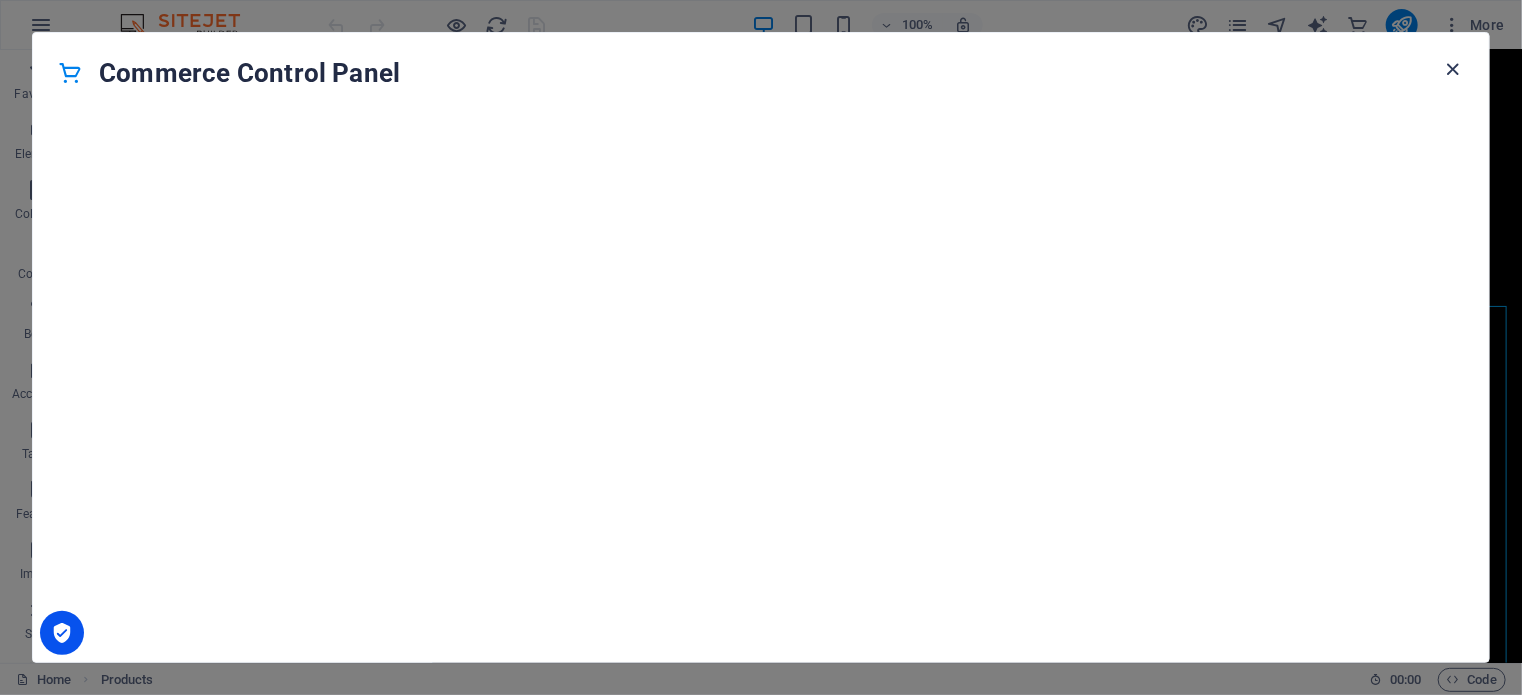 click at bounding box center (1453, 69) 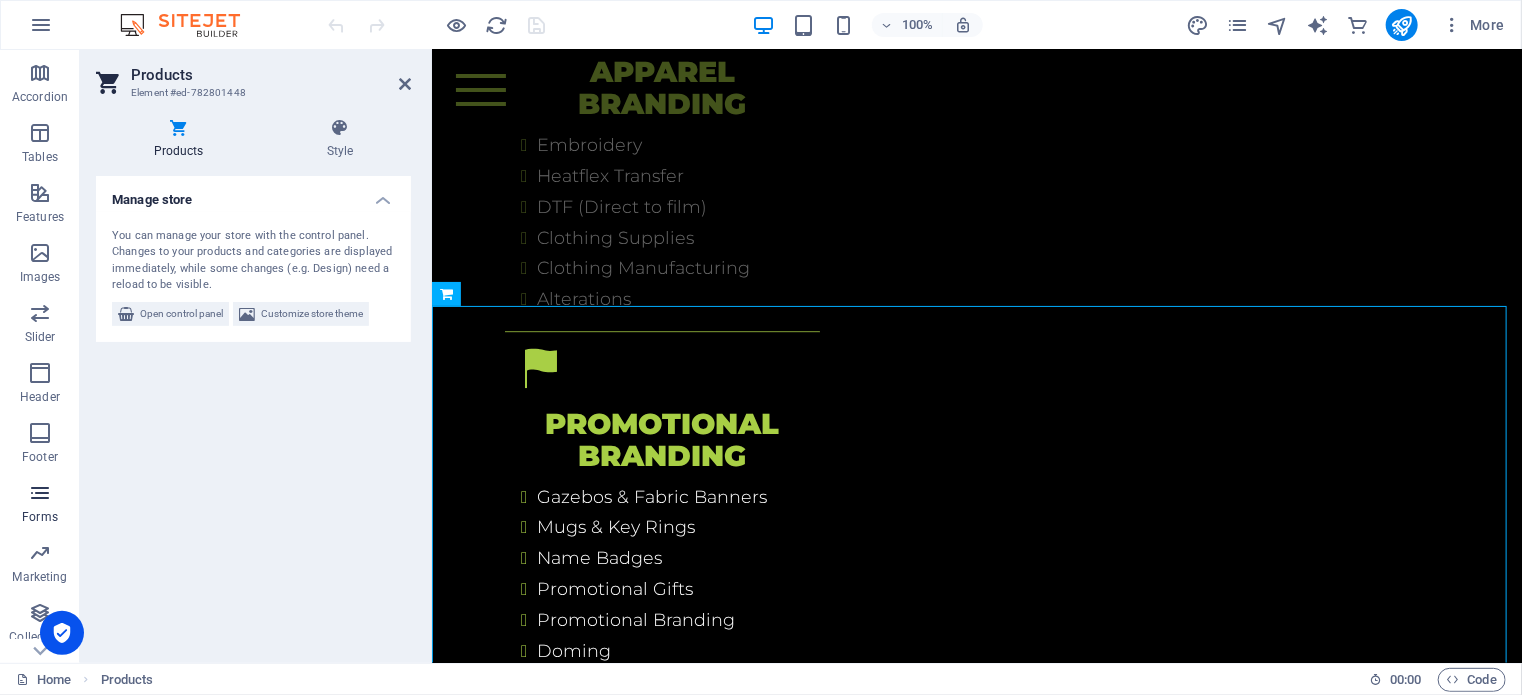 scroll, scrollTop: 346, scrollLeft: 0, axis: vertical 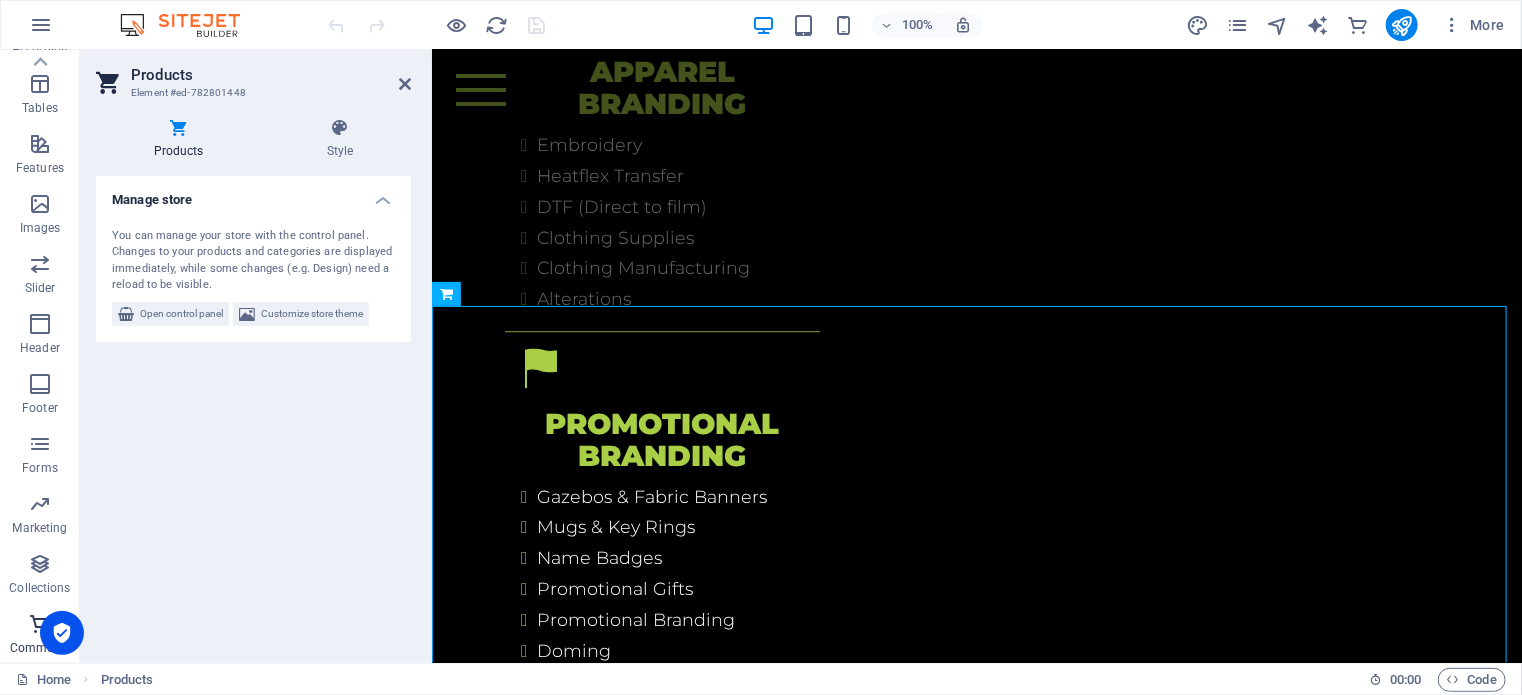 click on "Commerce" at bounding box center [40, 636] 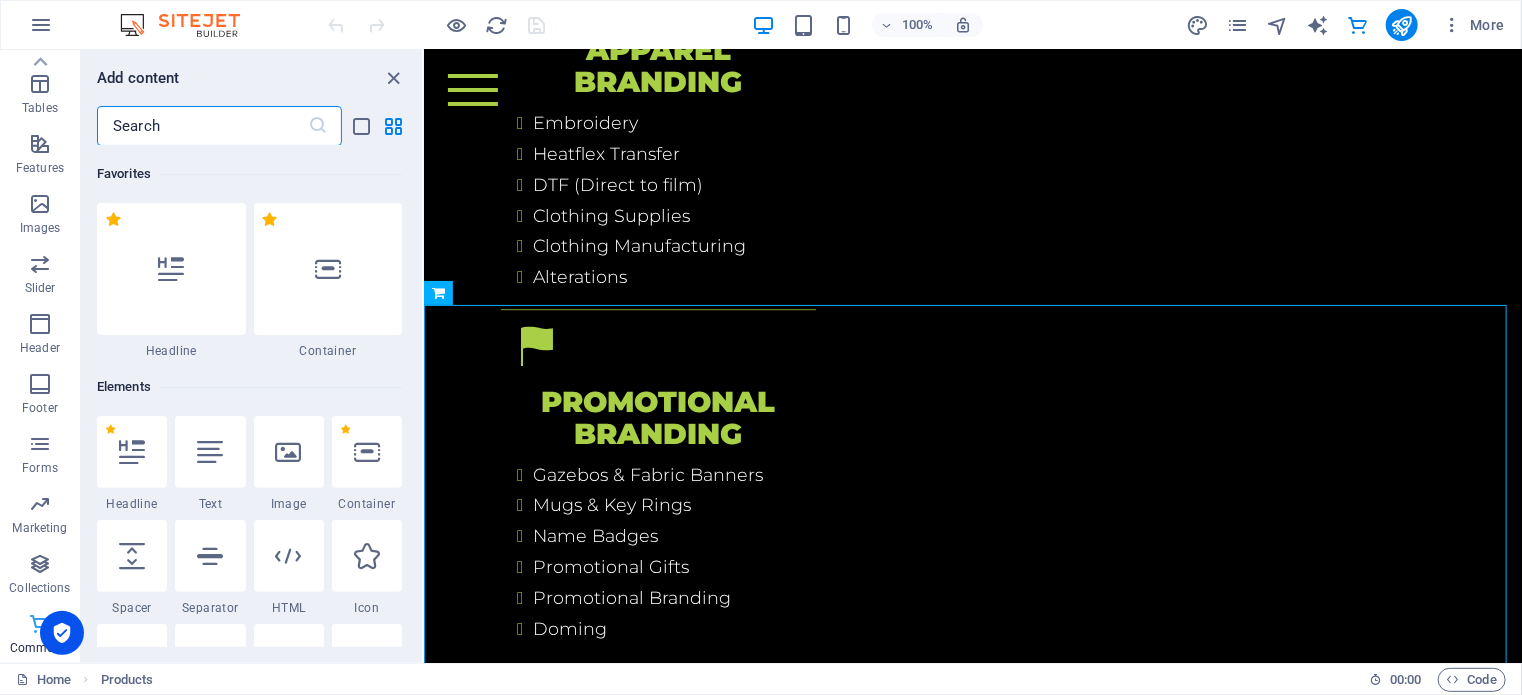 scroll, scrollTop: 5854, scrollLeft: 0, axis: vertical 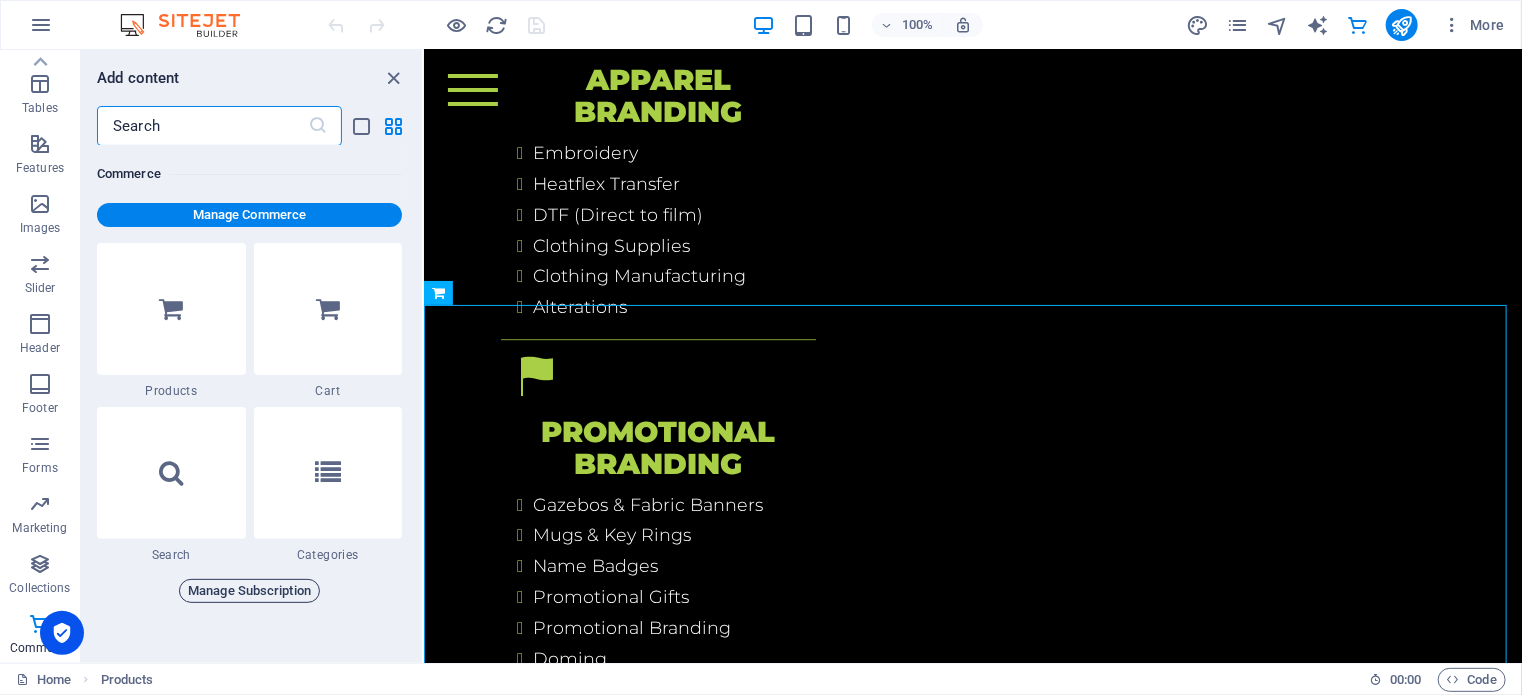 click on "Manage Subscription" at bounding box center (249, 591) 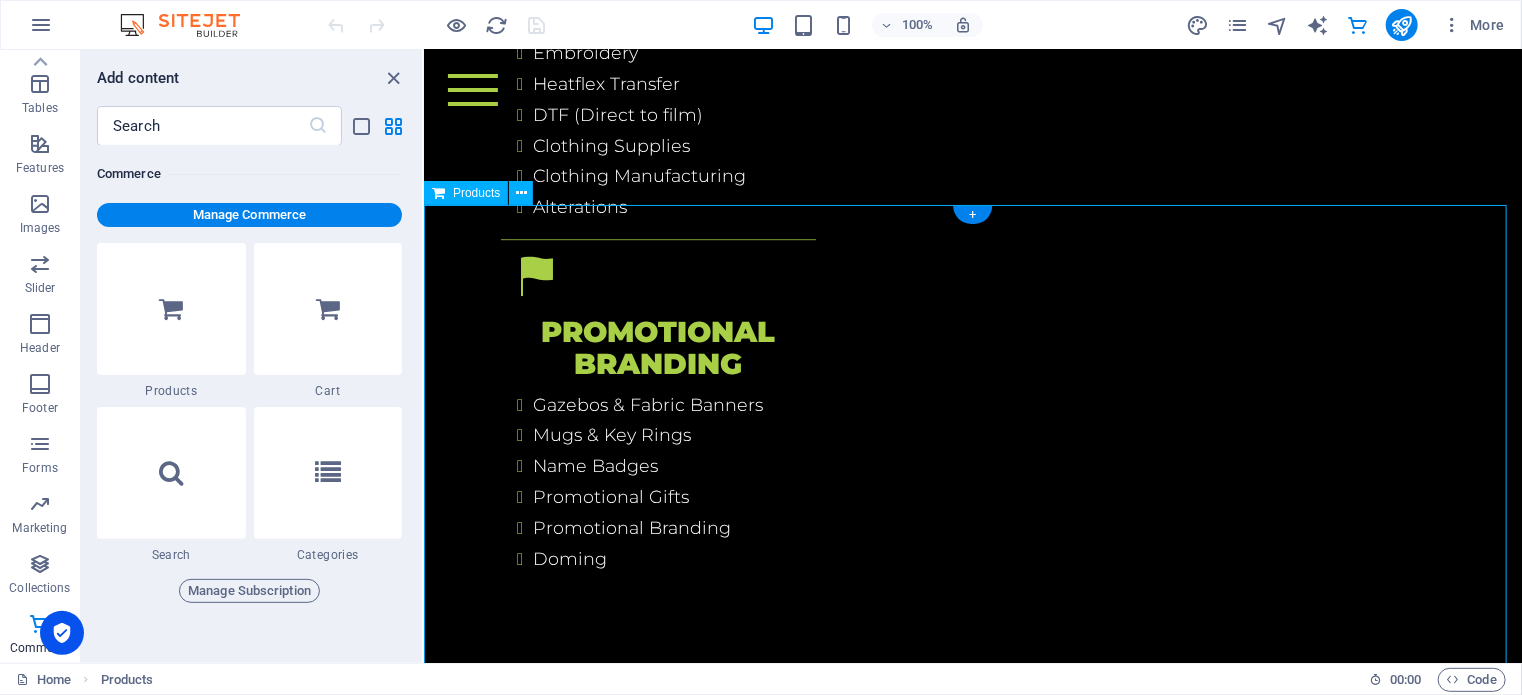 scroll, scrollTop: 6154, scrollLeft: 0, axis: vertical 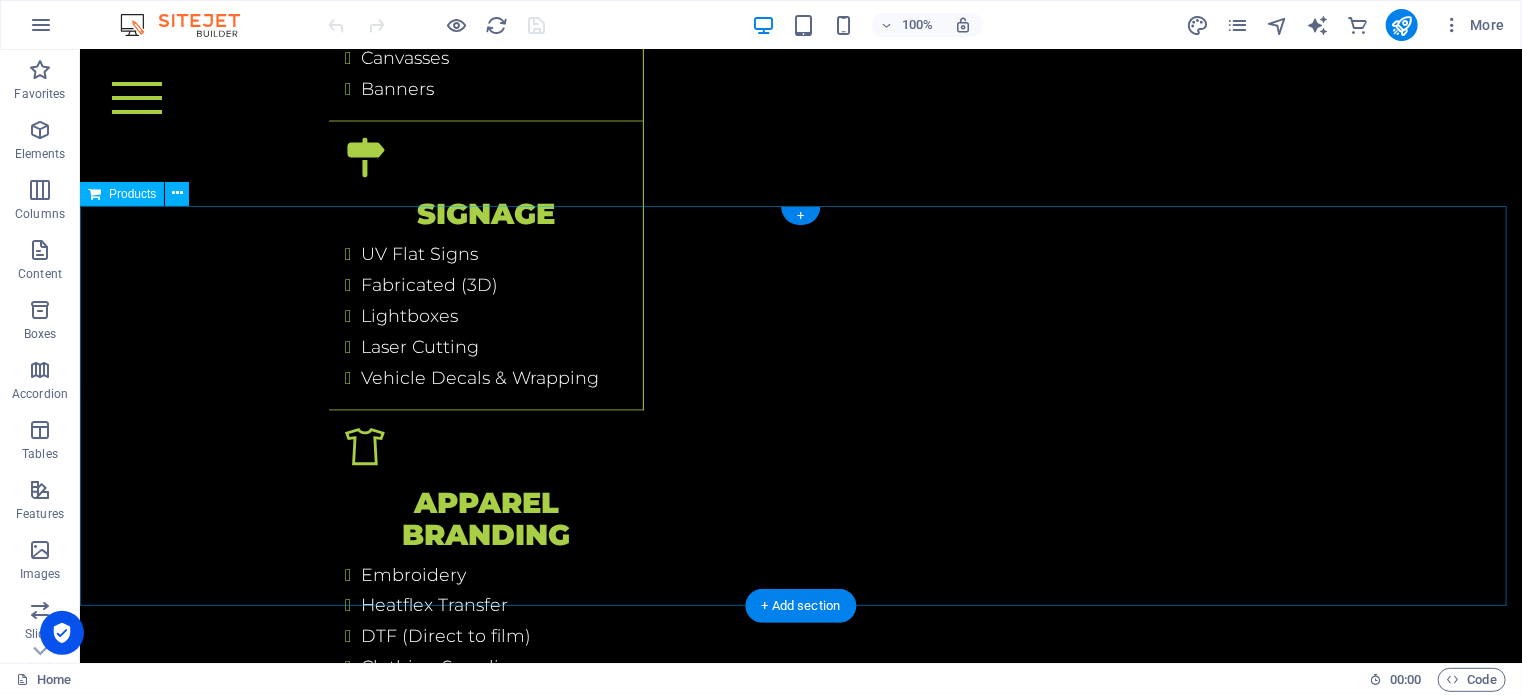click on "The store is closed for maintenance" at bounding box center [800, 4260] 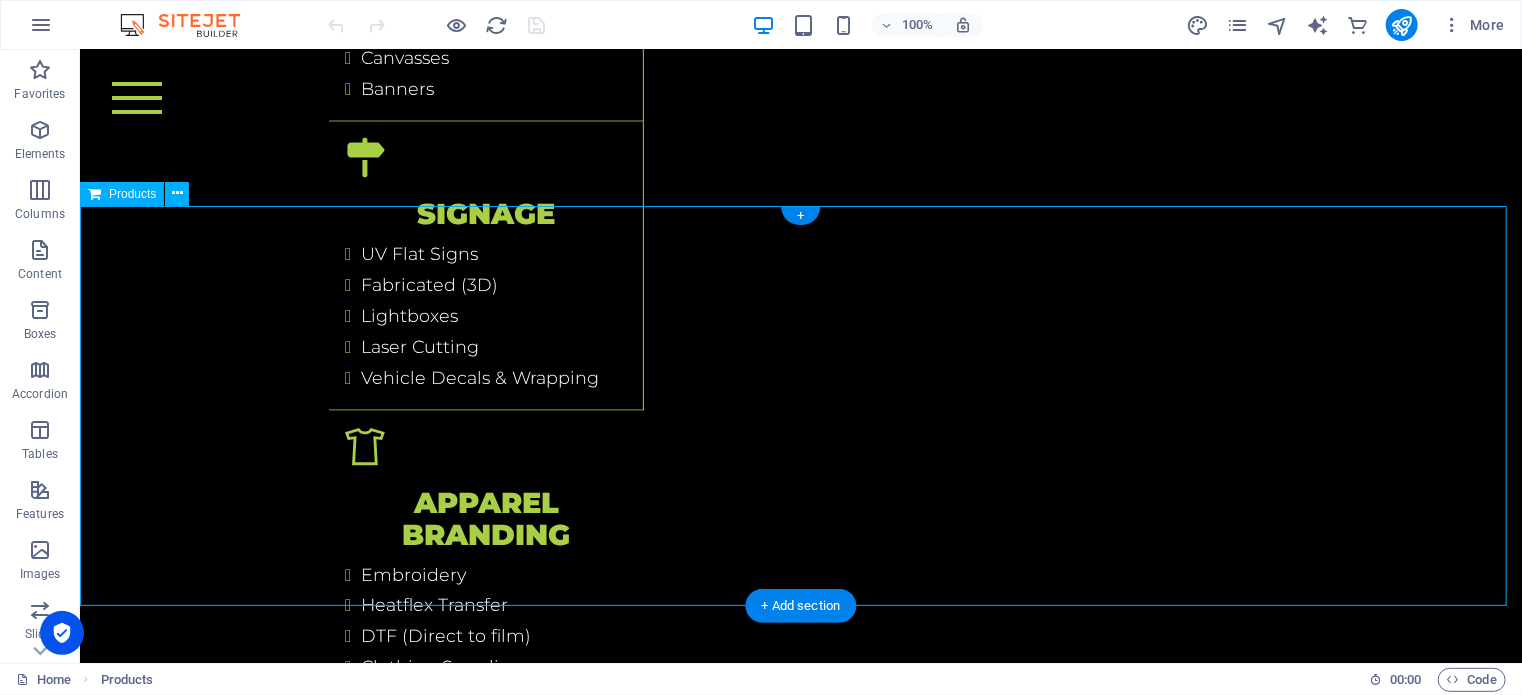 click on "The store is closed for maintenance" at bounding box center (800, 4260) 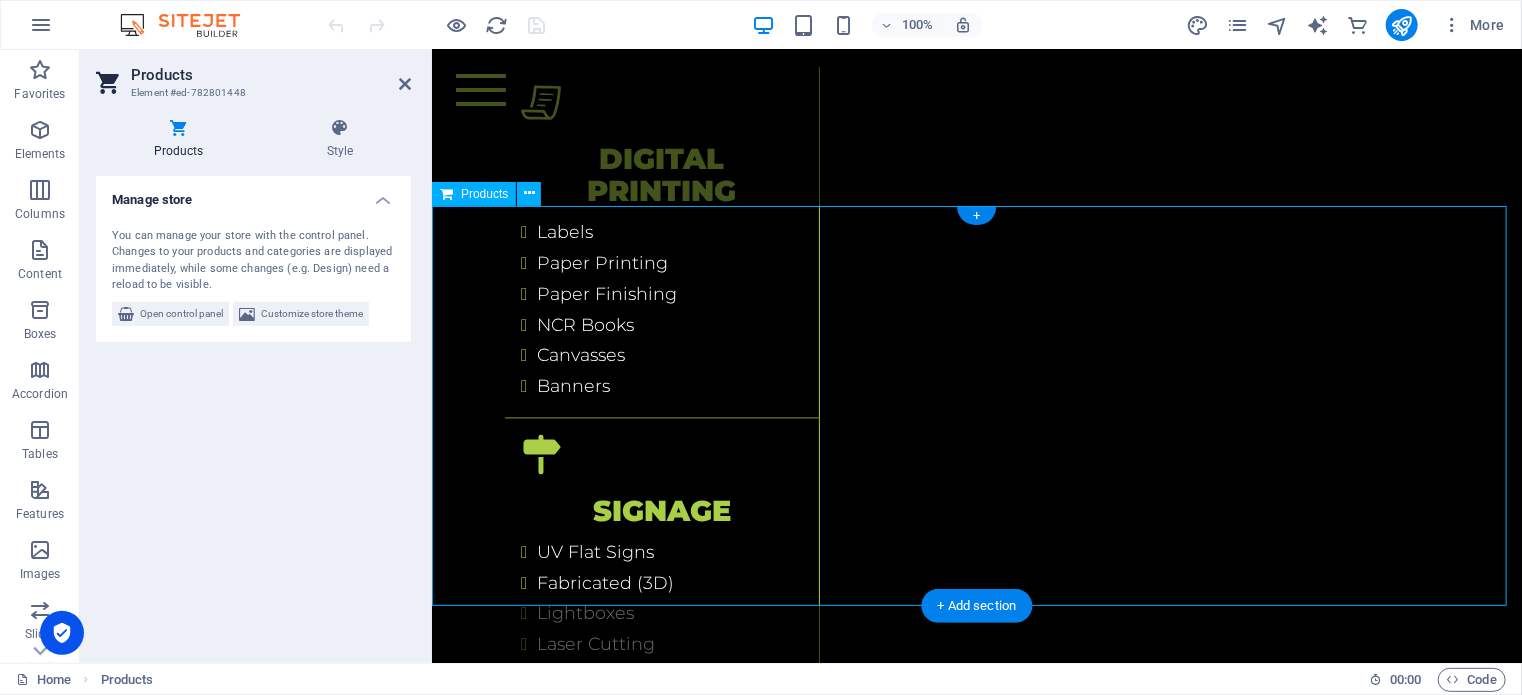 scroll, scrollTop: 5984, scrollLeft: 0, axis: vertical 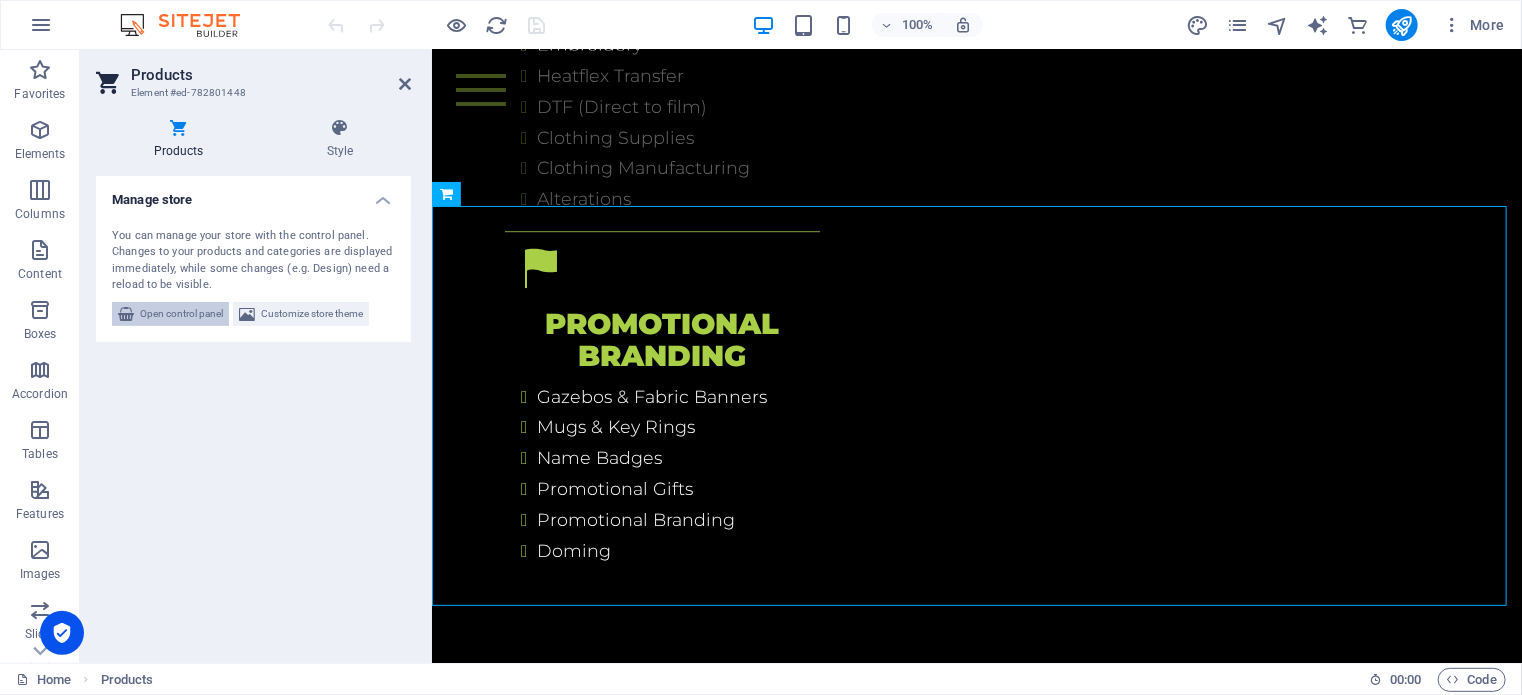 click on "Open control panel" at bounding box center [181, 314] 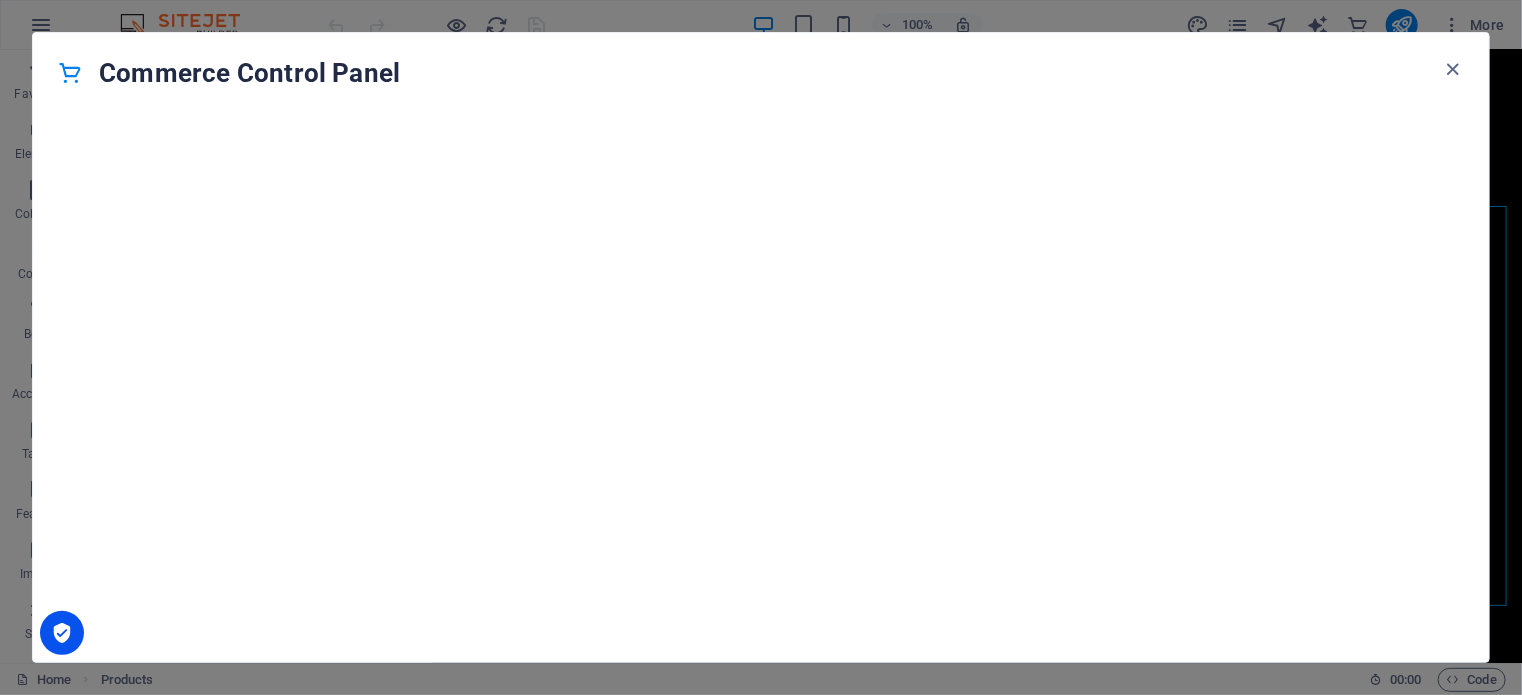 click on "Commerce Control Panel" at bounding box center [770, 73] 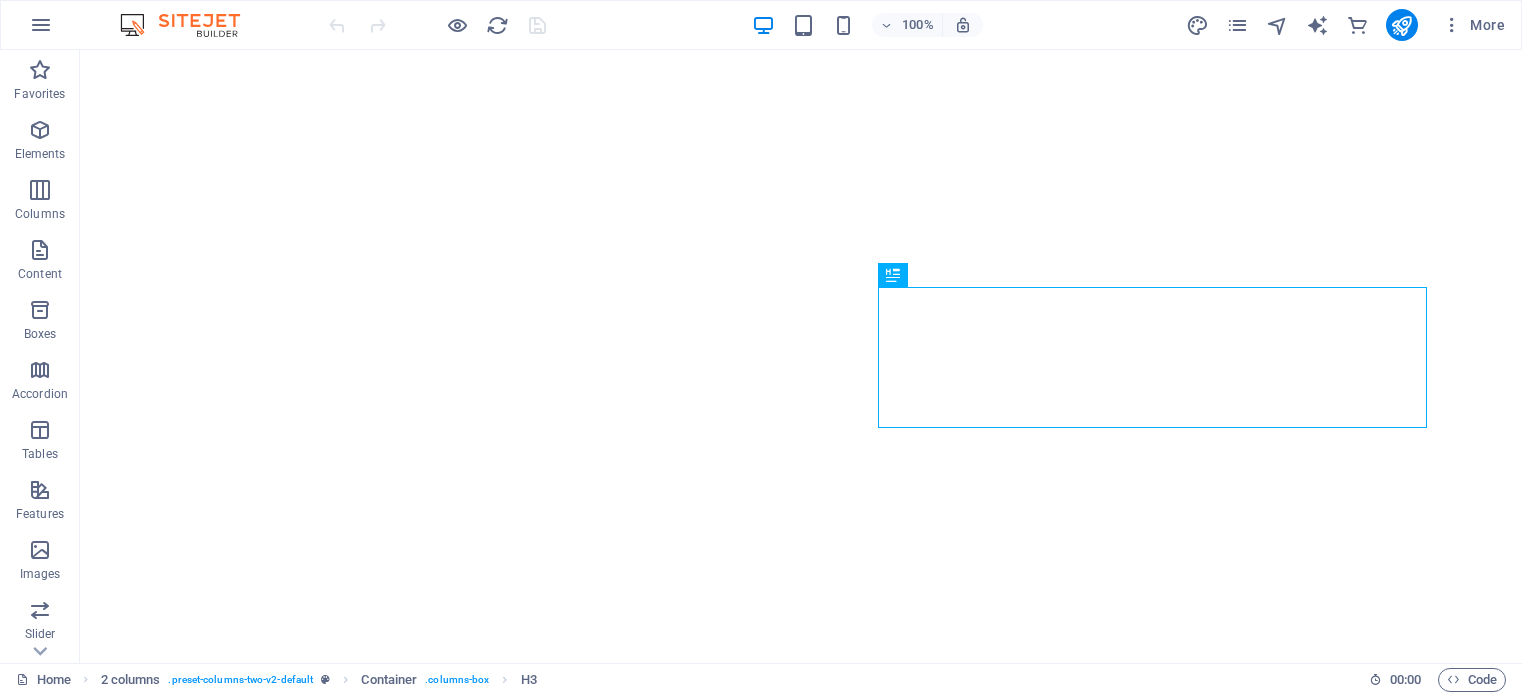 scroll, scrollTop: 0, scrollLeft: 0, axis: both 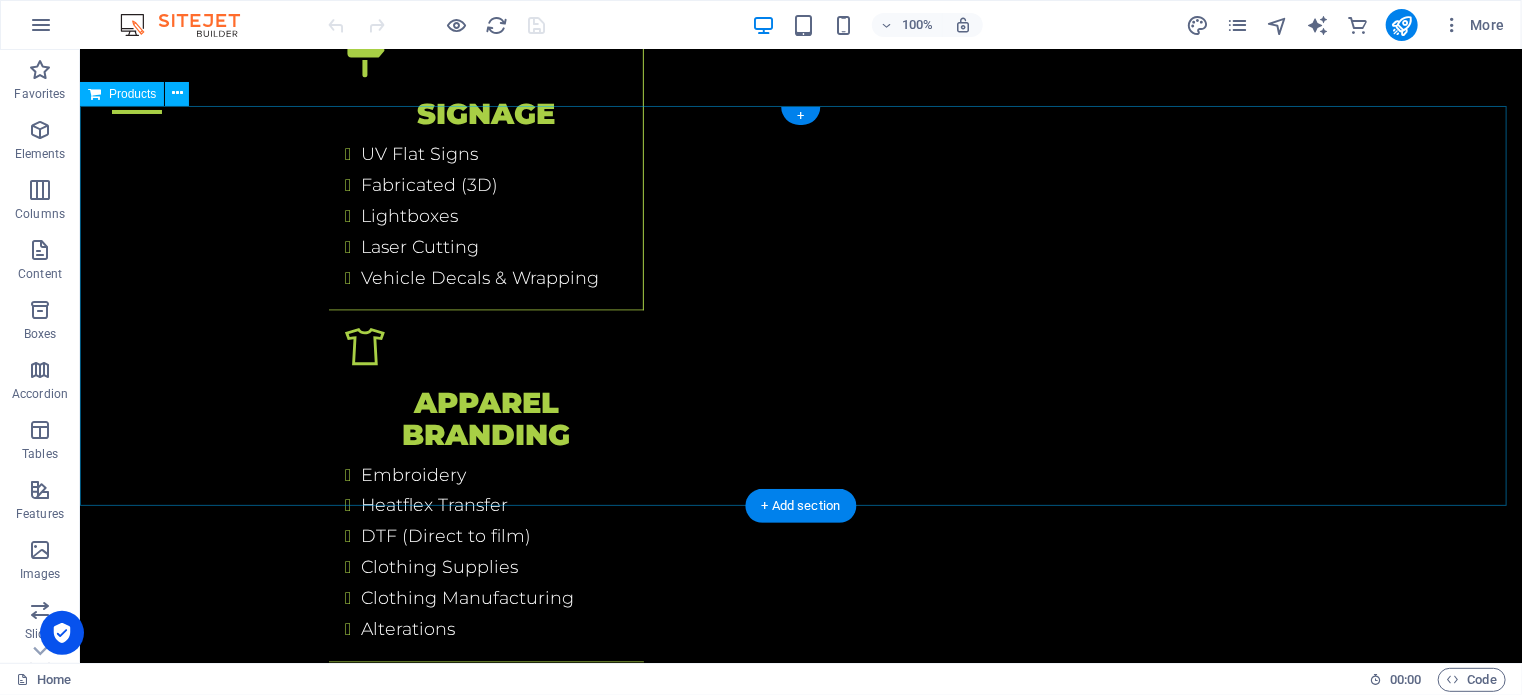 click on "The store is closed for maintenance" at bounding box center (800, 4160) 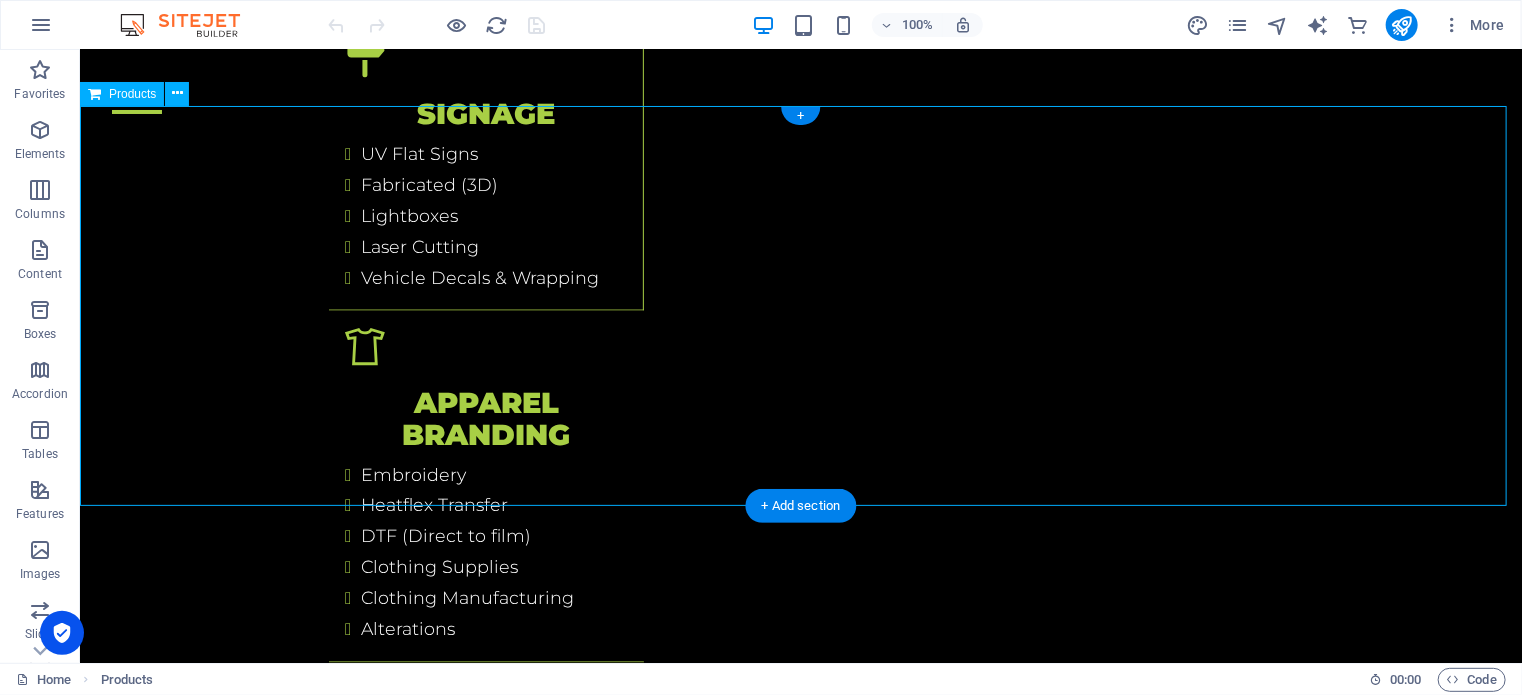click on "The store is closed for maintenance" at bounding box center (800, 4160) 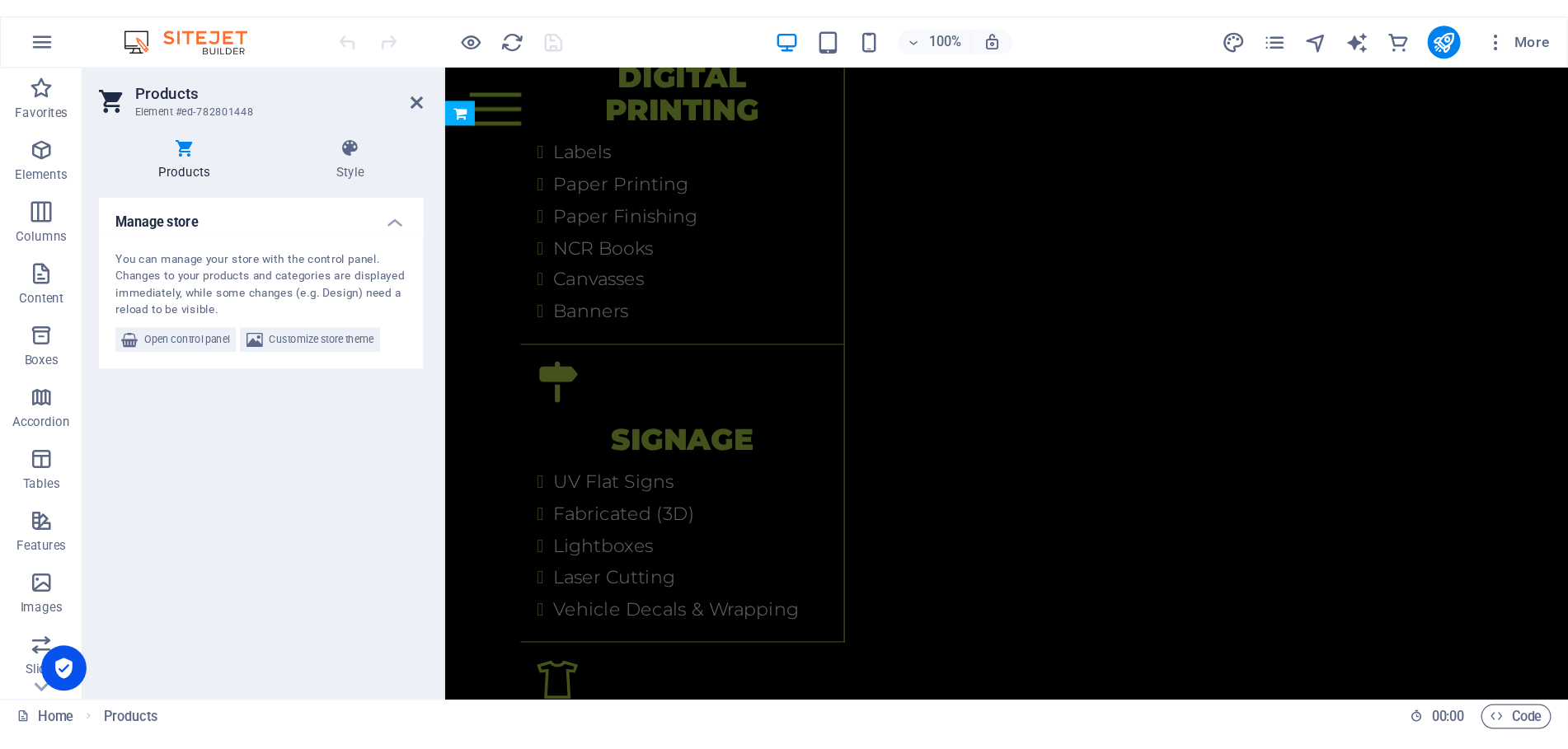 scroll, scrollTop: 5013, scrollLeft: 0, axis: vertical 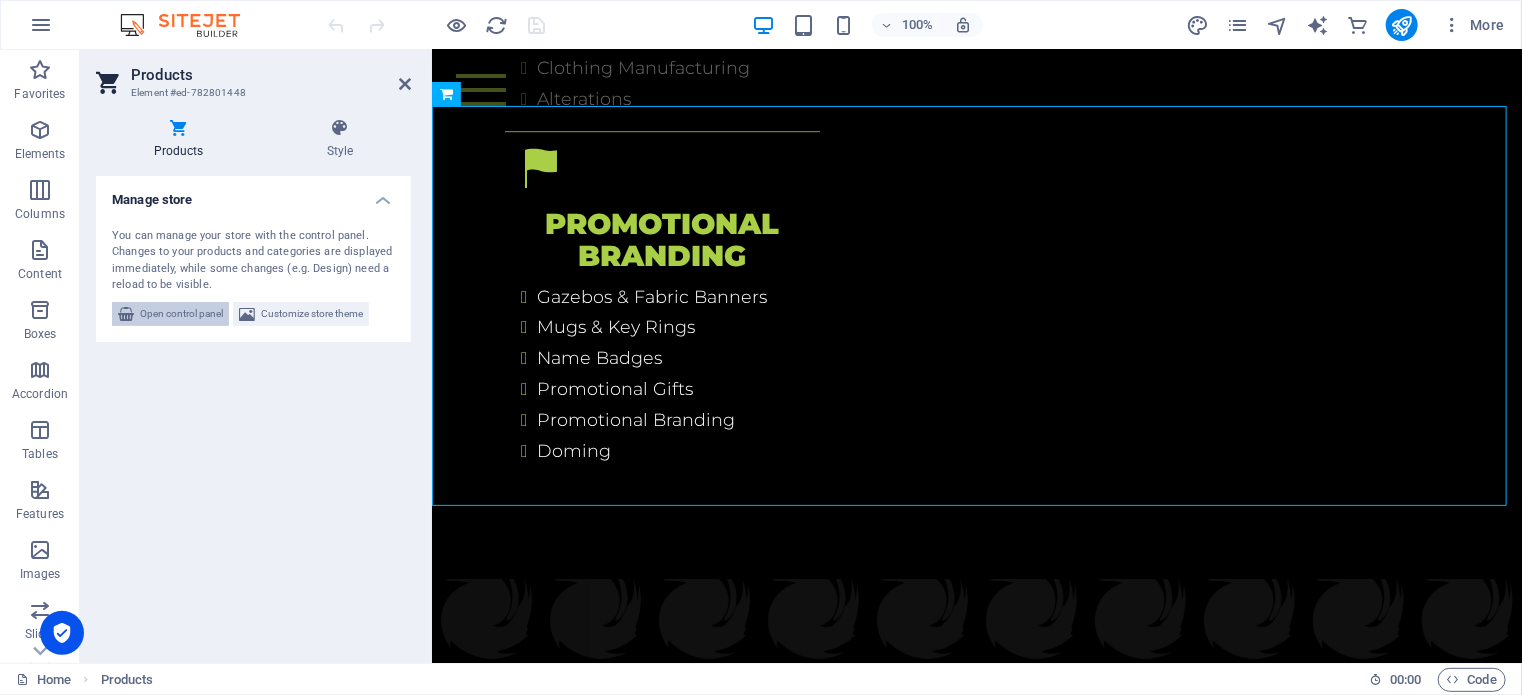 click on "Open control panel" at bounding box center [181, 314] 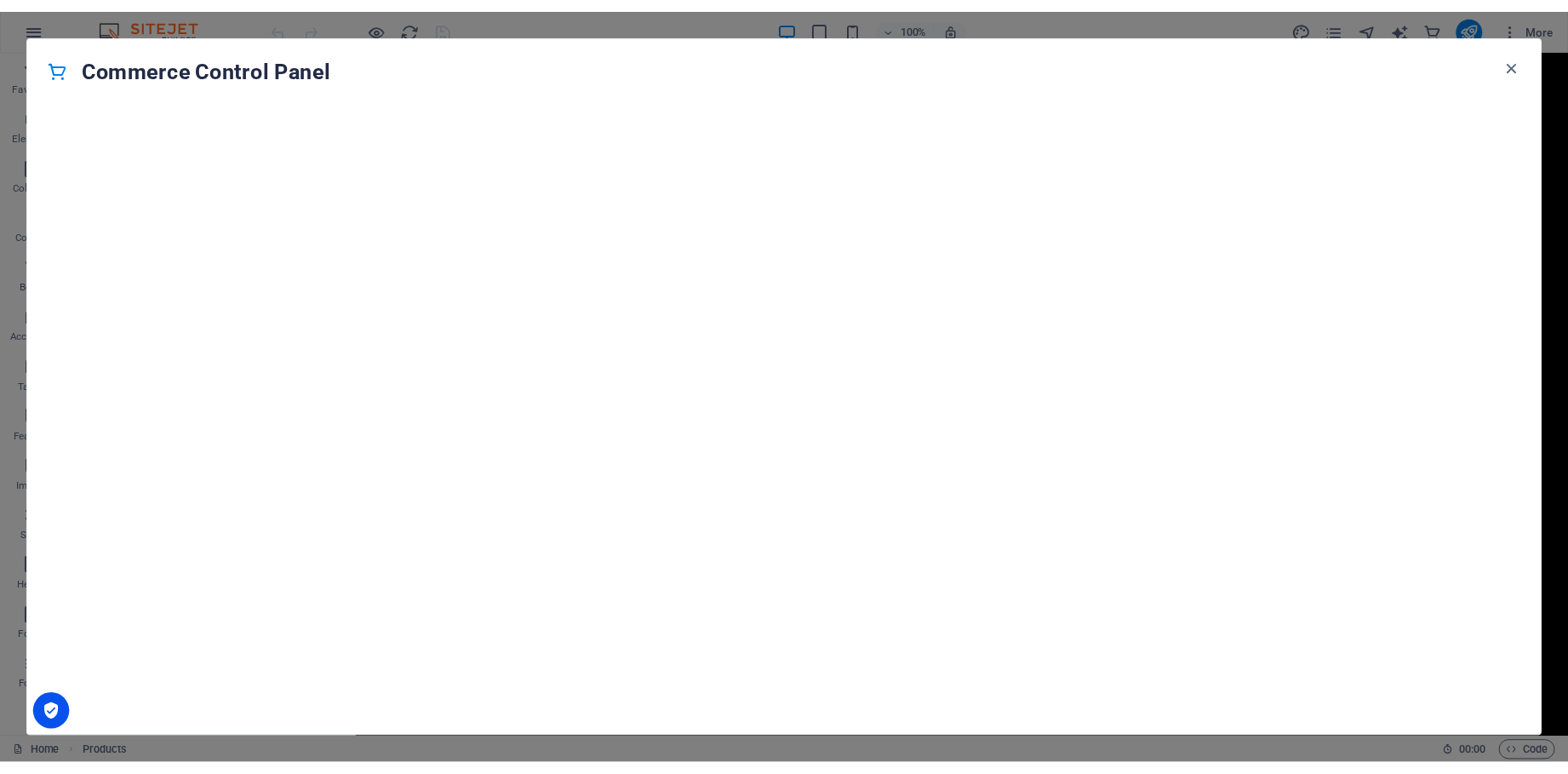 scroll, scrollTop: 4935, scrollLeft: 0, axis: vertical 